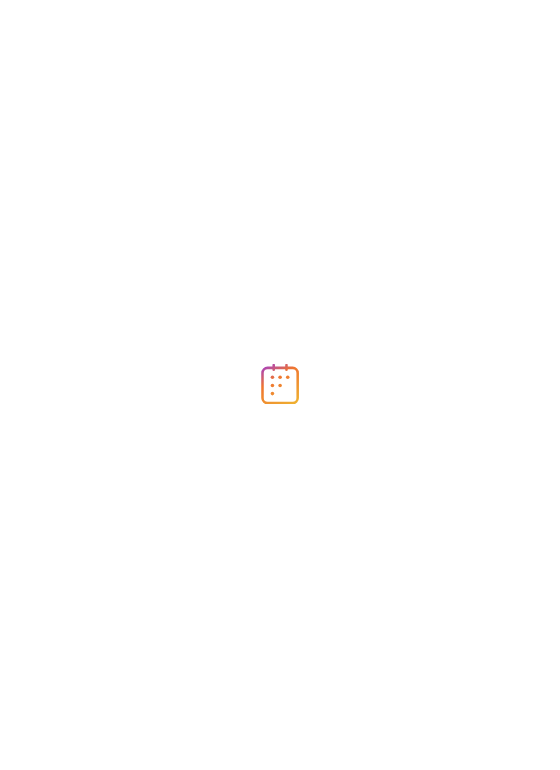 scroll, scrollTop: 0, scrollLeft: 0, axis: both 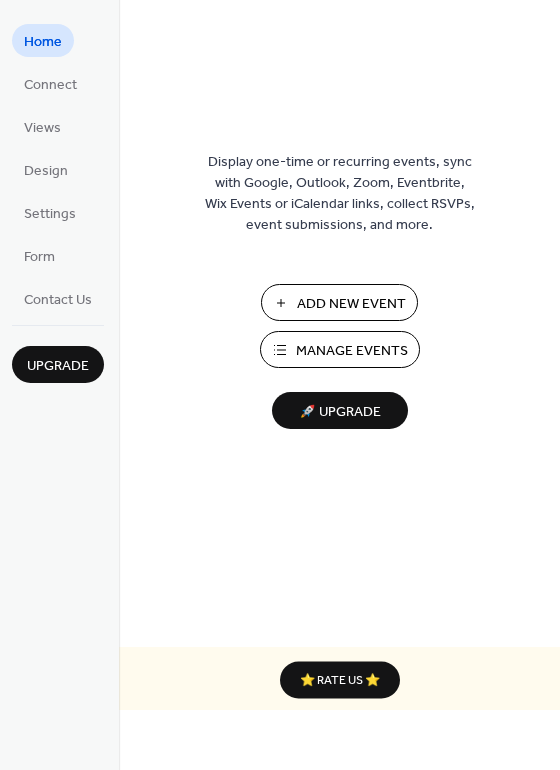 click on "Manage Events" at bounding box center (352, 351) 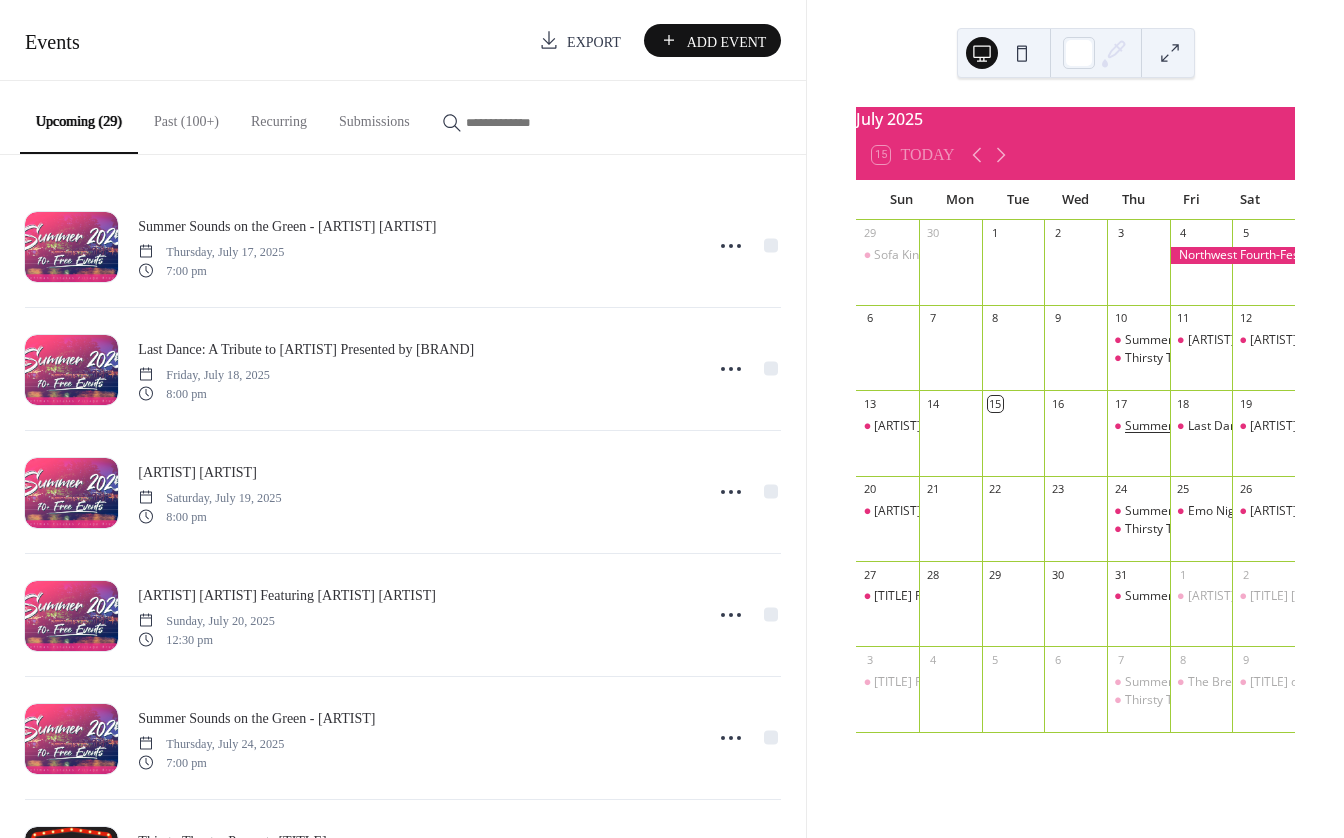 scroll, scrollTop: 0, scrollLeft: 0, axis: both 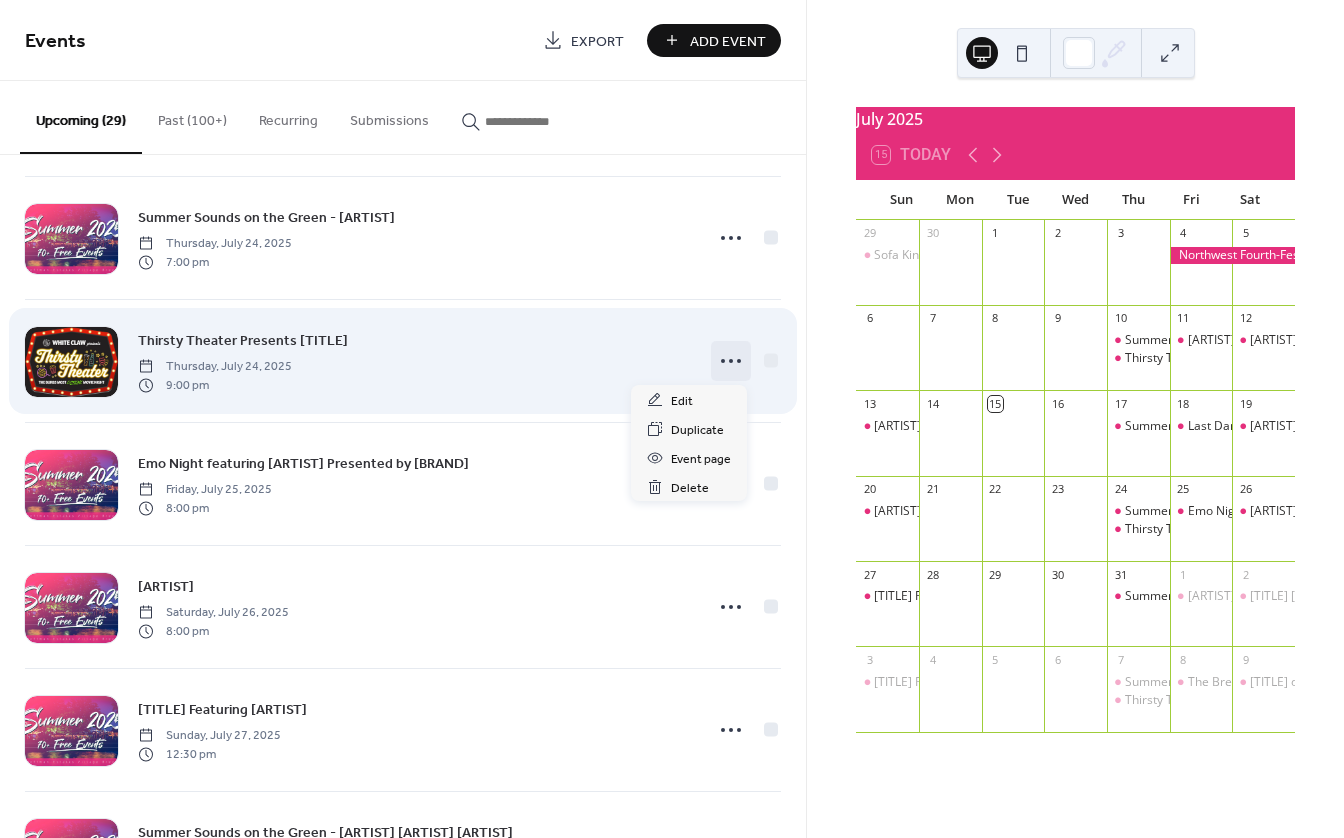 click 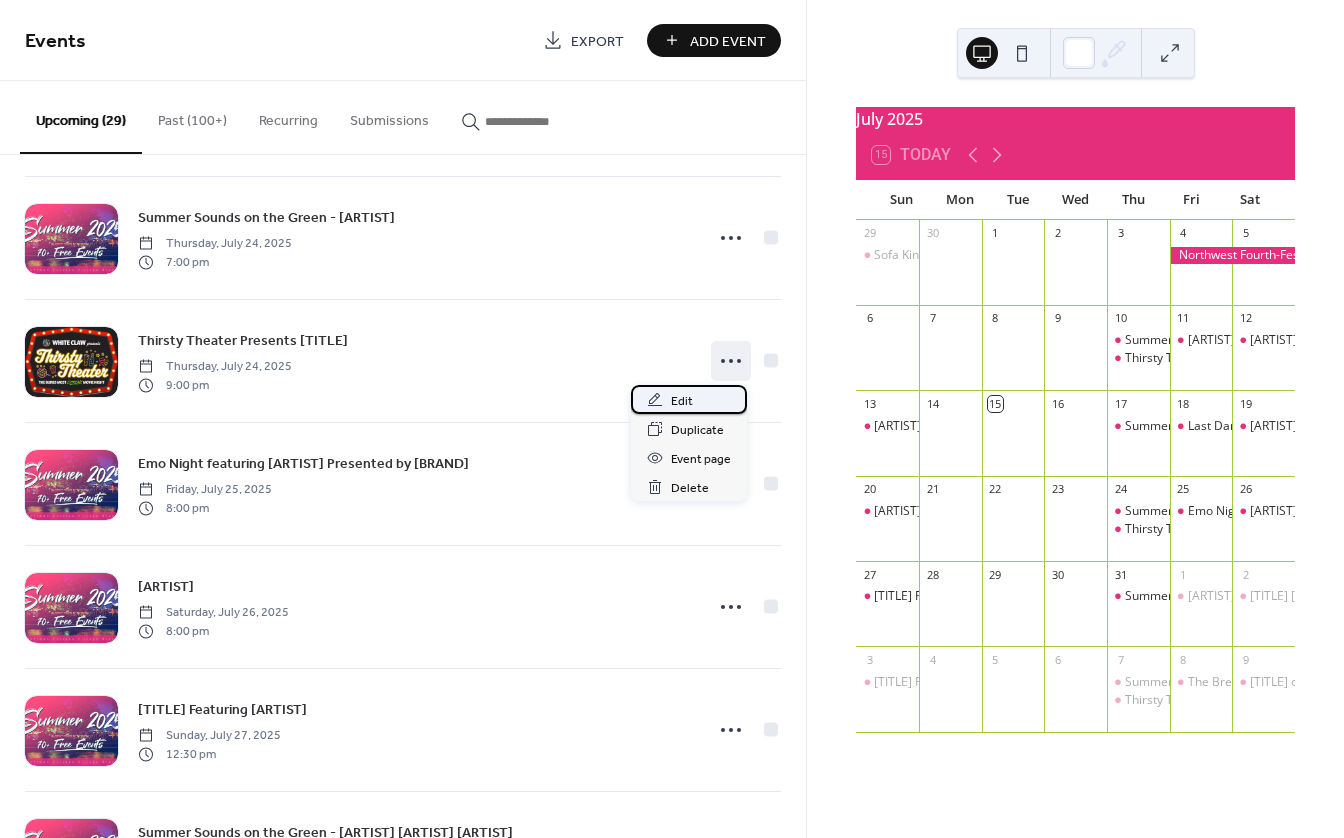 click on "Edit" at bounding box center (682, 401) 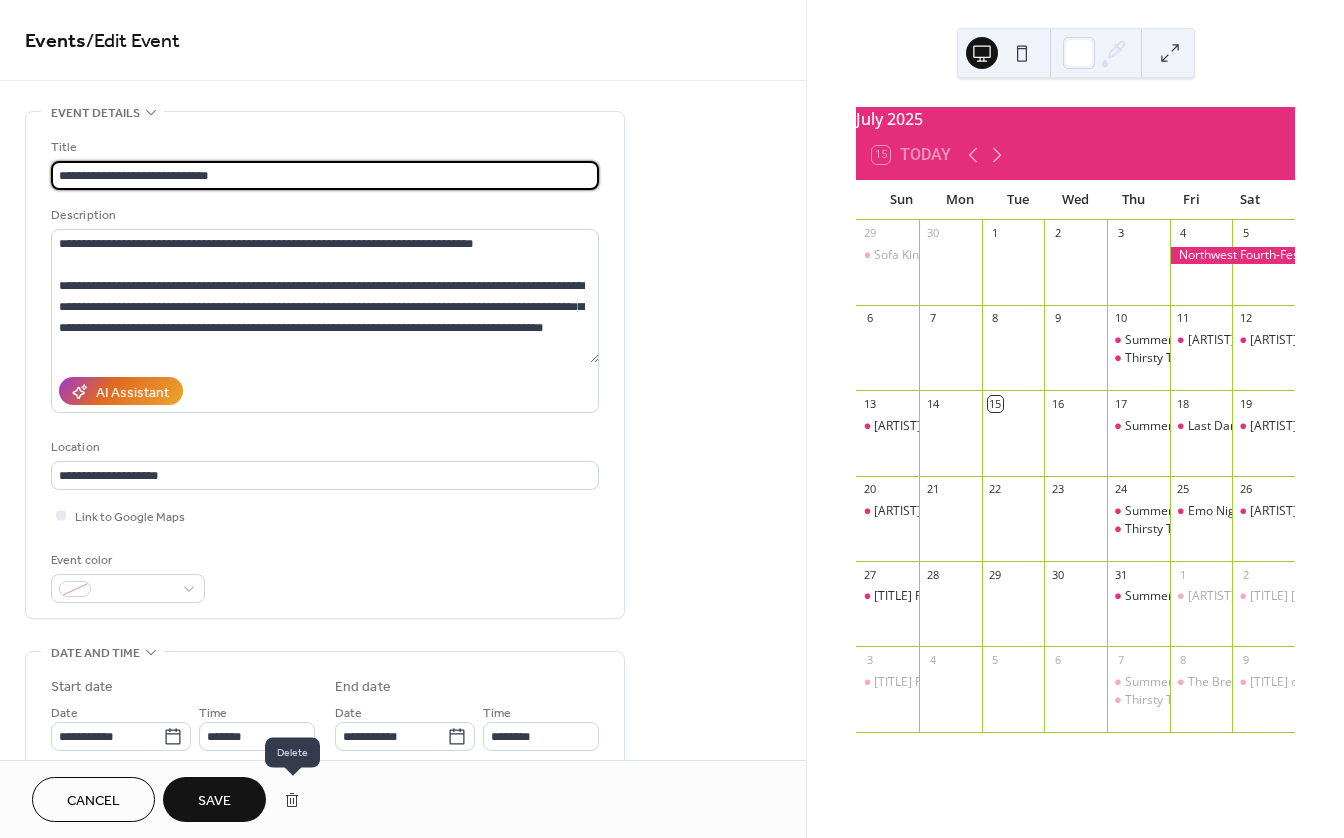 type on "**********" 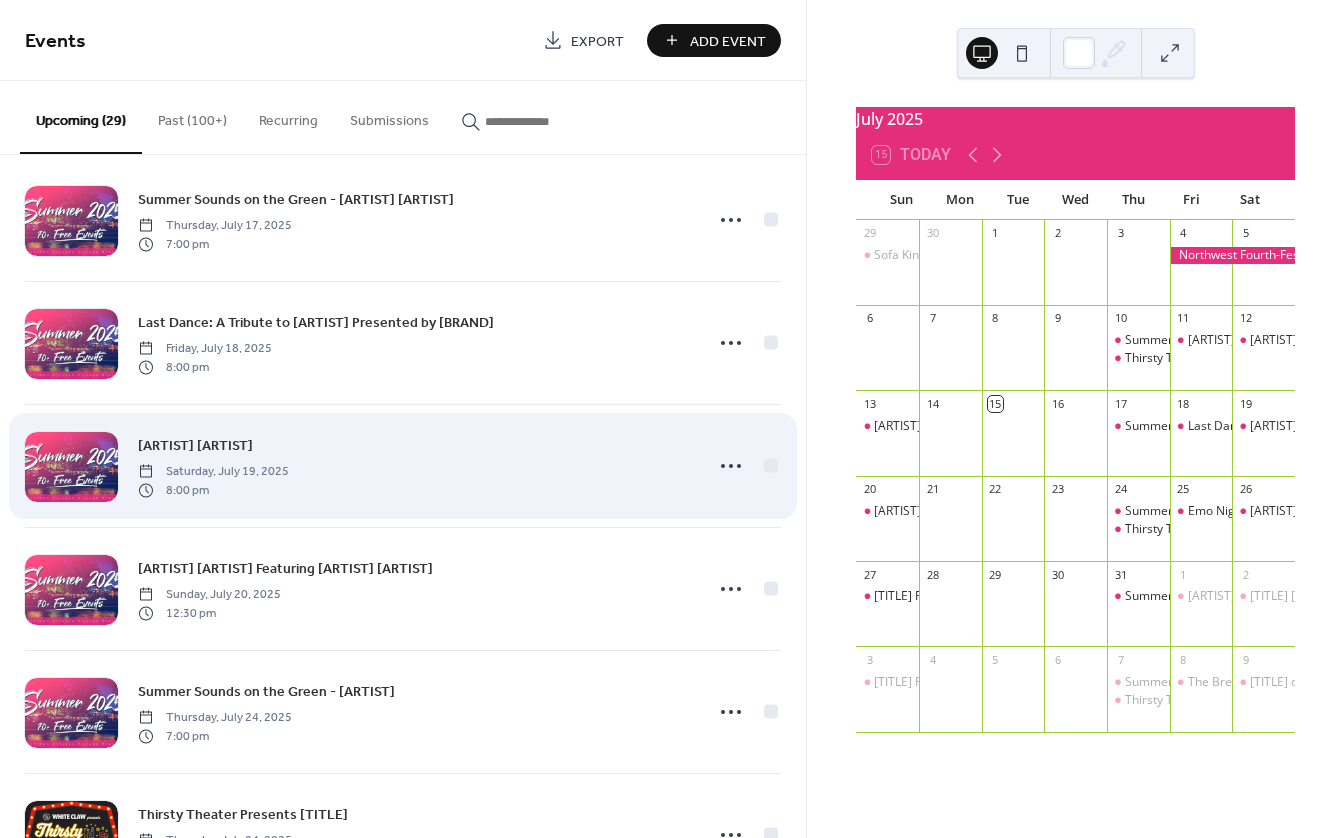 scroll, scrollTop: 0, scrollLeft: 0, axis: both 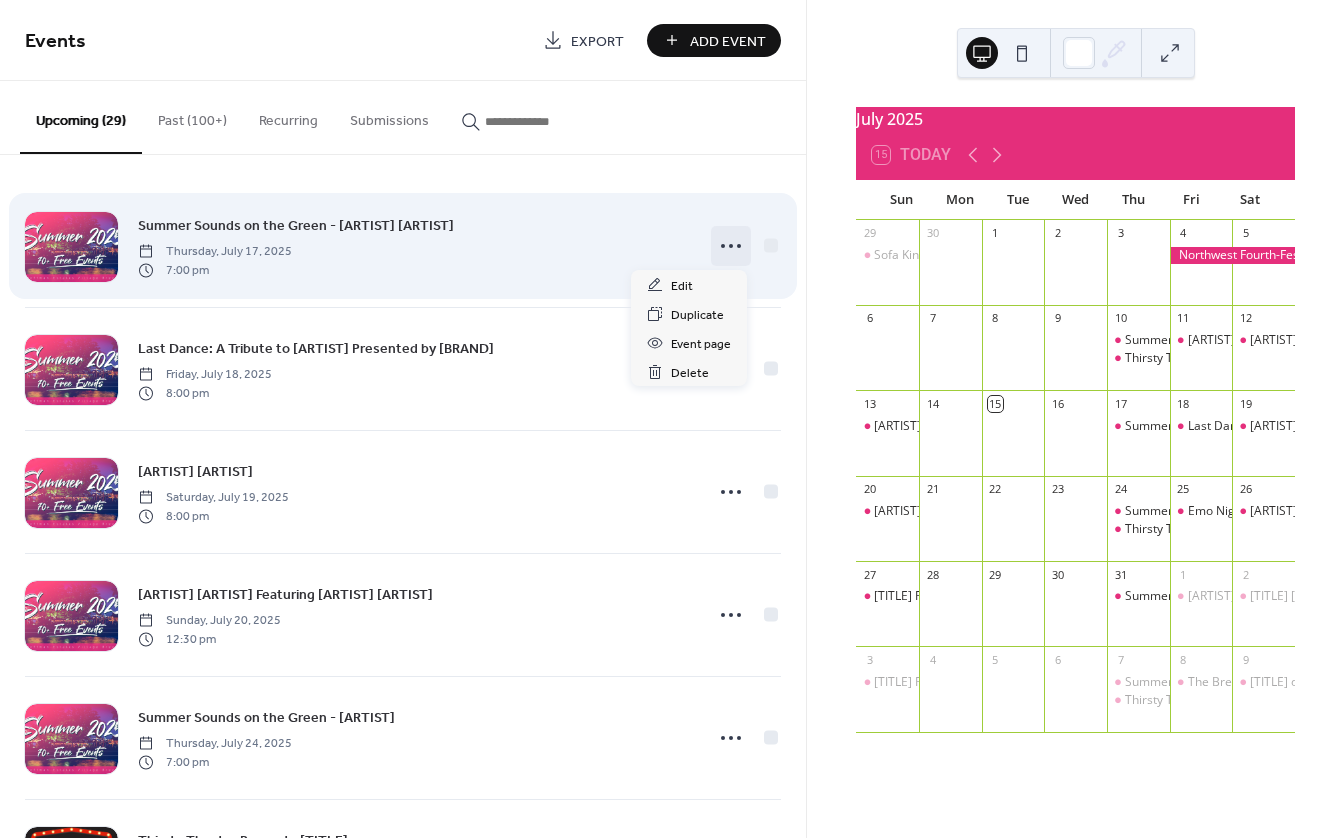 click 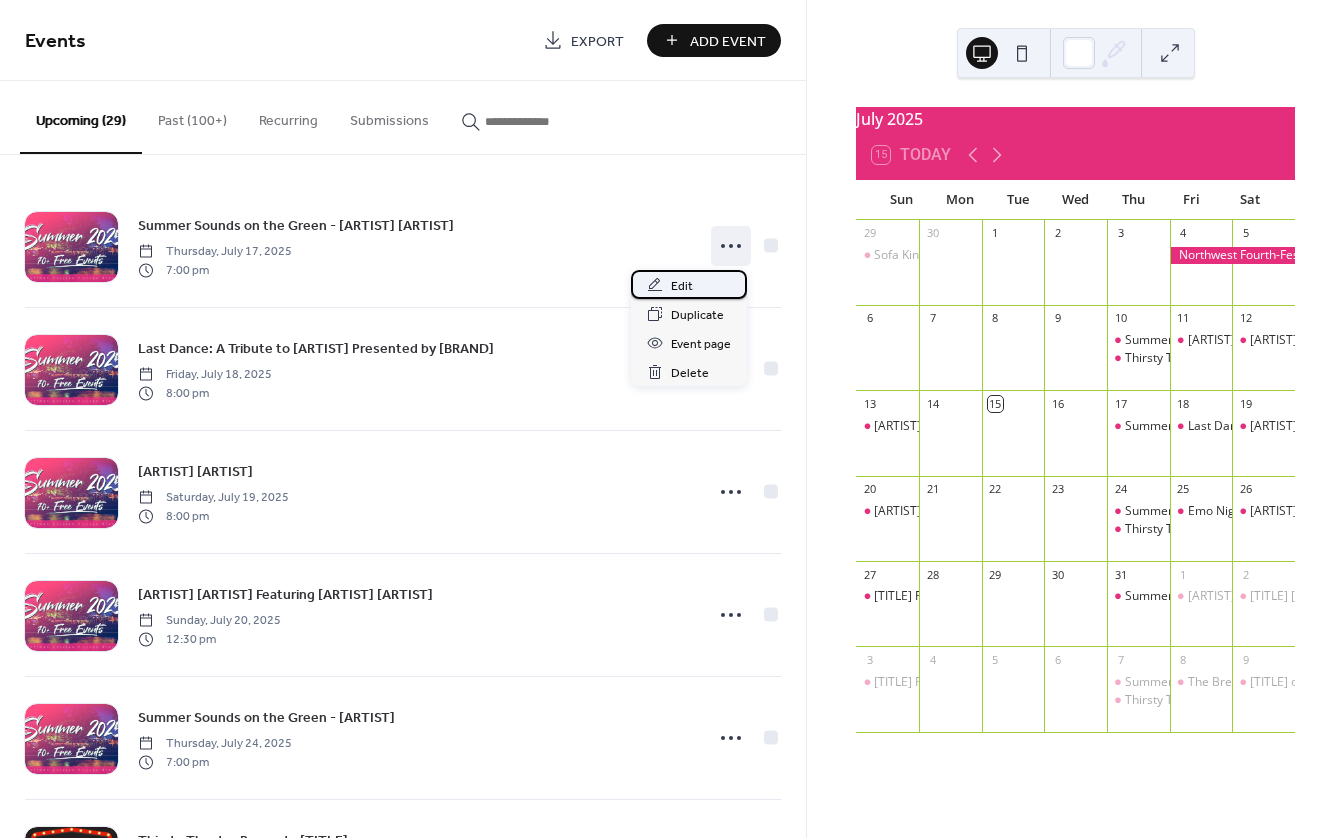 click on "Edit" at bounding box center (689, 284) 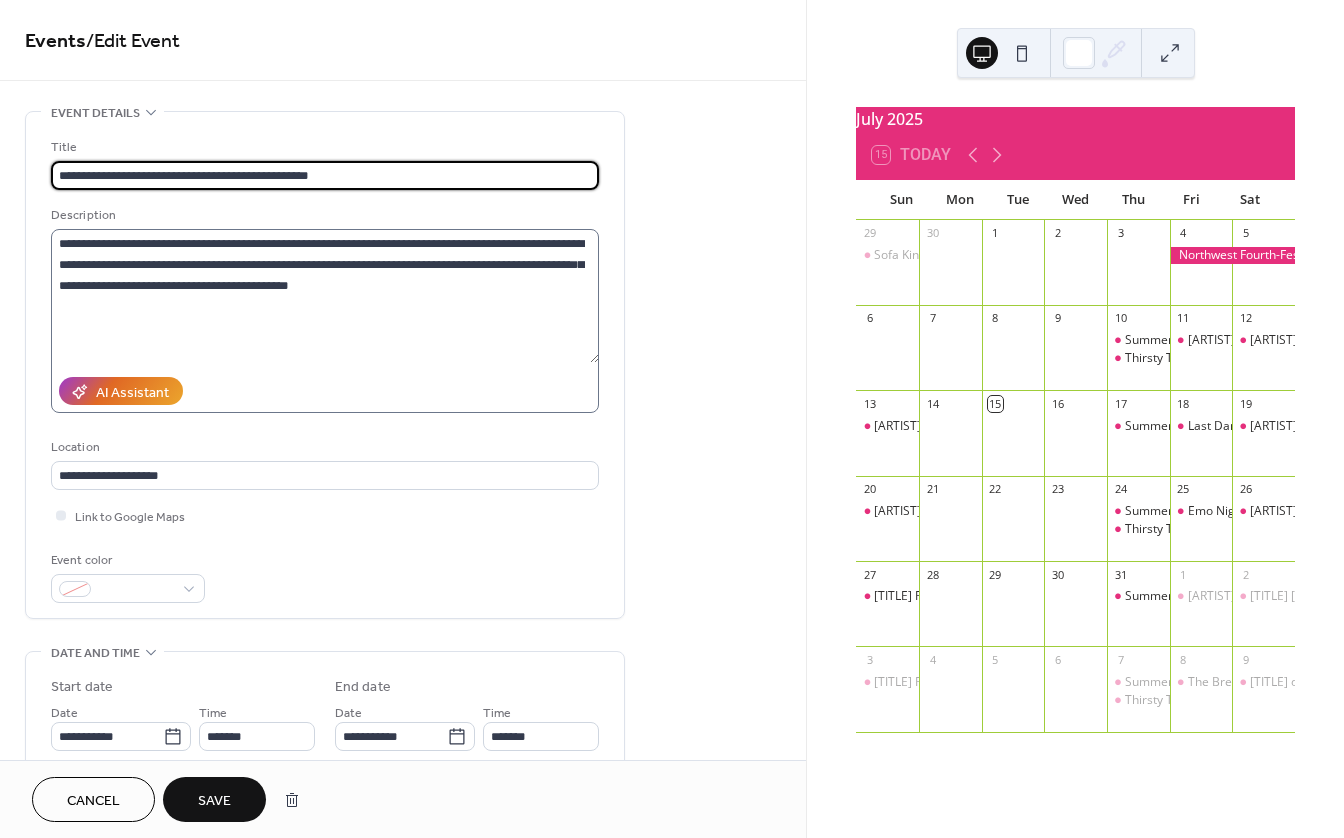 type on "**********" 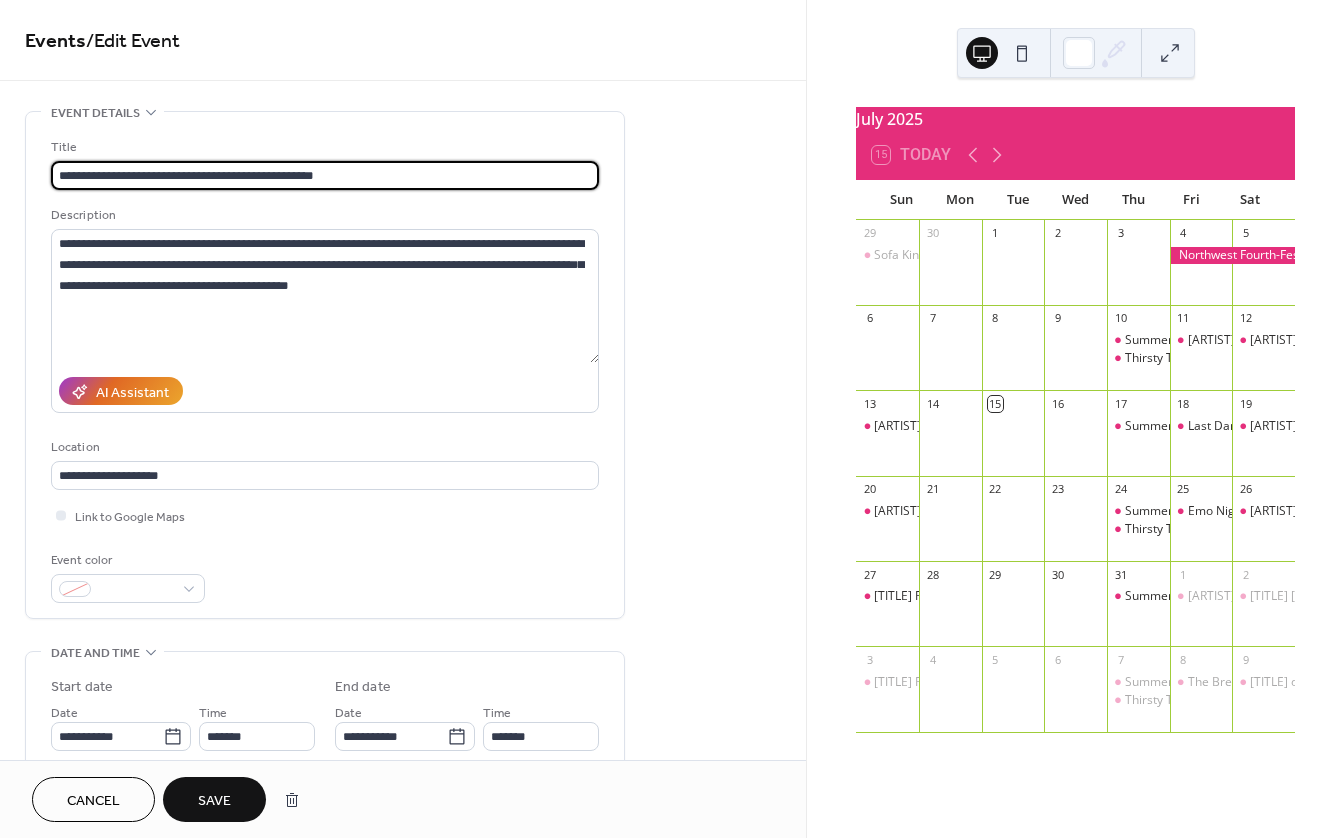 click on "Cancel" at bounding box center (93, 801) 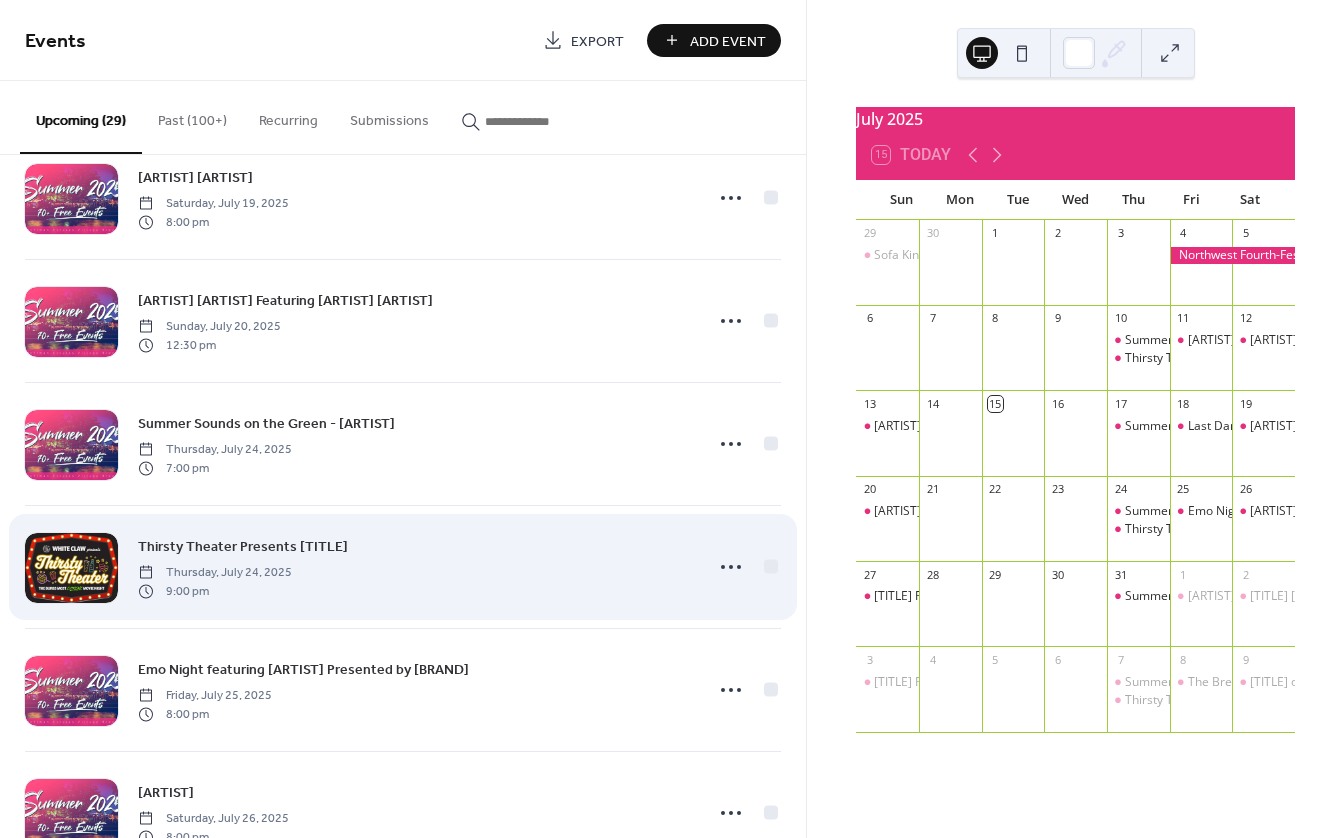 scroll, scrollTop: 300, scrollLeft: 0, axis: vertical 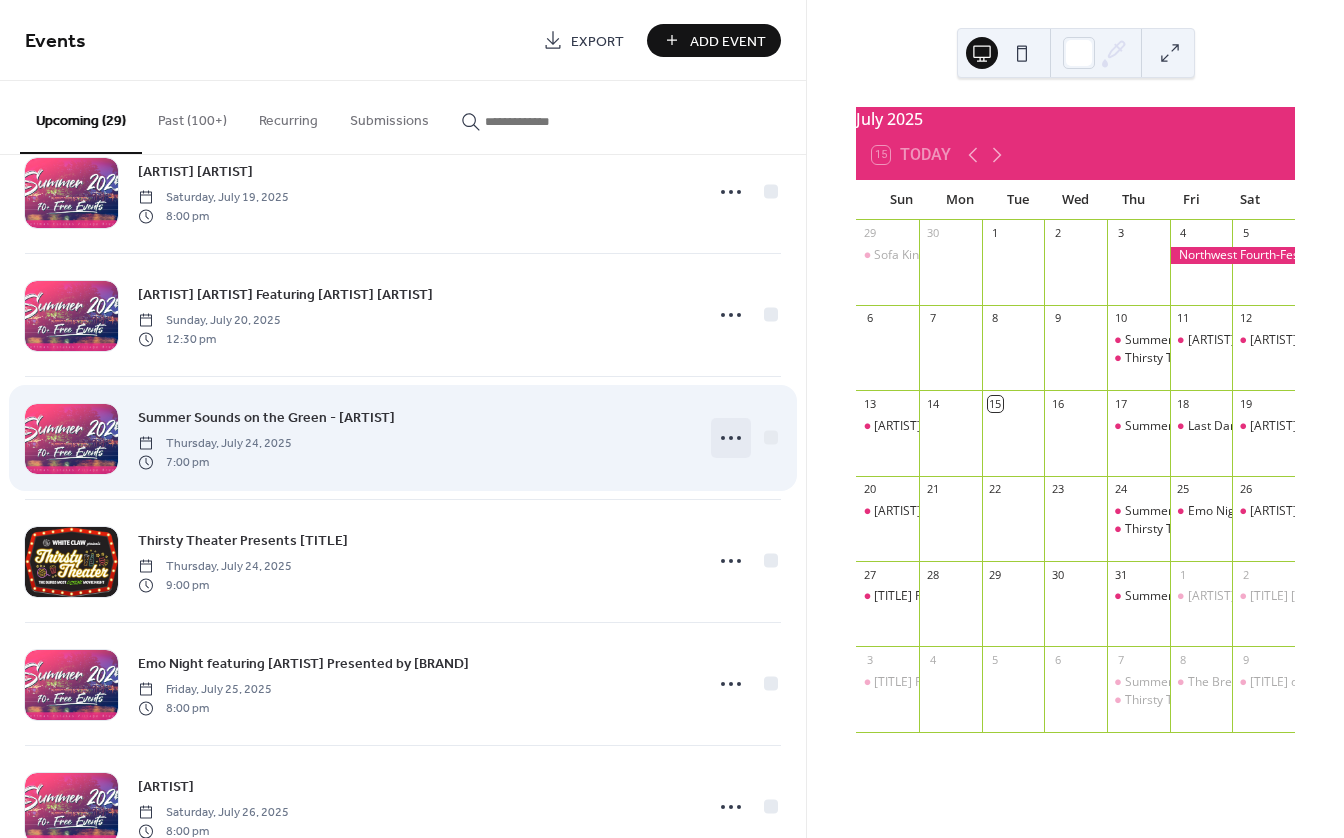 click 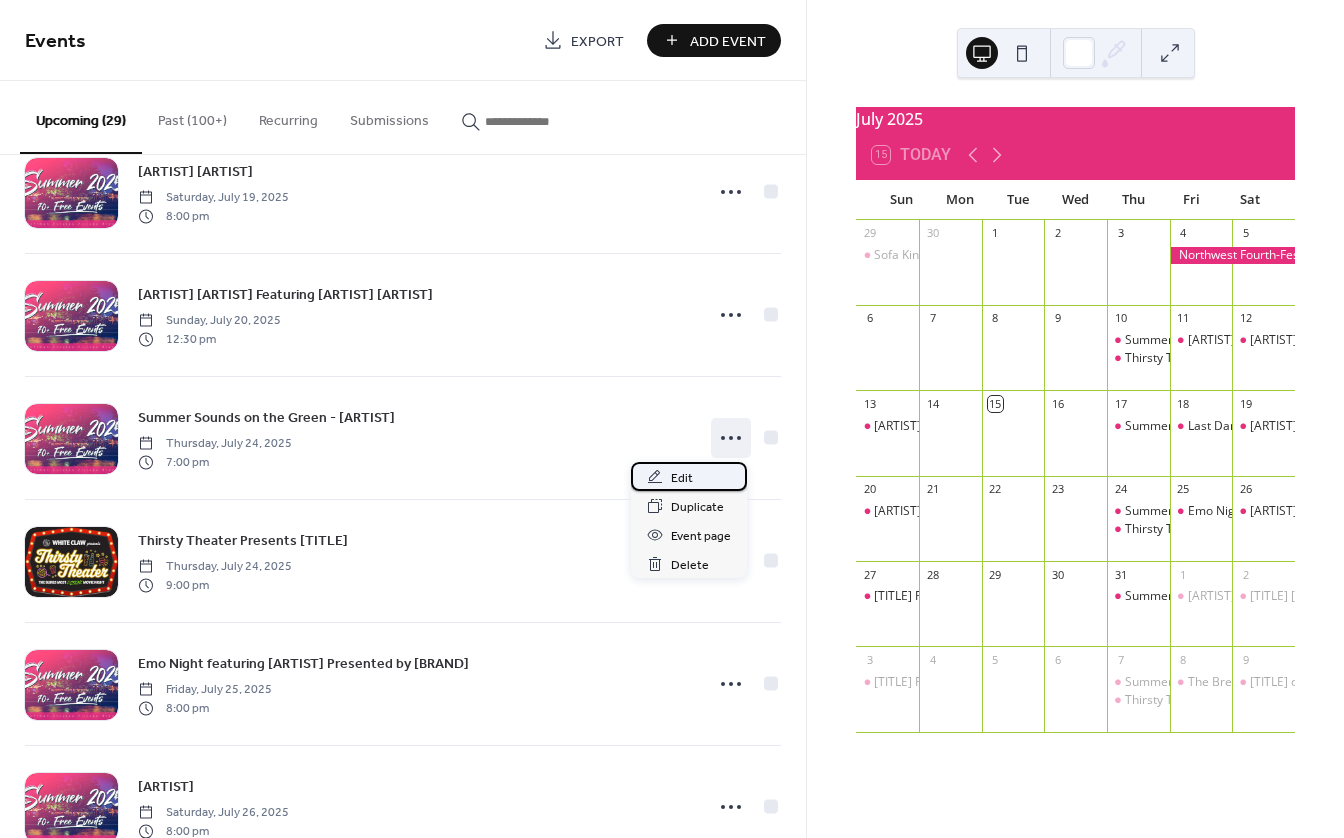 click on "Edit" at bounding box center [689, 476] 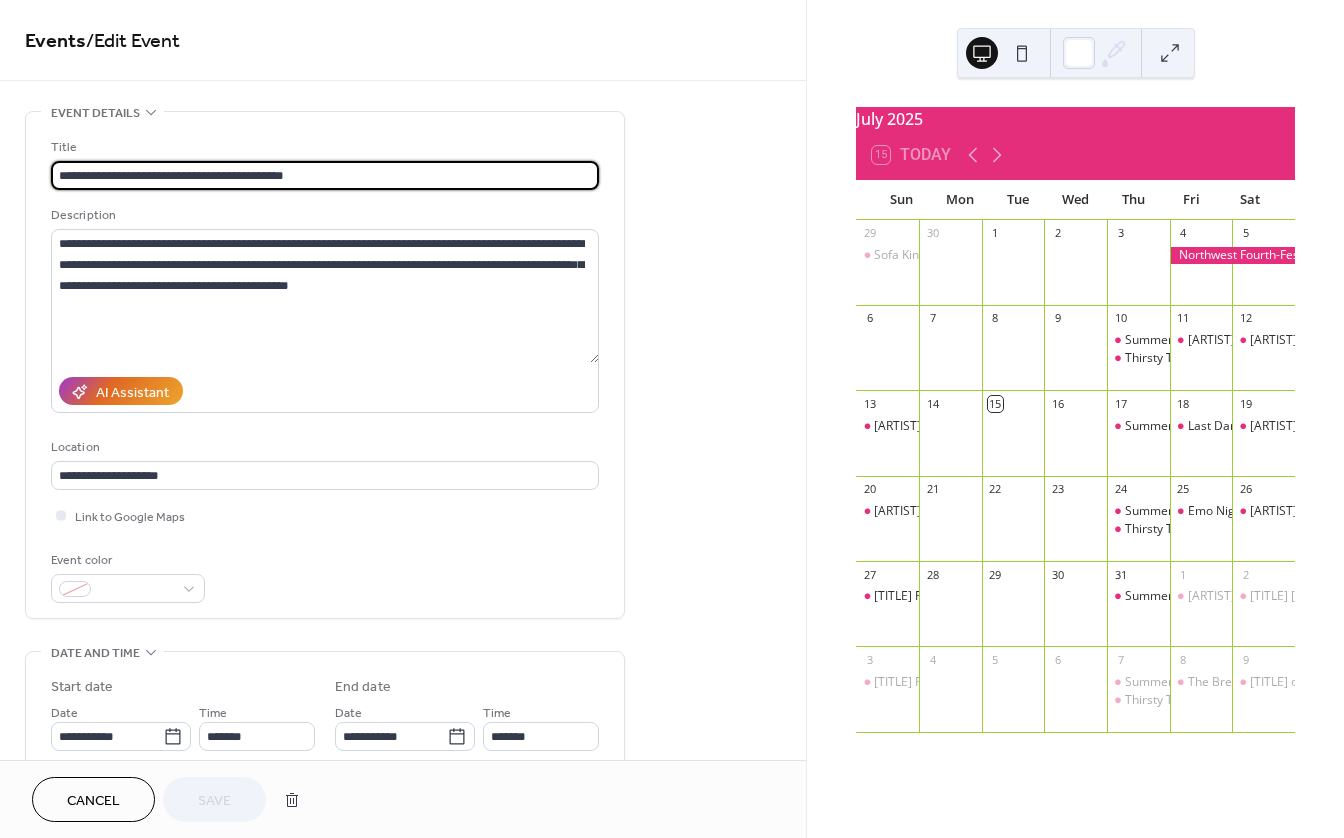 click on "**********" at bounding box center (325, 175) 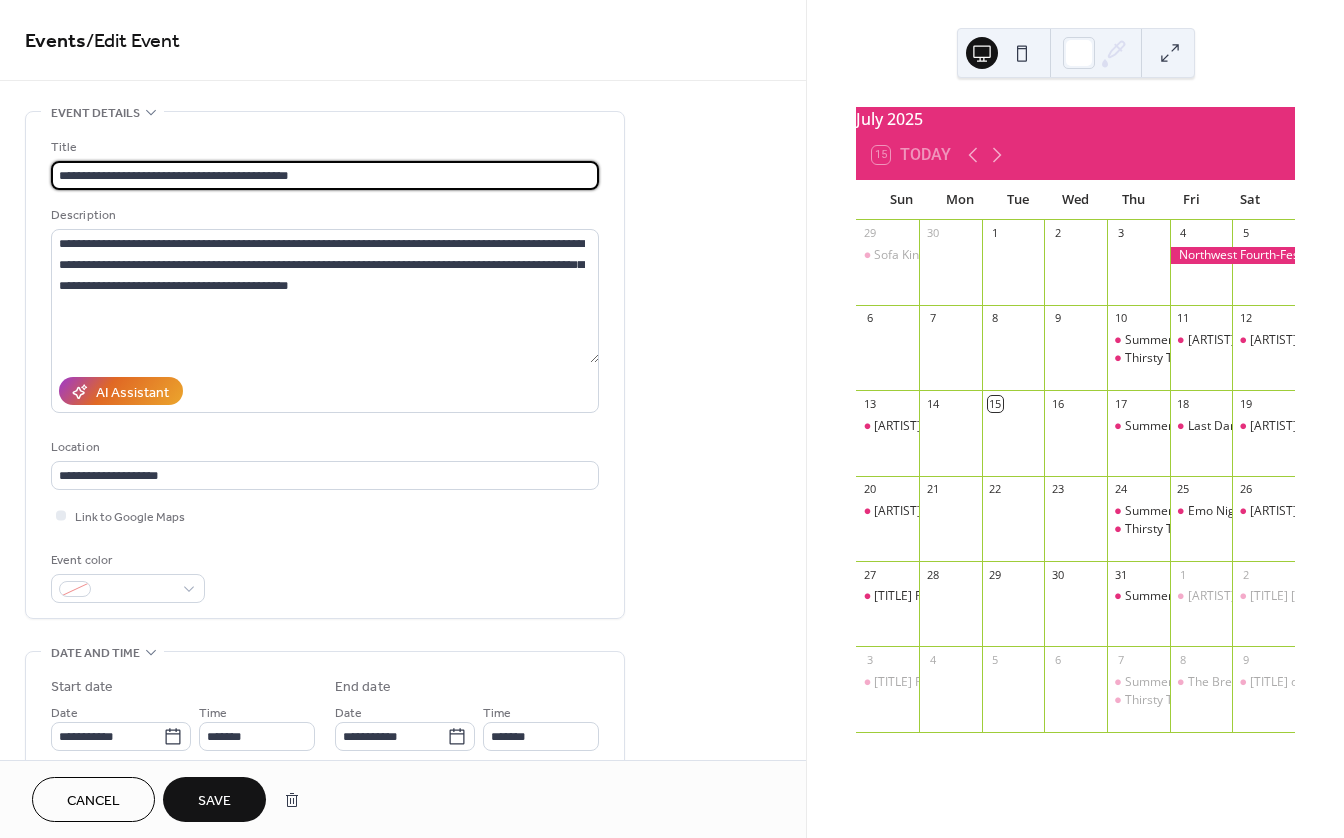 type on "**********" 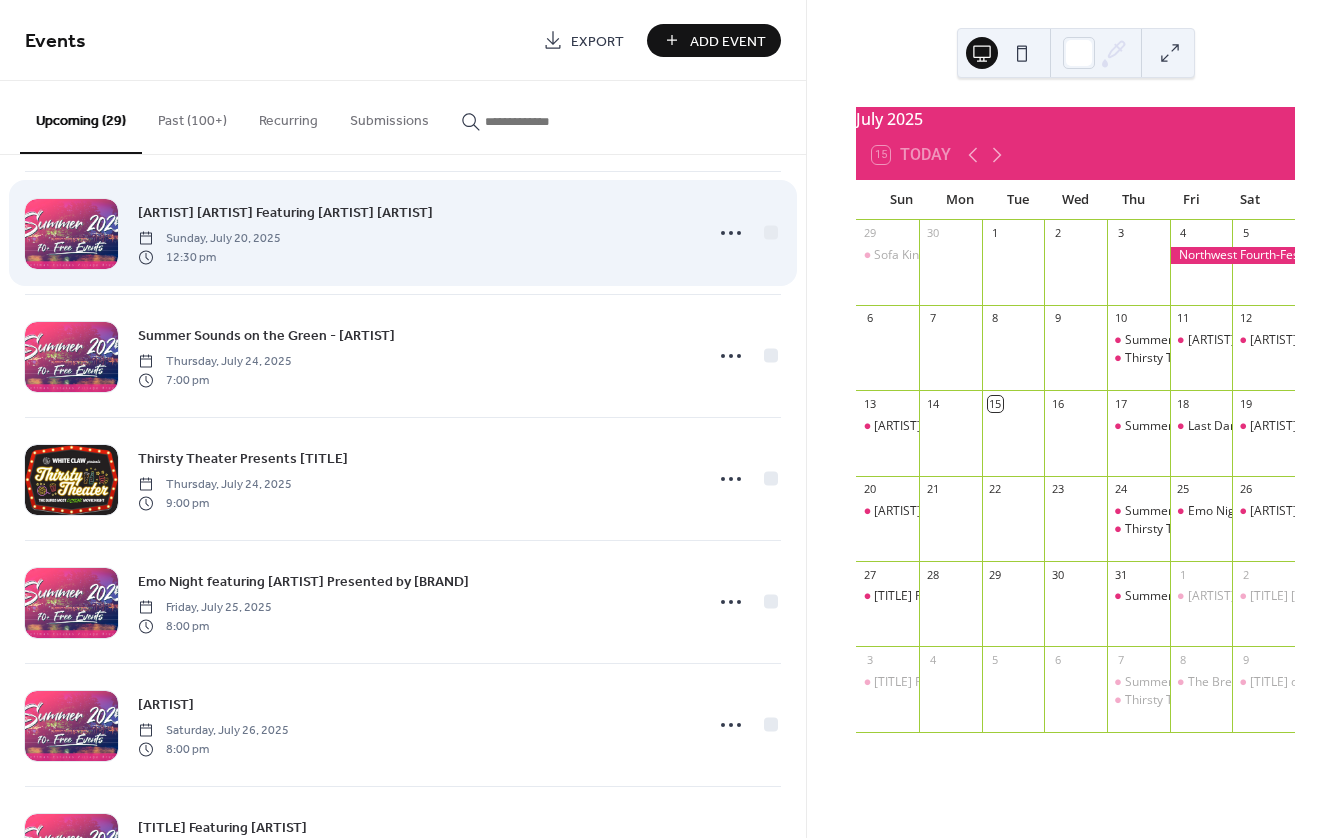 scroll, scrollTop: 400, scrollLeft: 0, axis: vertical 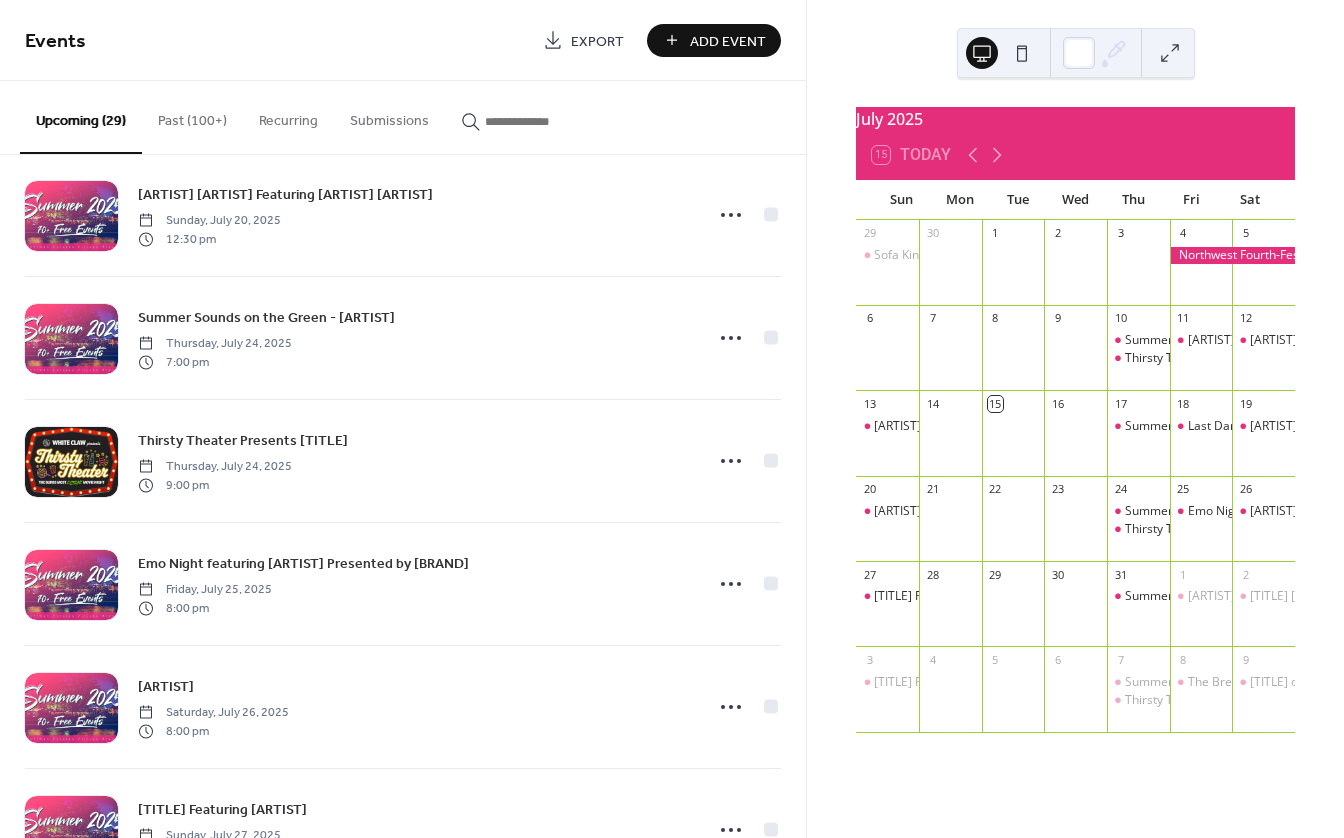 click on "Add Event" at bounding box center (728, 41) 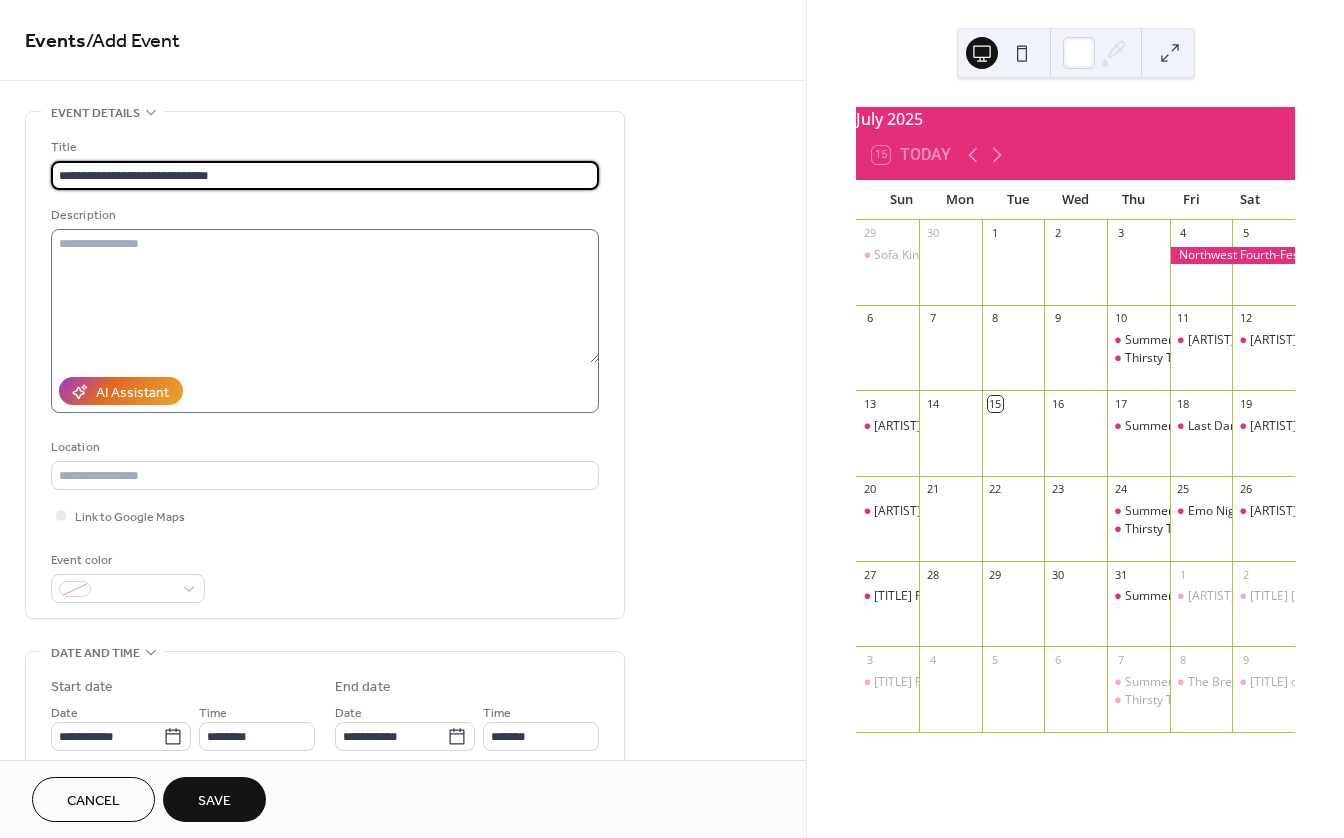 type on "**********" 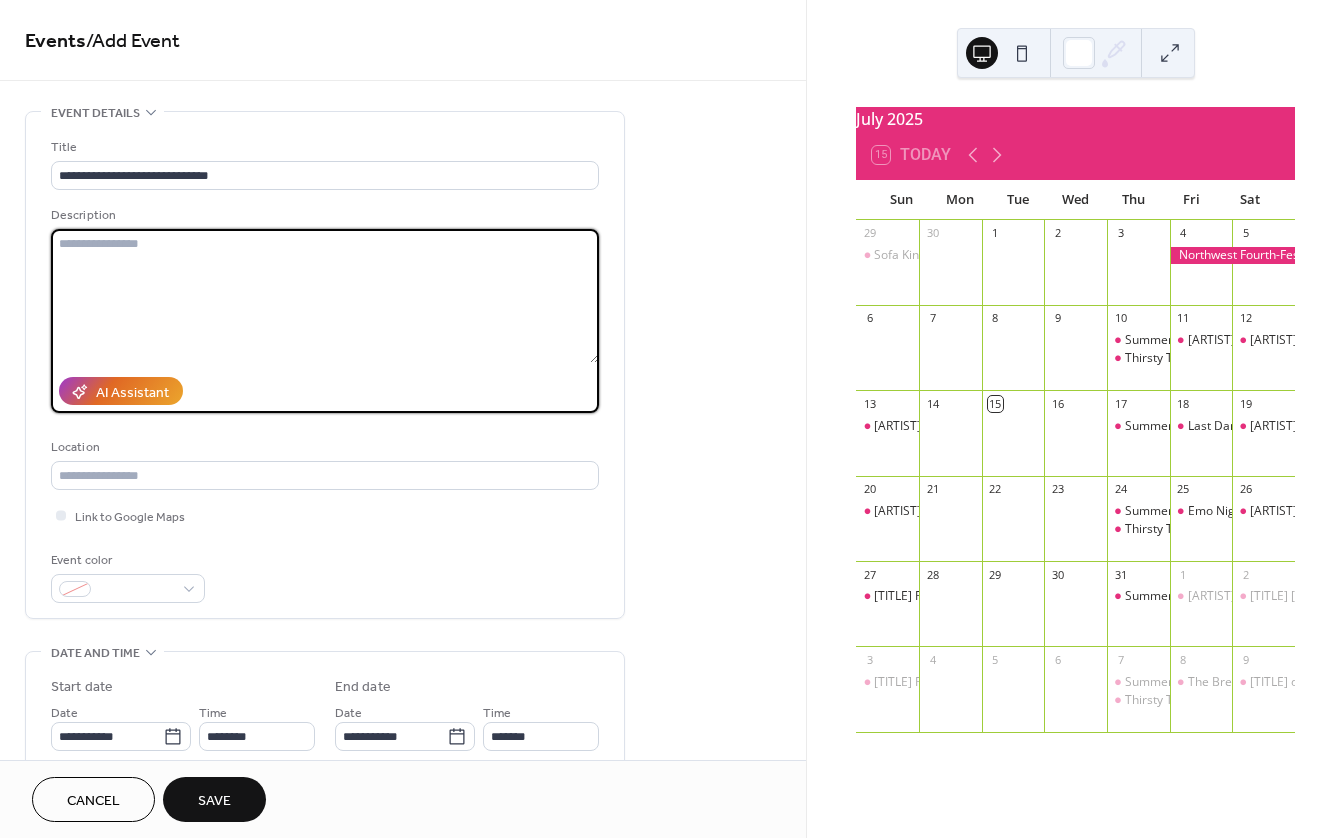 click at bounding box center (325, 296) 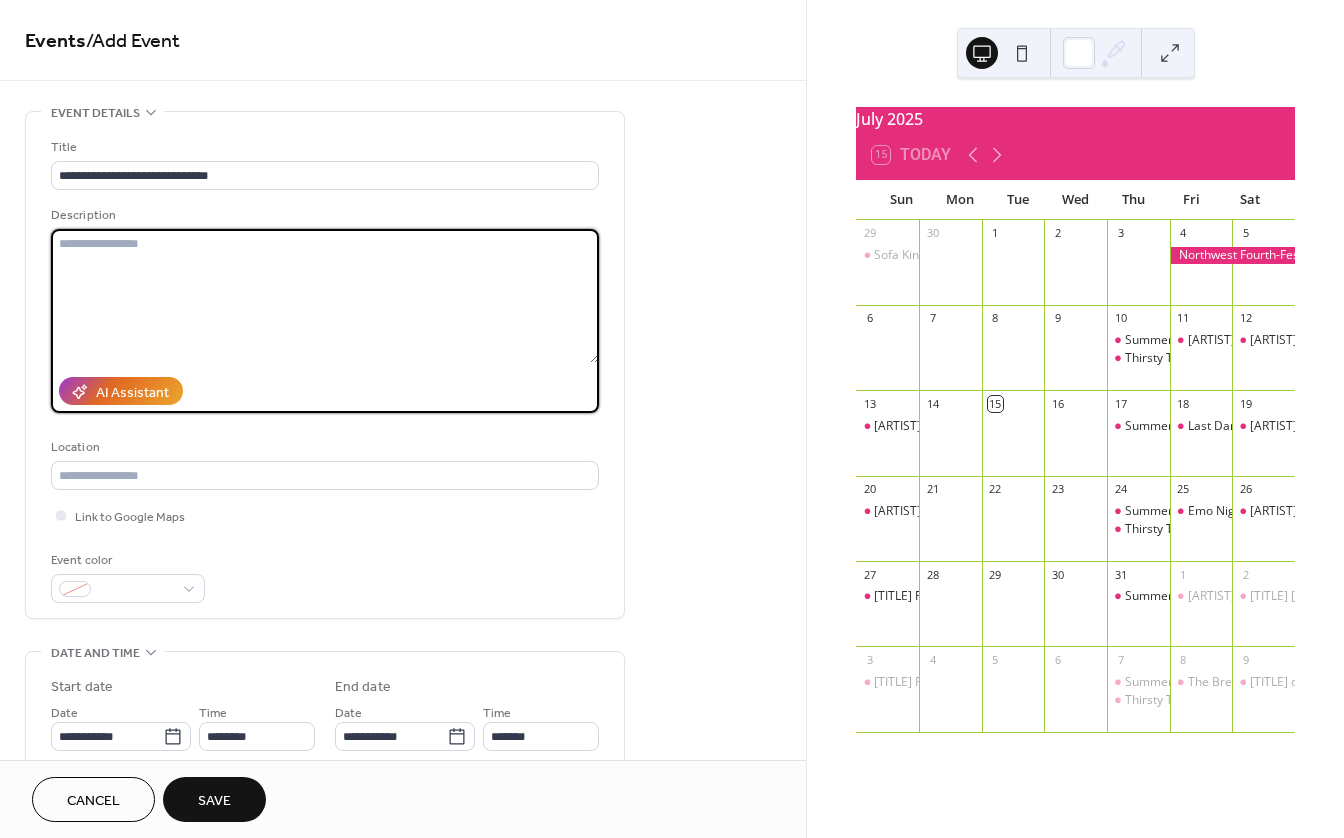 paste on "**********" 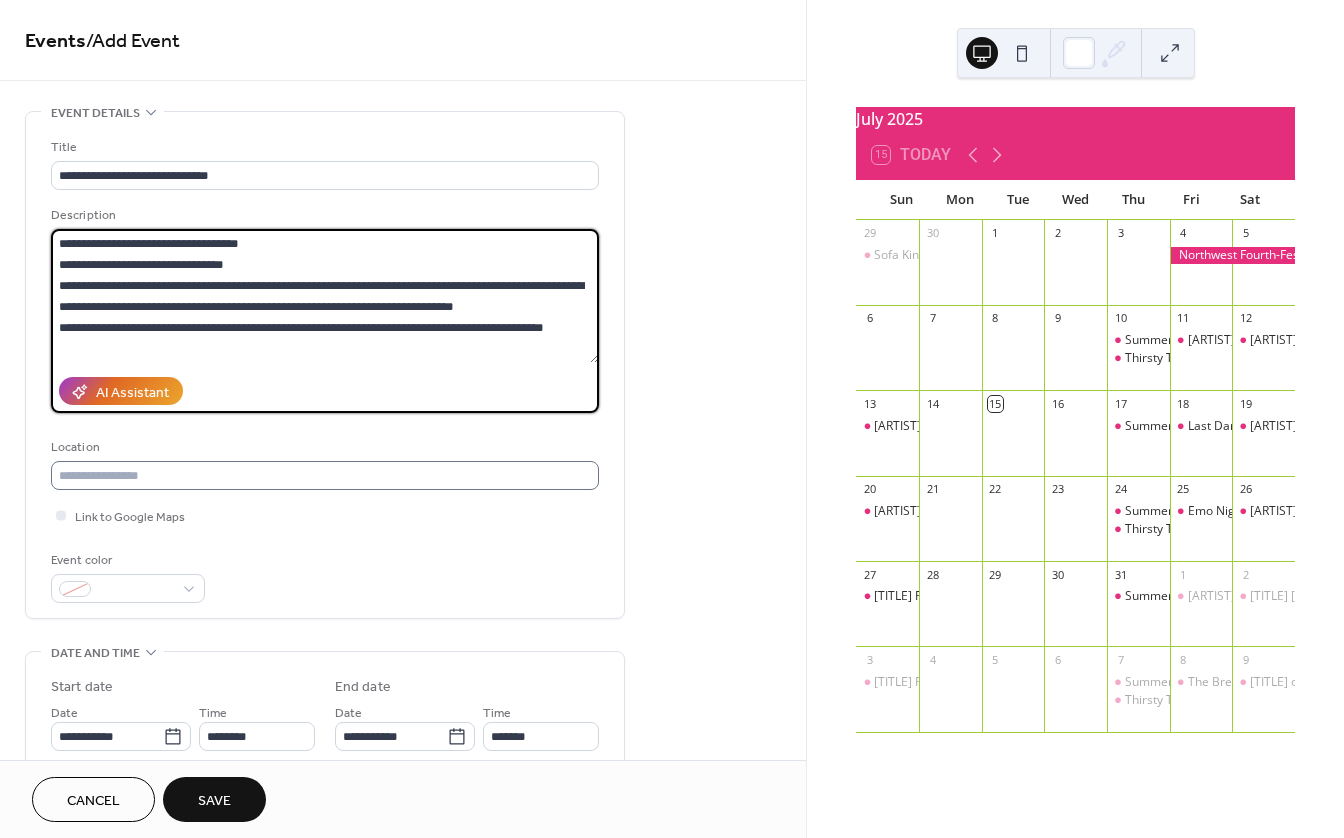 type on "**********" 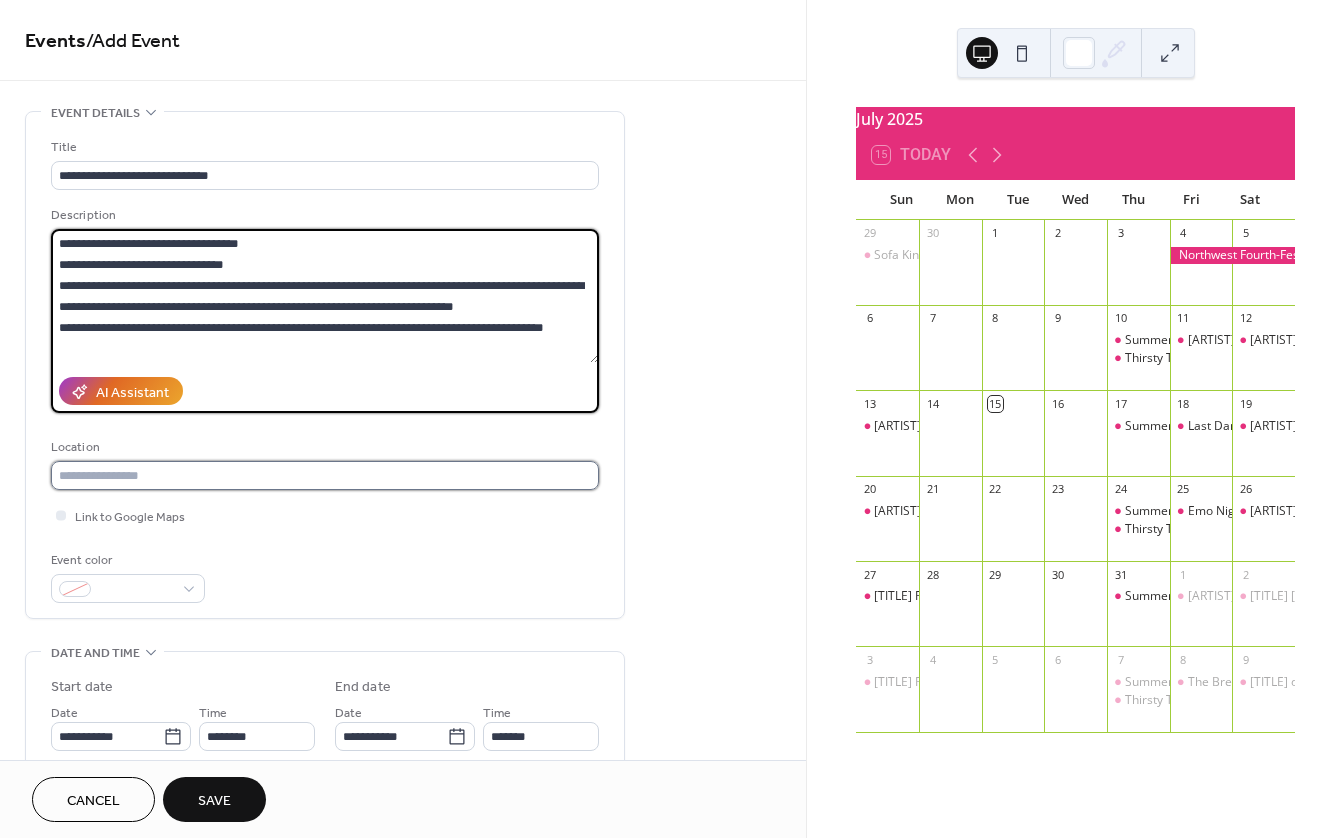click at bounding box center (325, 475) 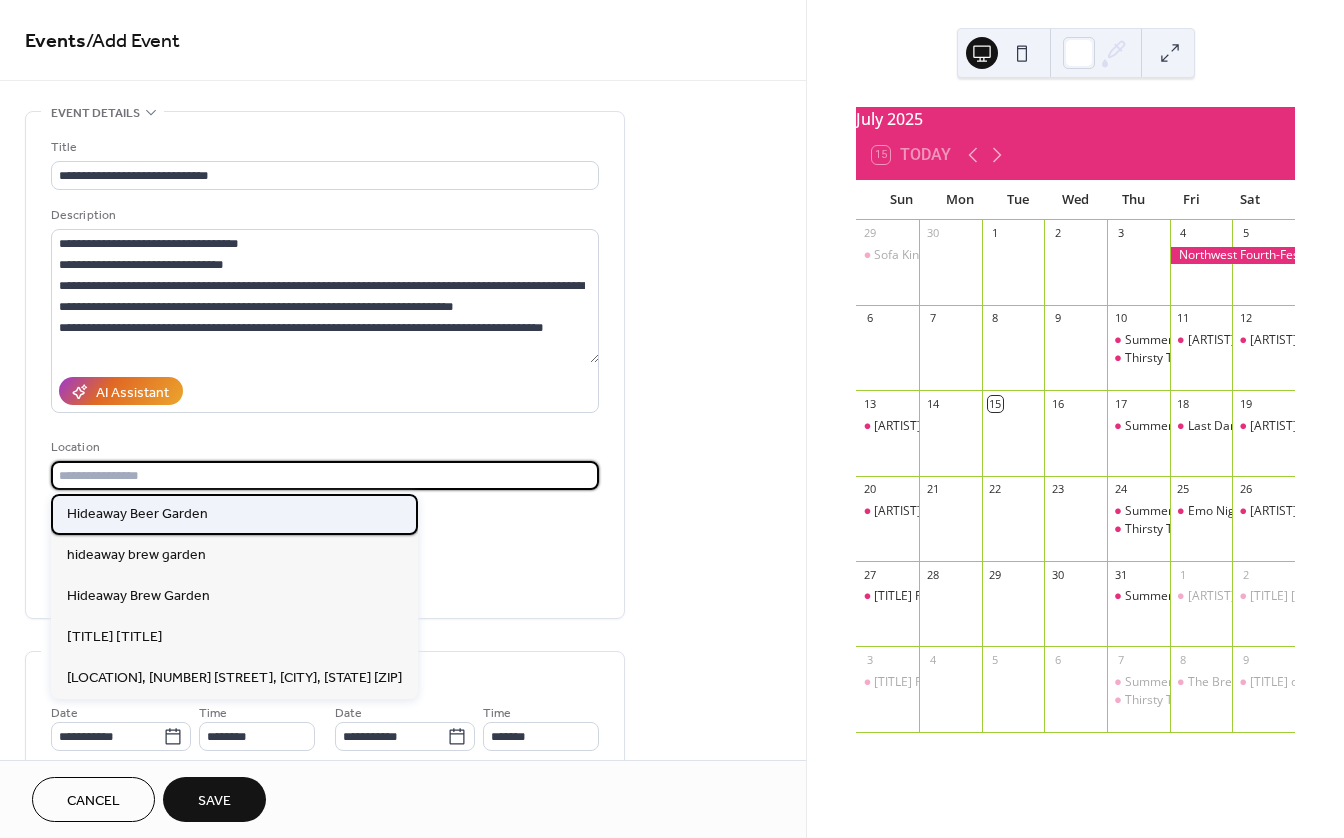 click on "Hideaway Beer Garden" at bounding box center [137, 514] 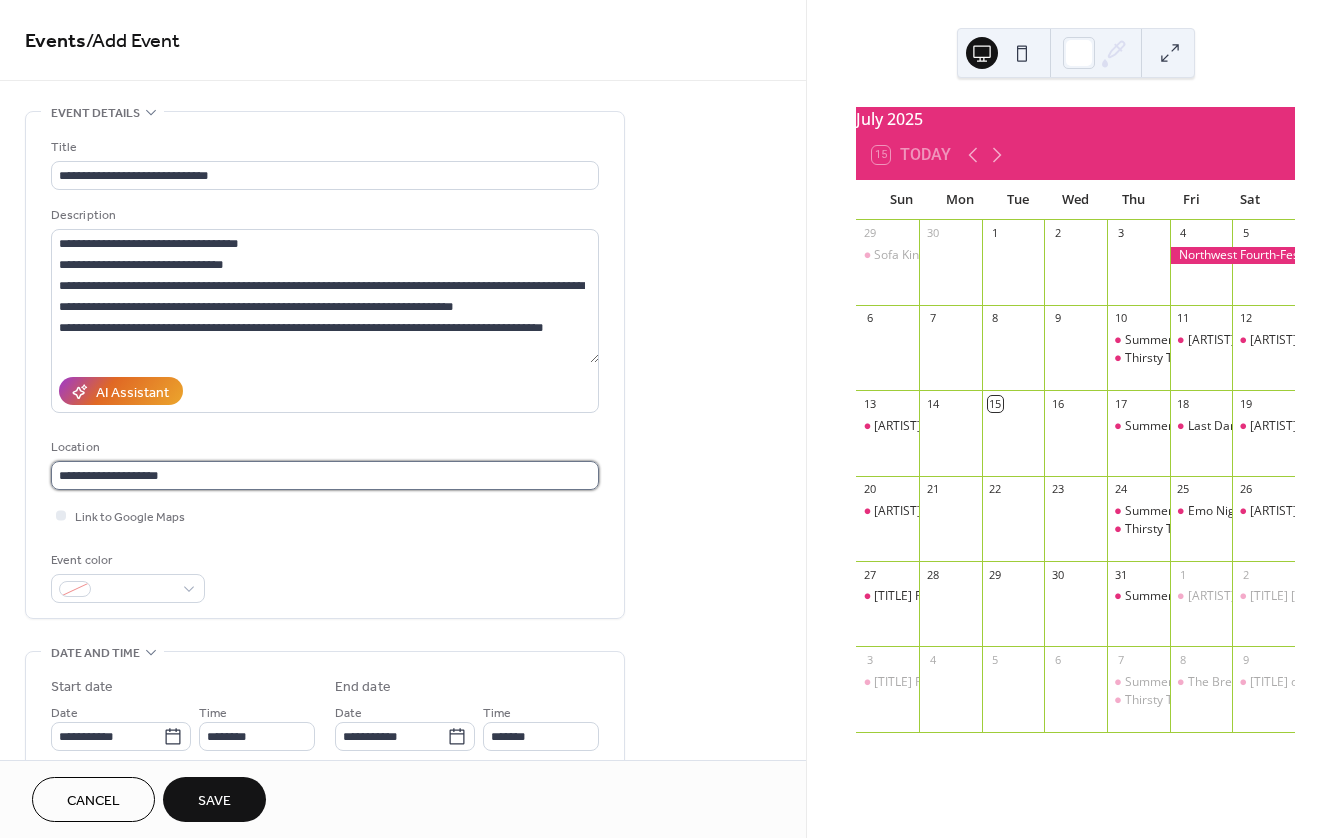 click on "**********" at bounding box center [325, 475] 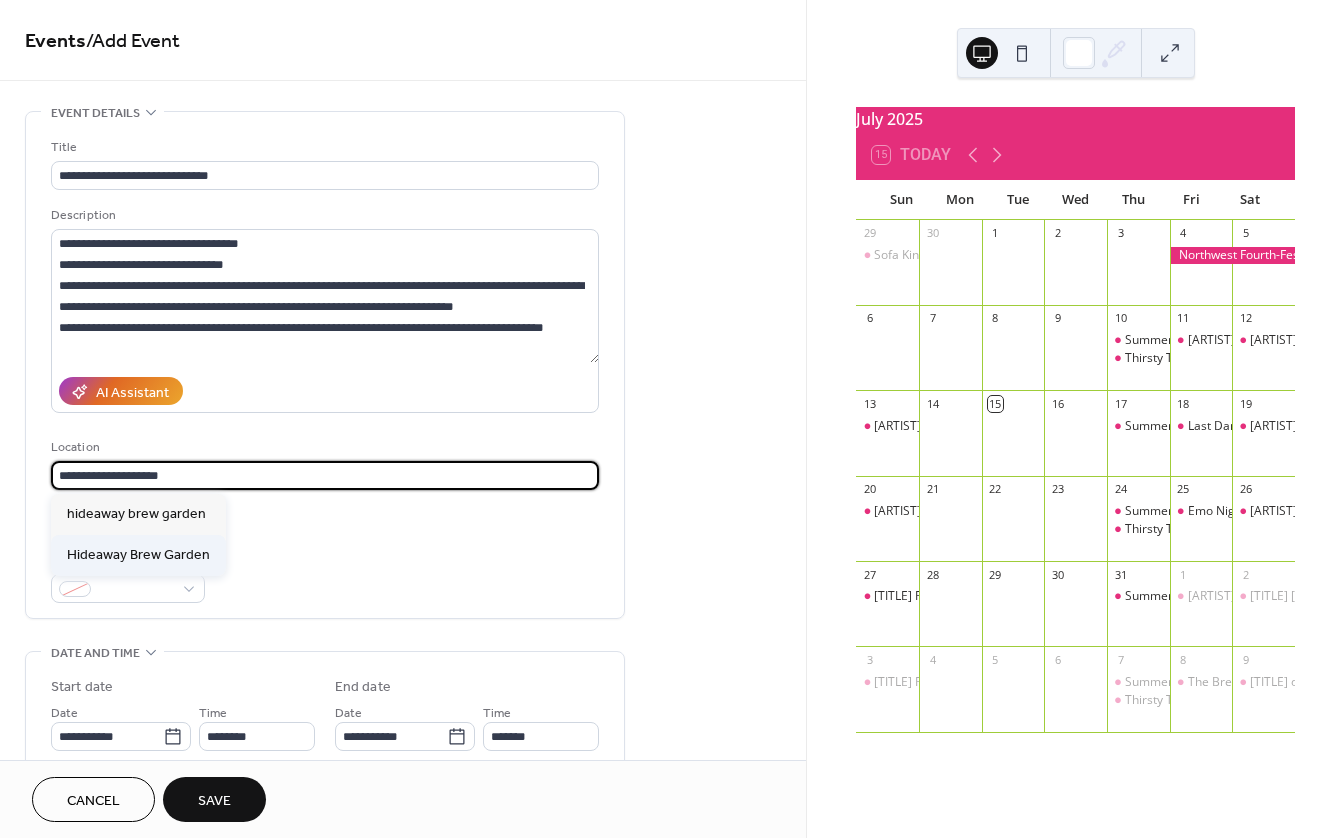 type on "**********" 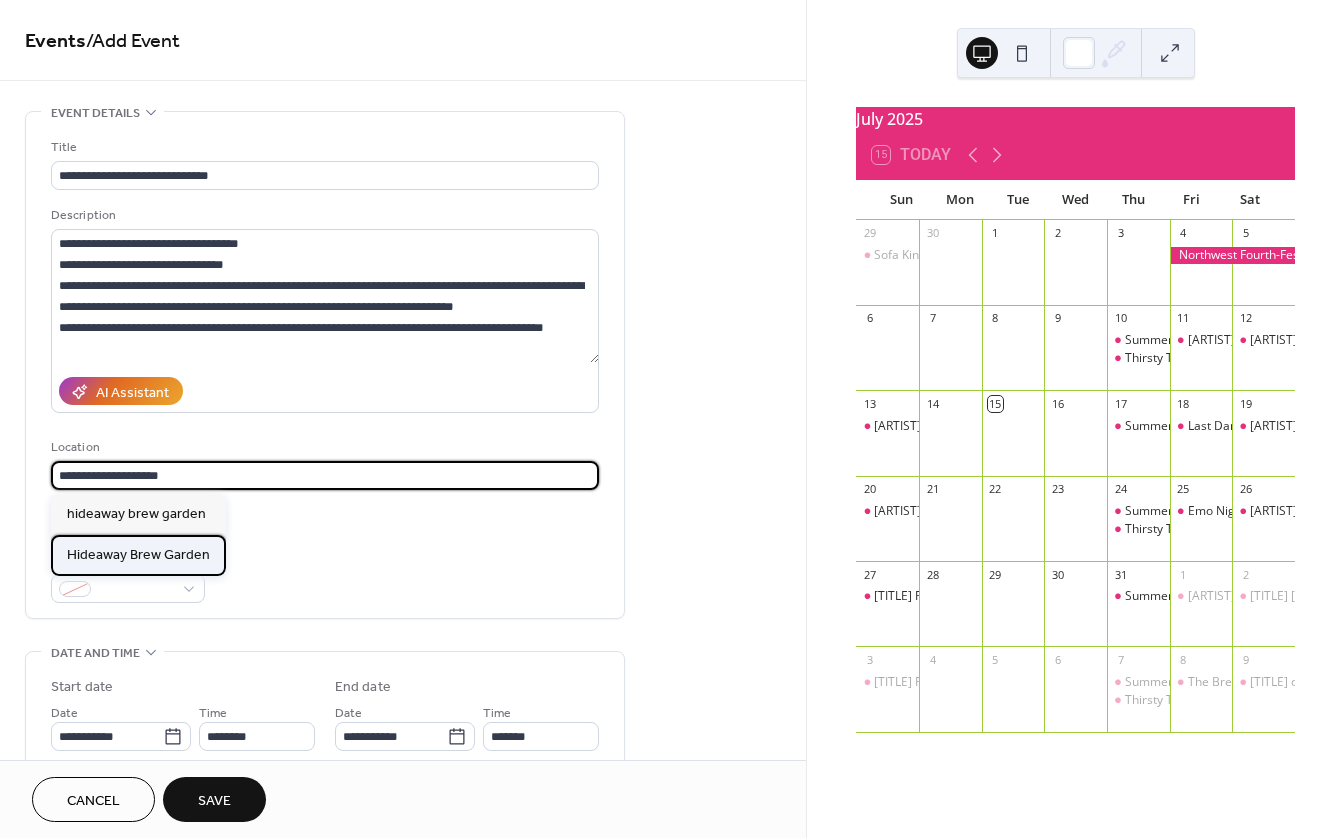 click on "Hideaway Brew Garden" at bounding box center [138, 555] 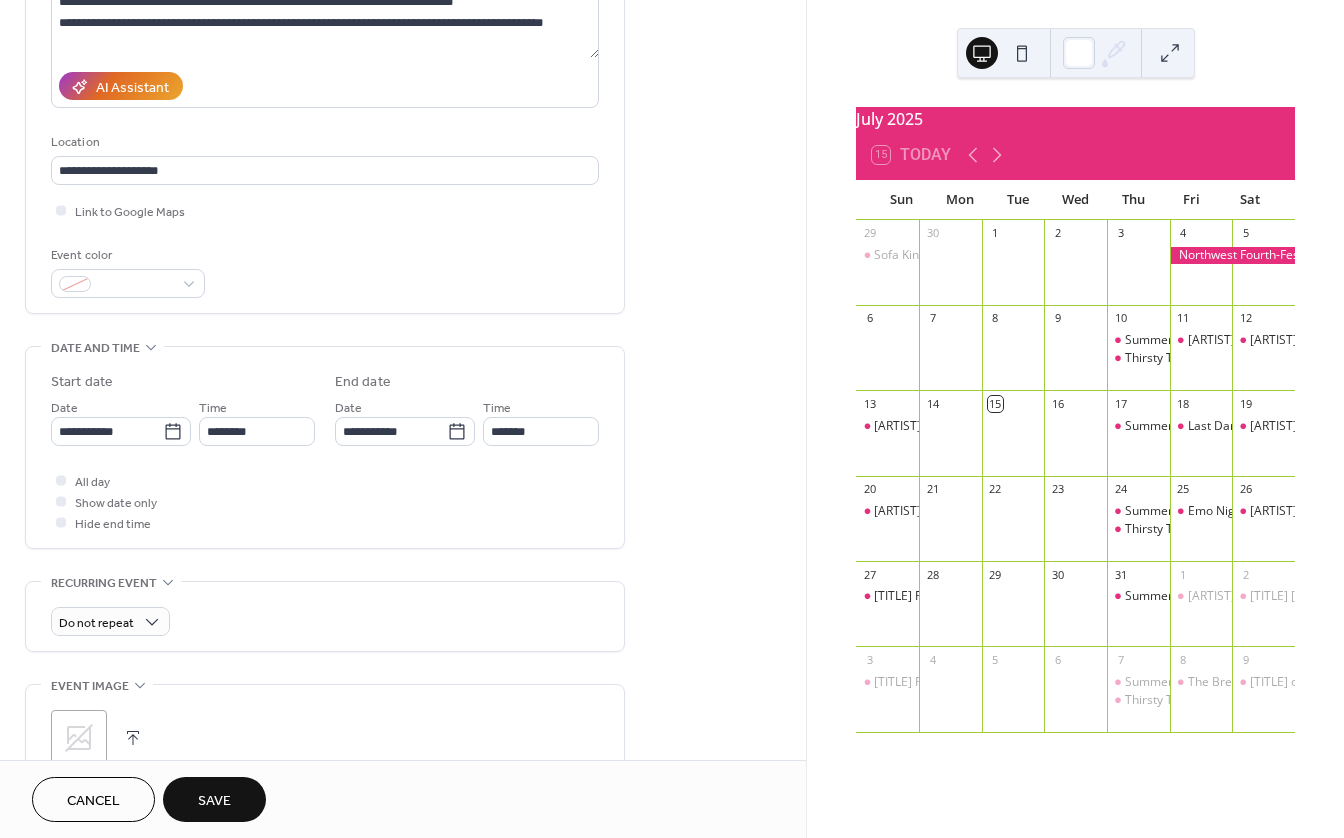 scroll, scrollTop: 300, scrollLeft: 0, axis: vertical 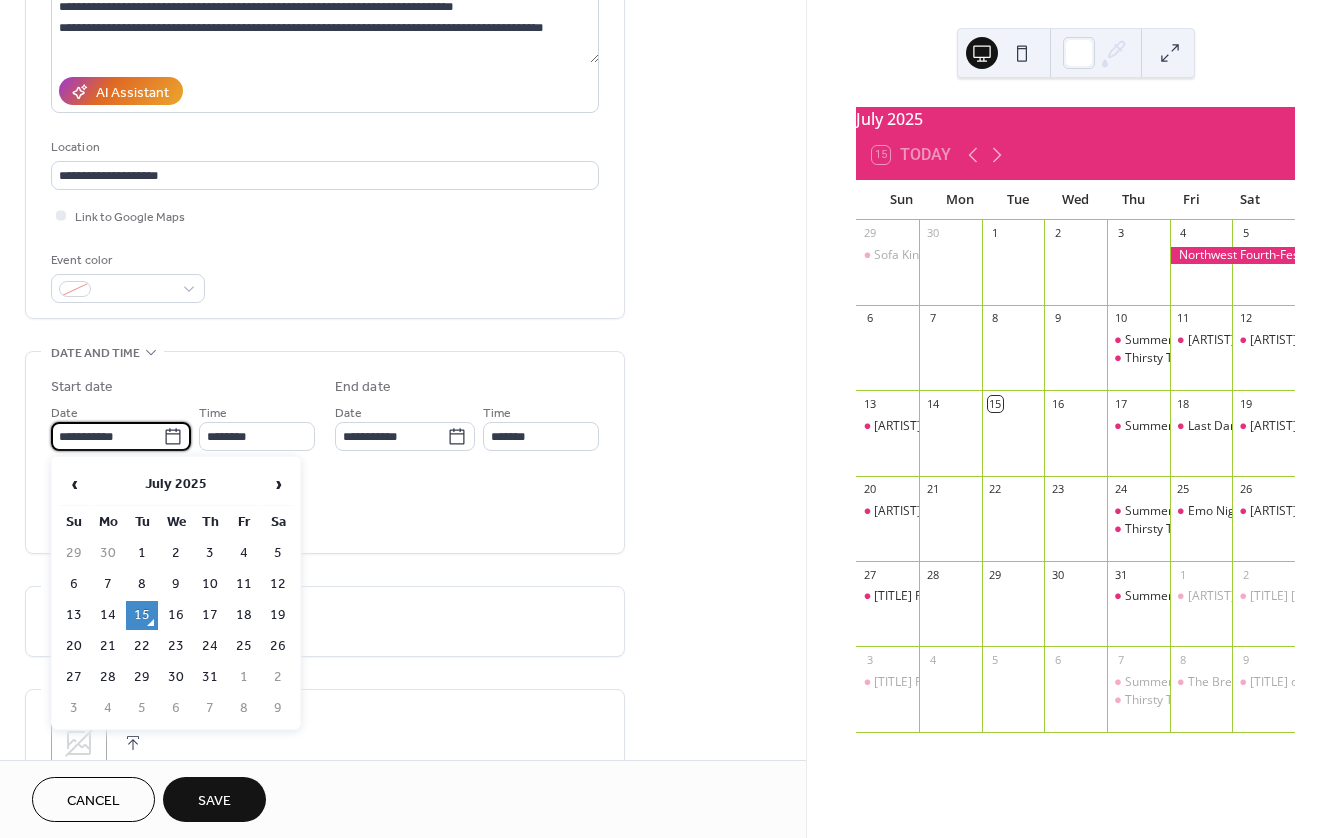 click on "**********" at bounding box center [107, 436] 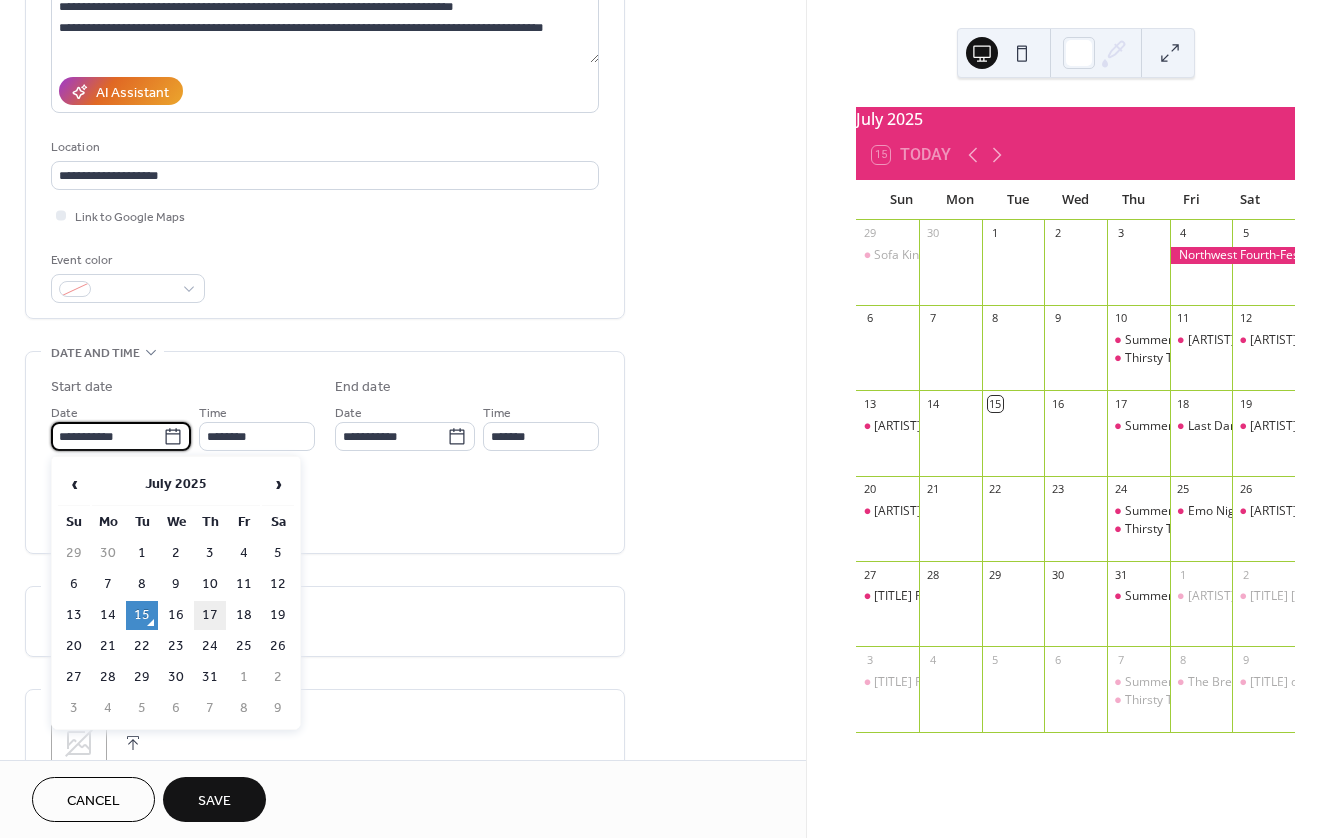 click on "17" at bounding box center [210, 615] 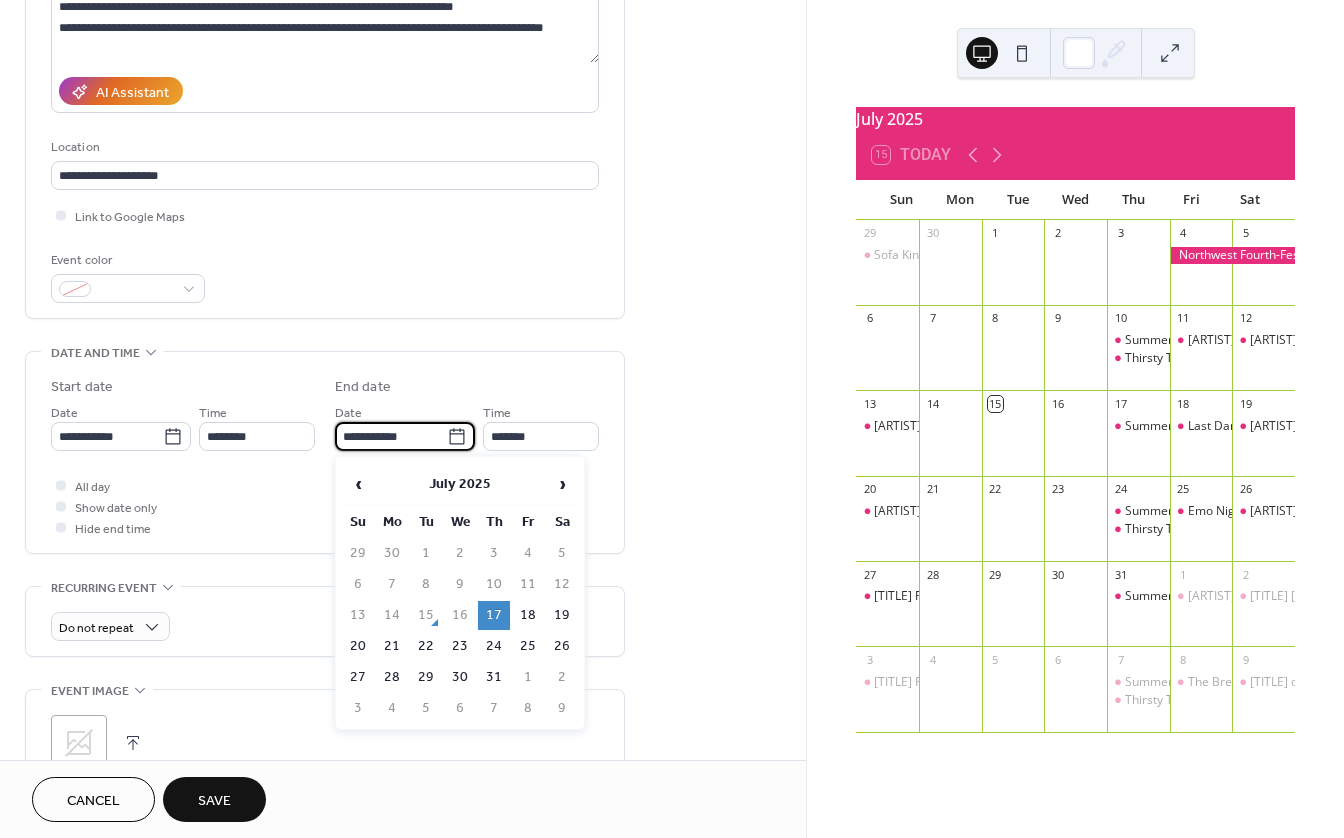 click on "**********" at bounding box center [391, 436] 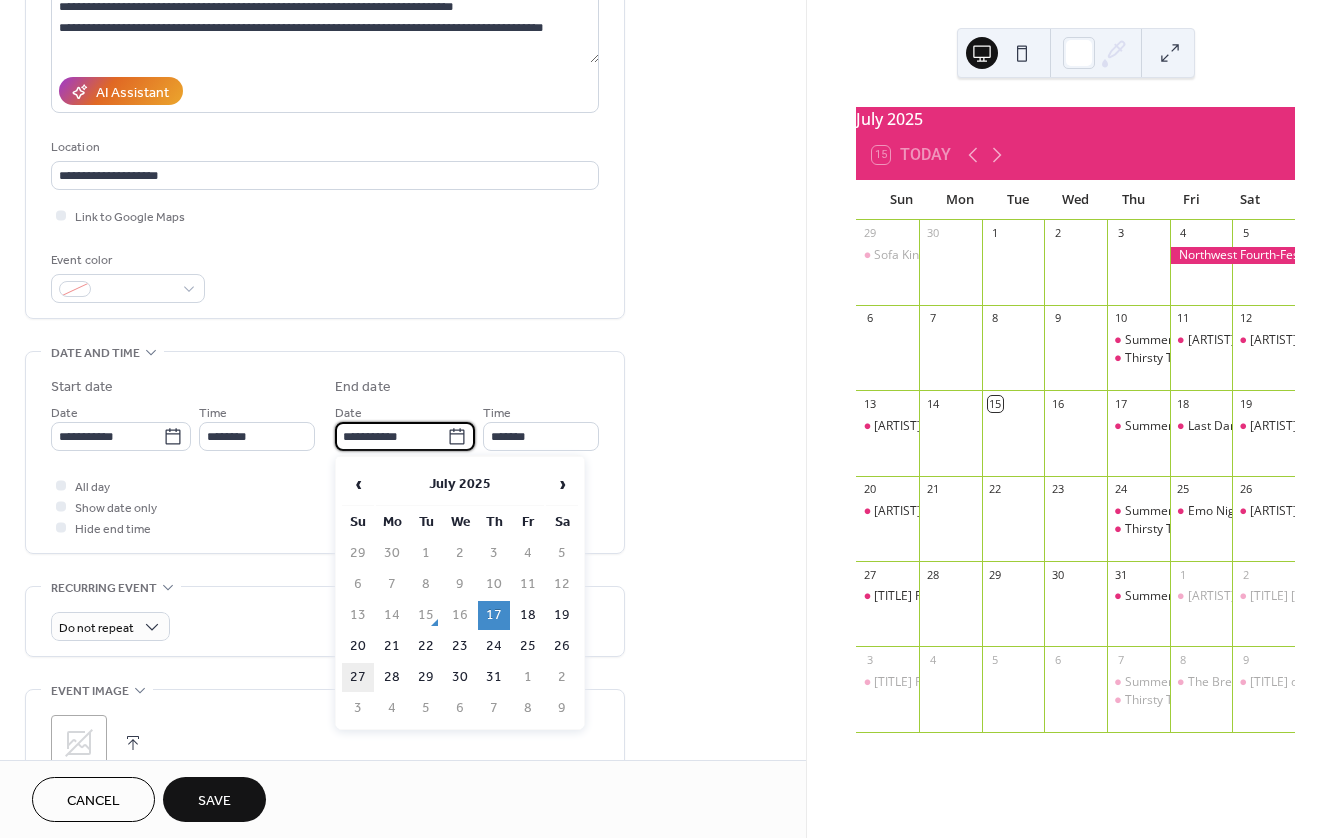 click on "27" at bounding box center [358, 677] 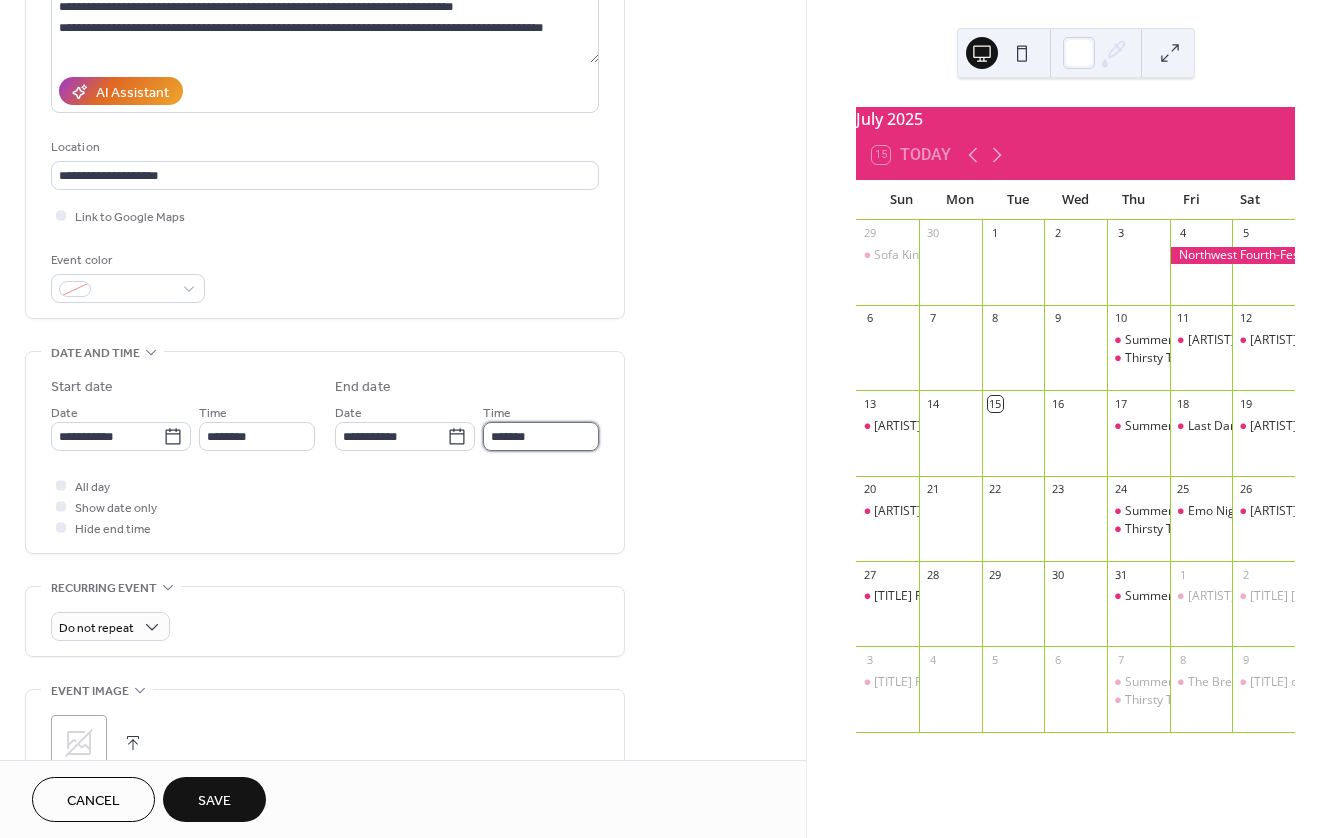 click on "*******" at bounding box center (541, 436) 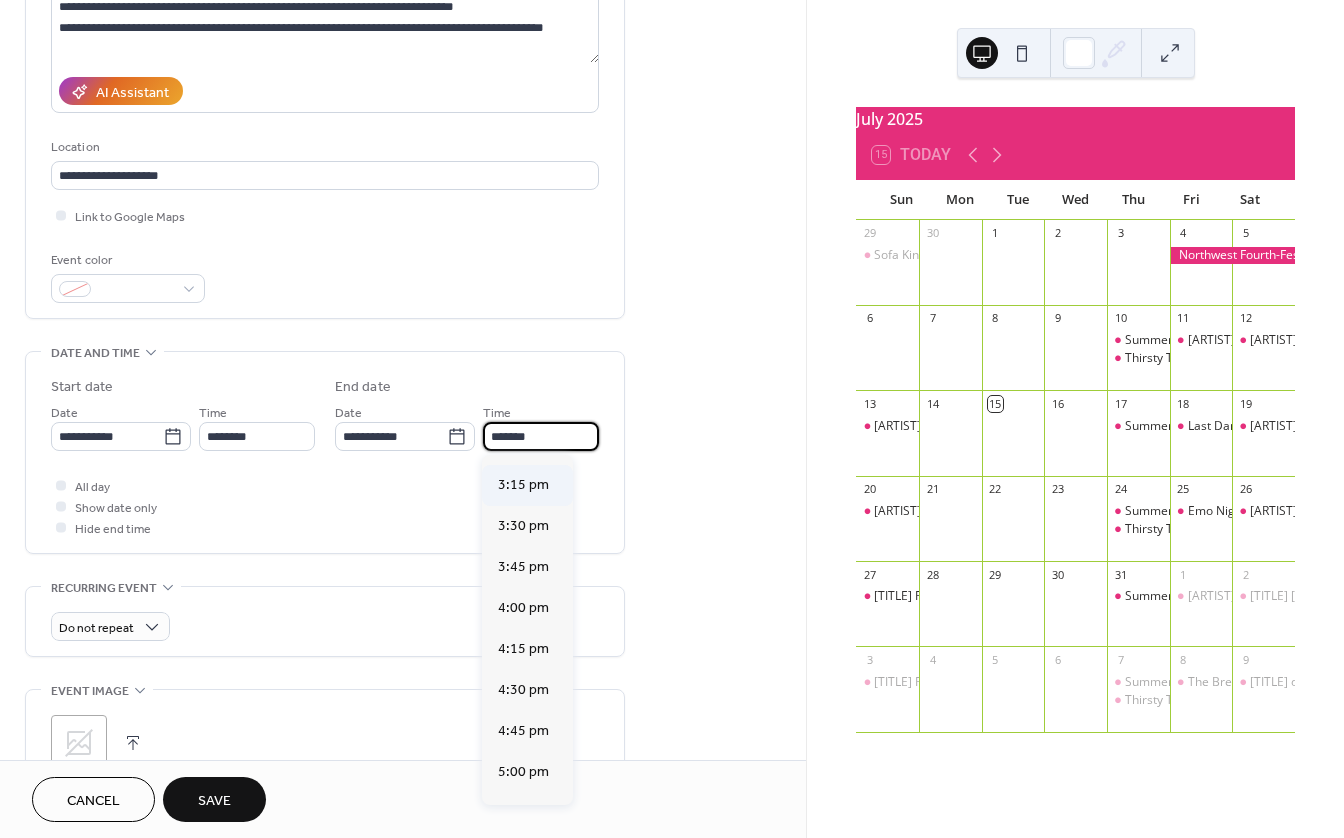 scroll, scrollTop: 2532, scrollLeft: 0, axis: vertical 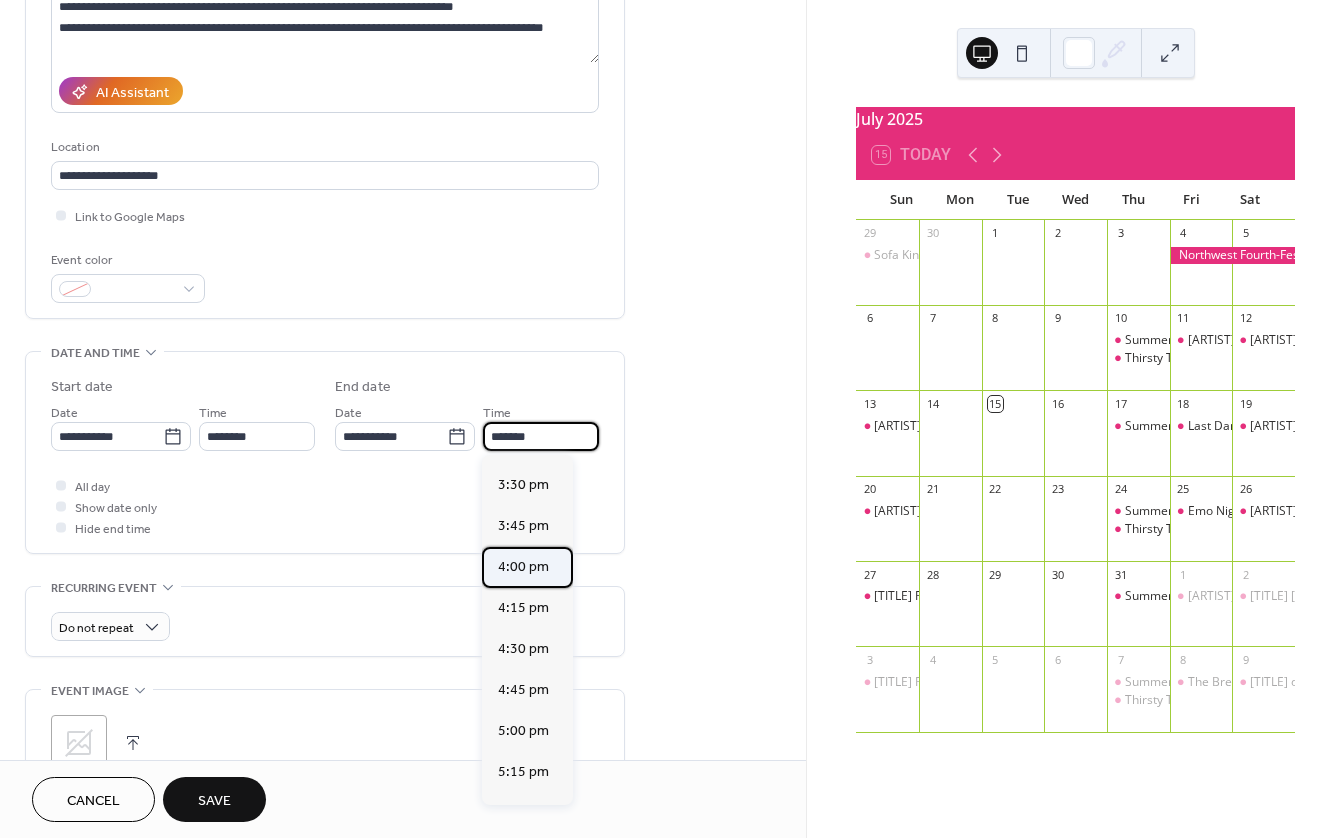 click on "4:00 pm" at bounding box center (523, 567) 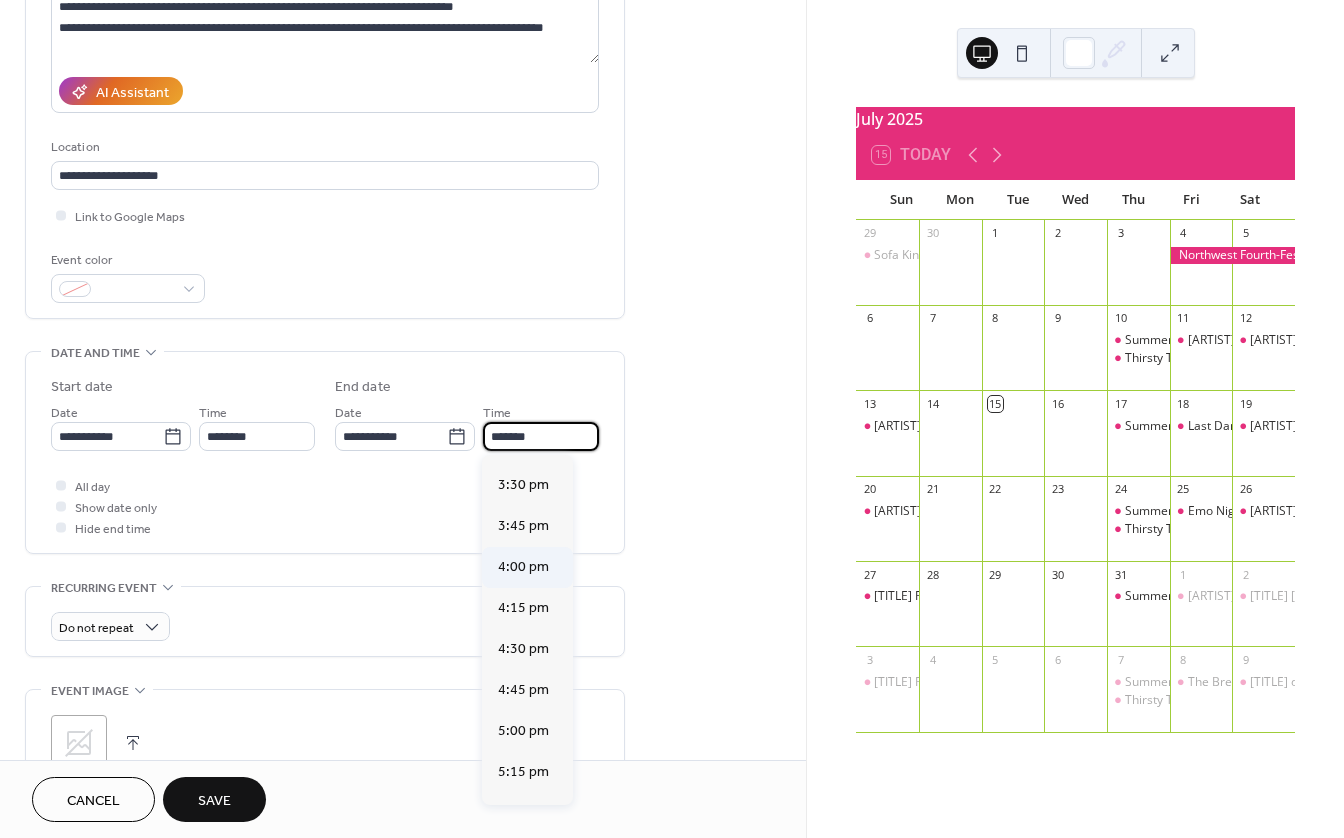 type on "*******" 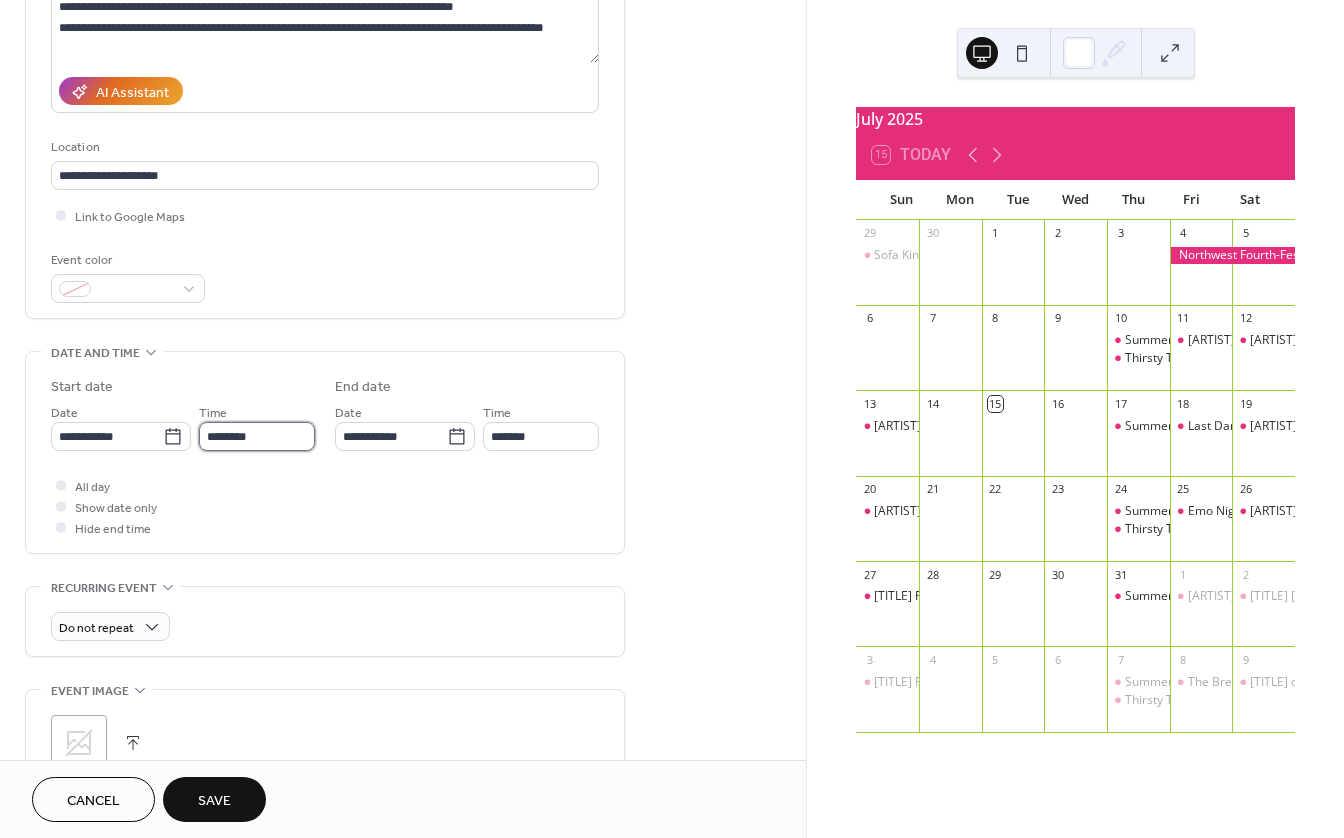 click on "********" at bounding box center (257, 436) 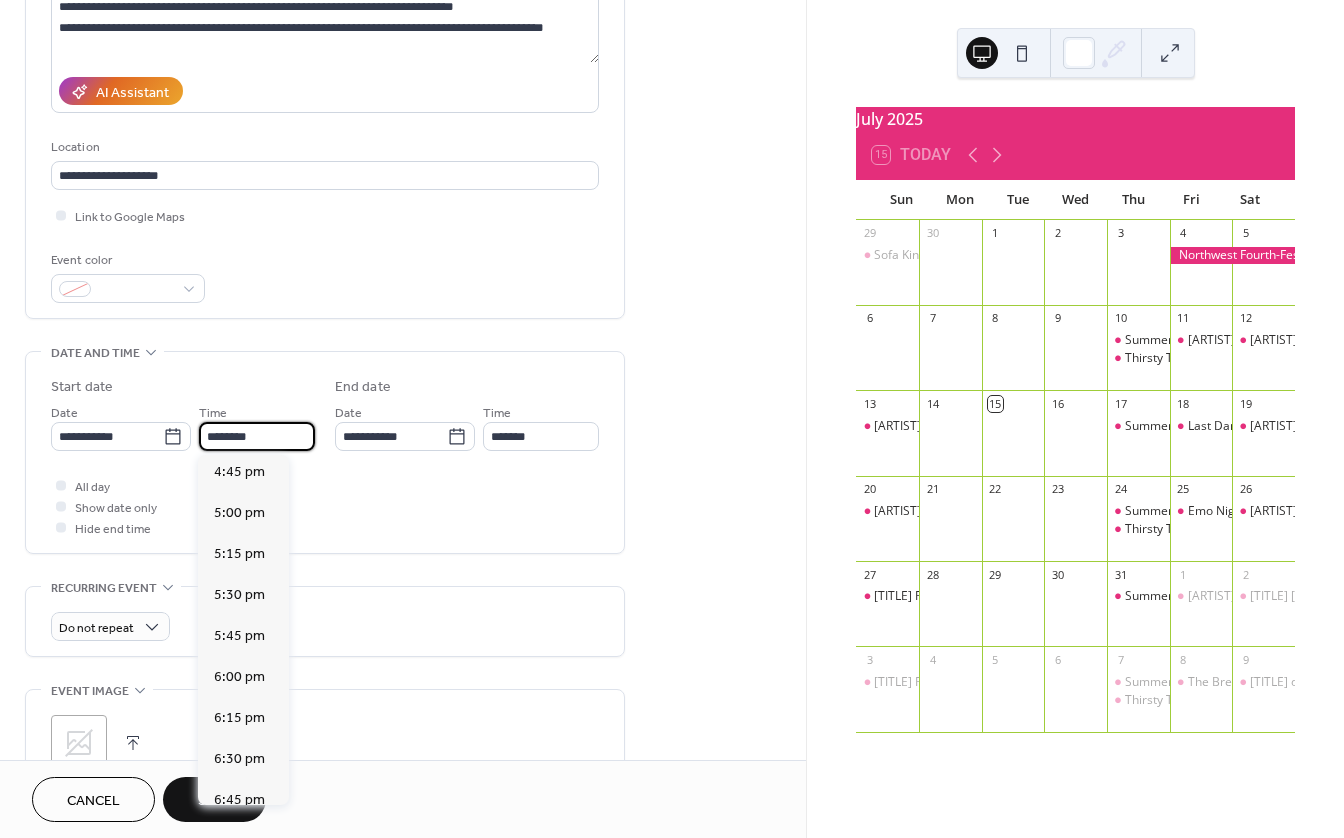 scroll, scrollTop: 2768, scrollLeft: 0, axis: vertical 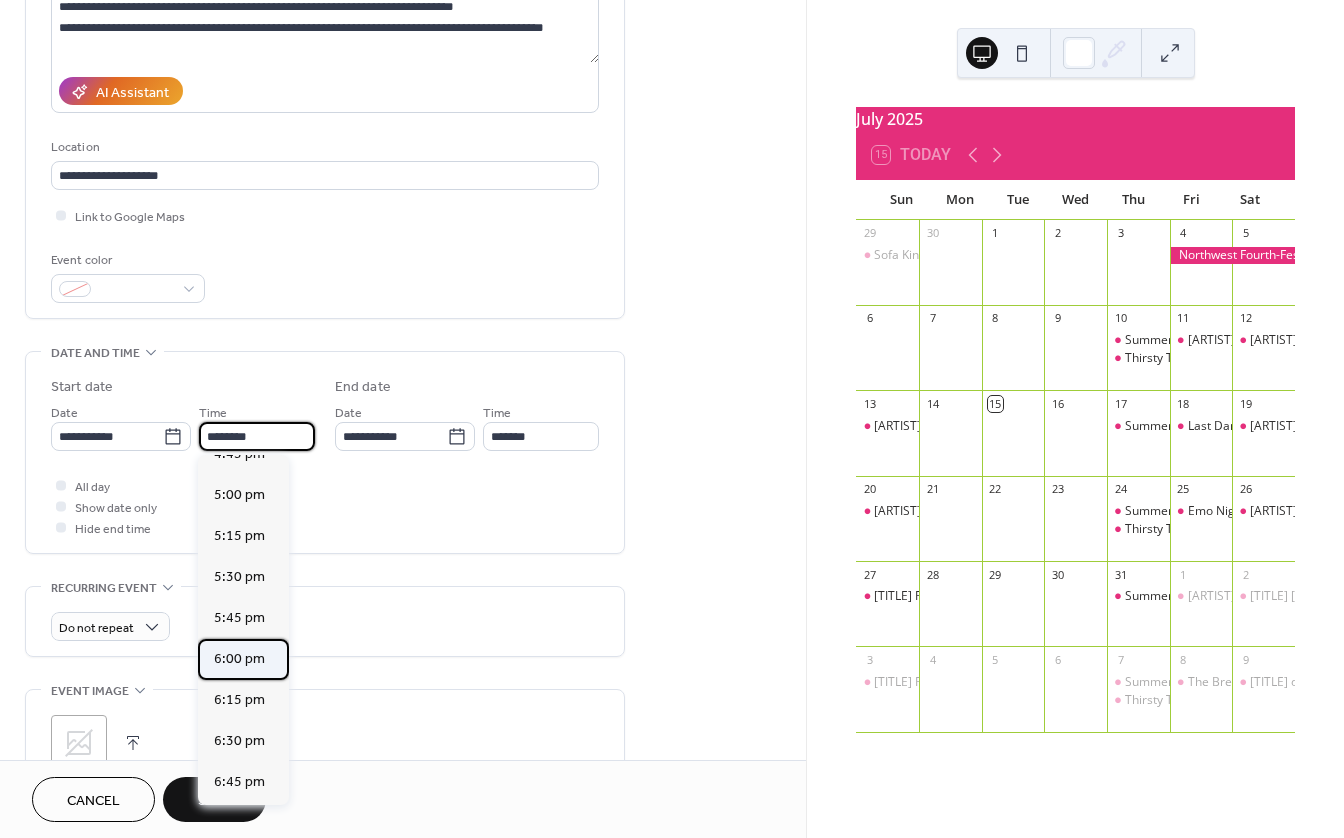 click on "6:00 pm" at bounding box center [239, 659] 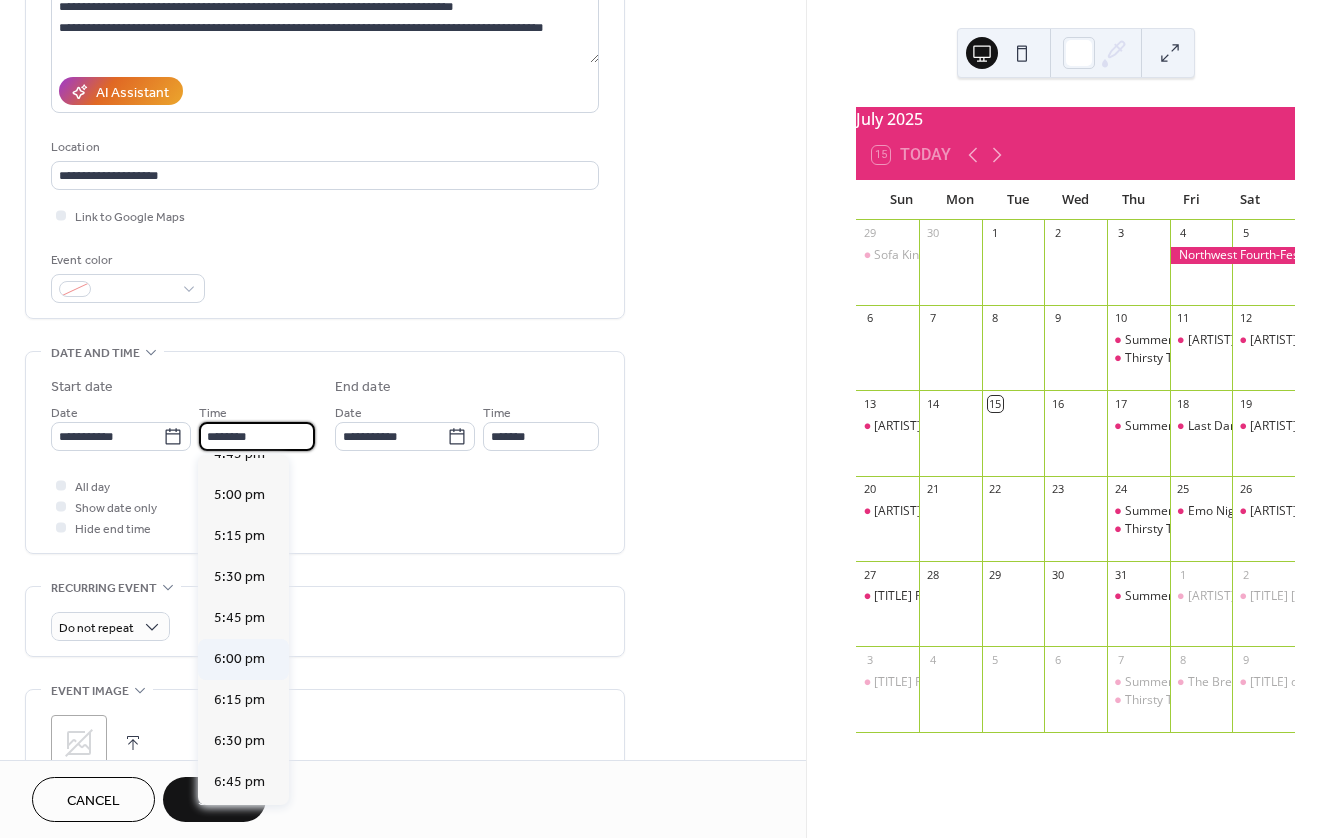 type on "*******" 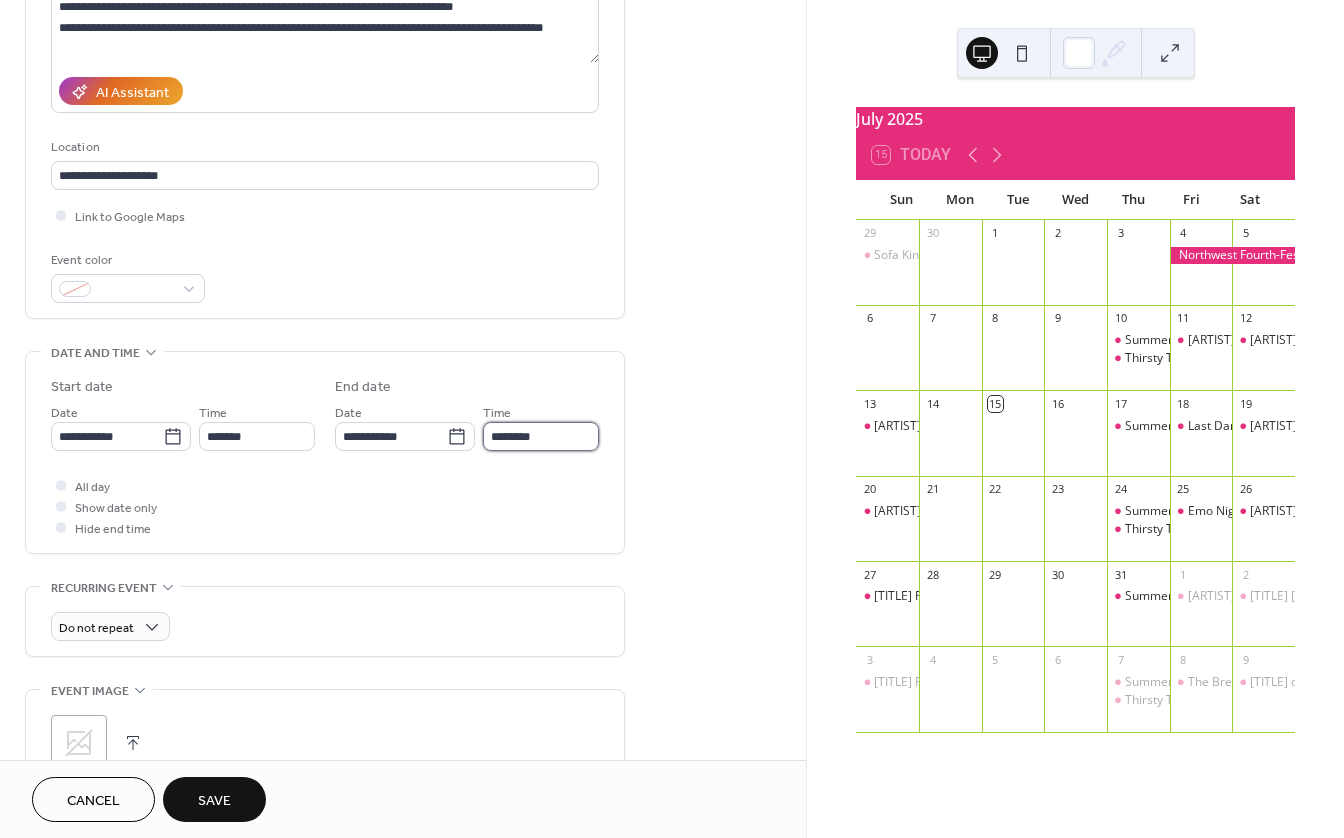 click on "********" at bounding box center [541, 436] 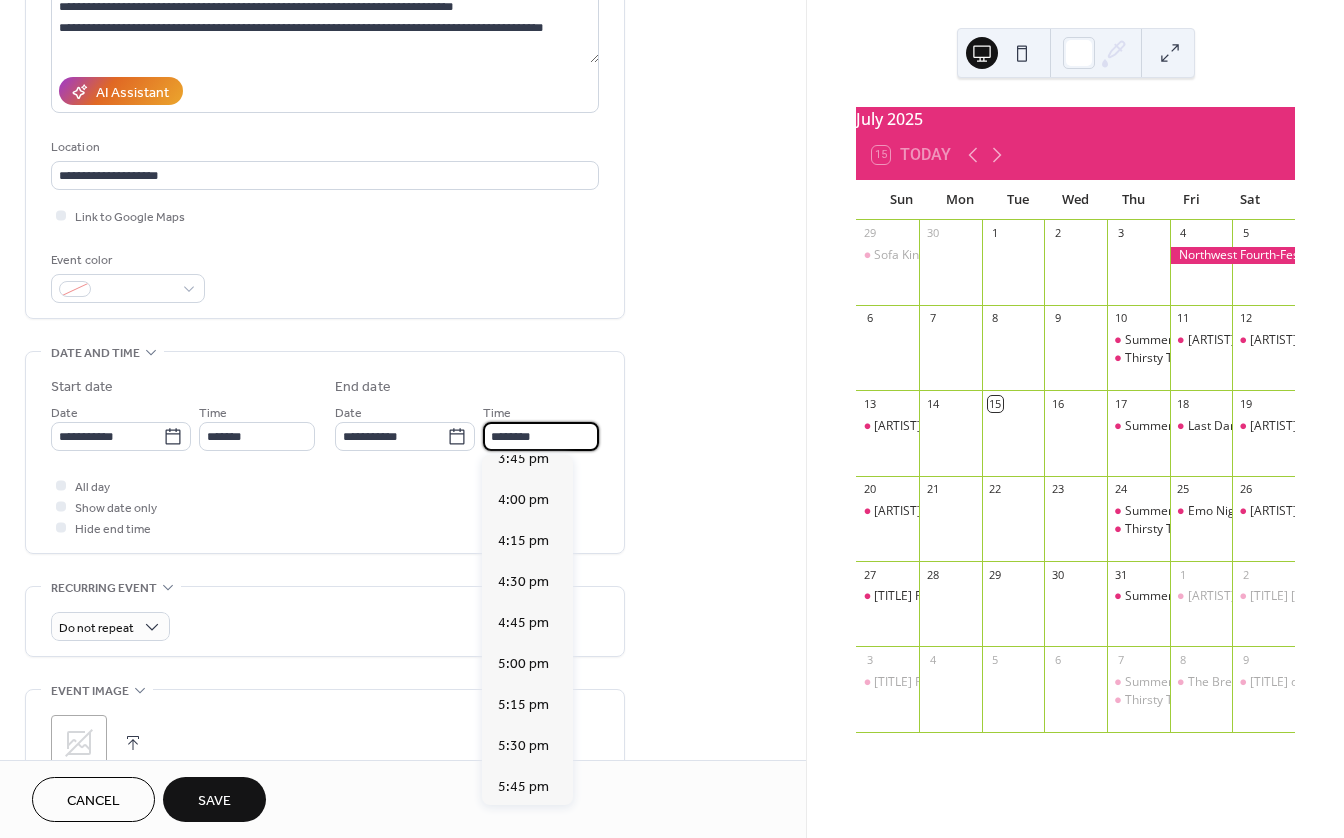 scroll, scrollTop: 2586, scrollLeft: 0, axis: vertical 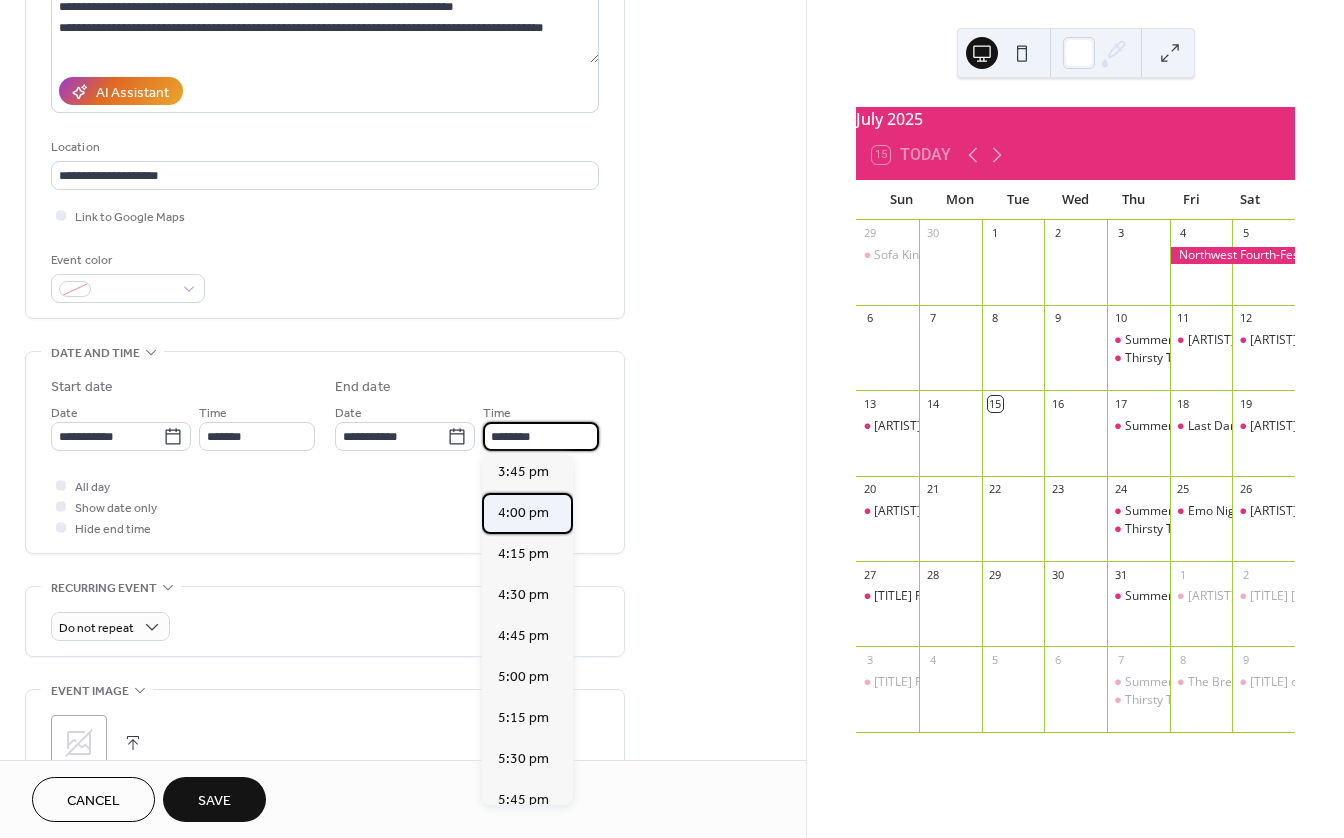 click on "4:00 pm" at bounding box center [523, 513] 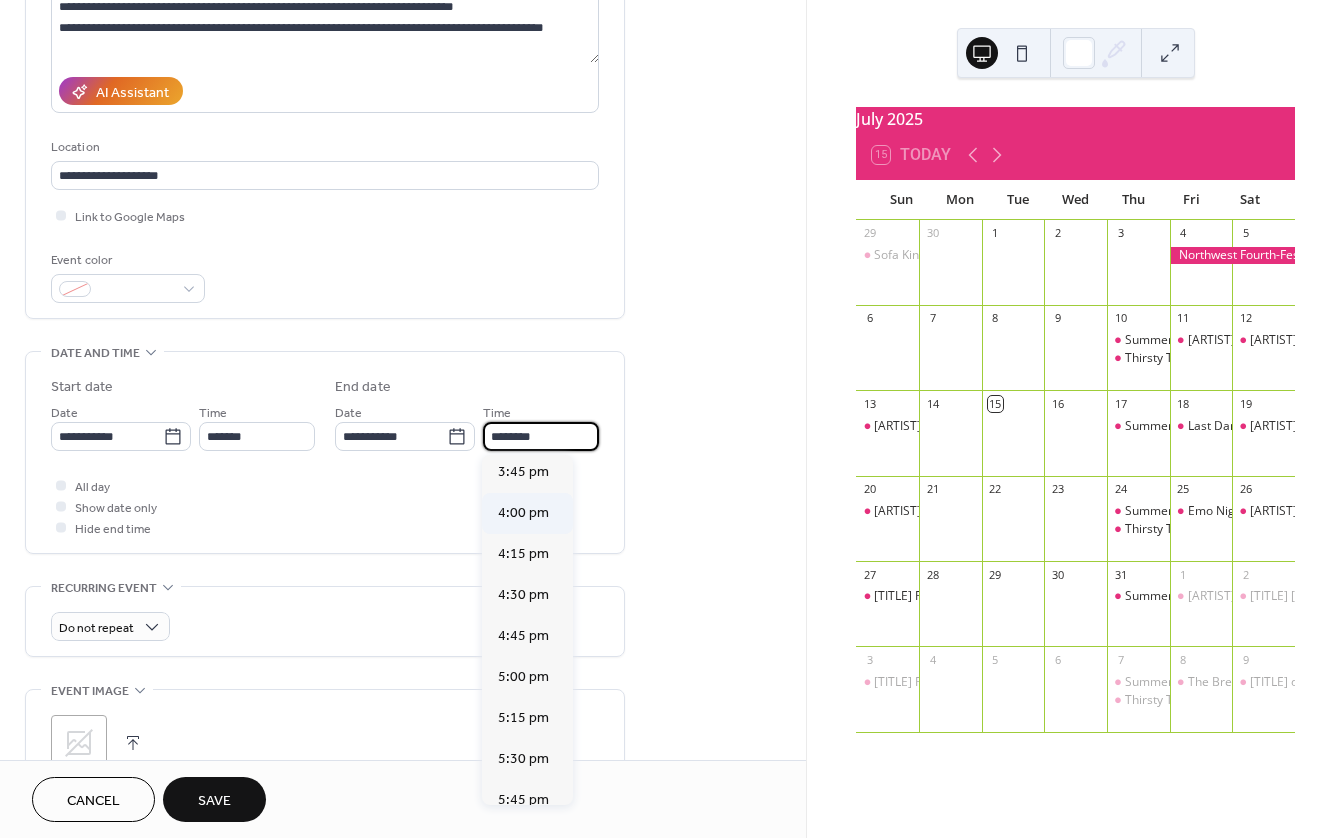 type on "*******" 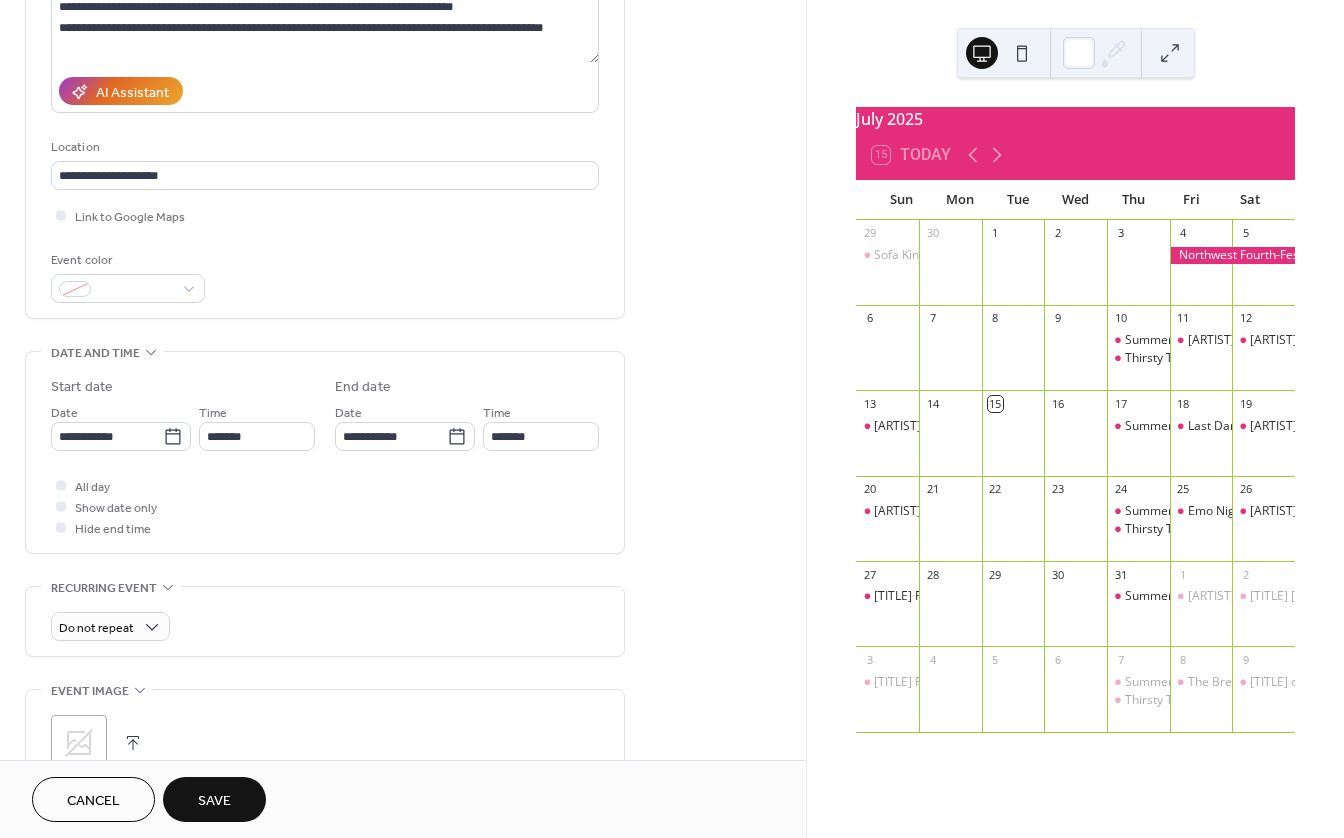 click on "All day Show date only Hide end time" at bounding box center [325, 506] 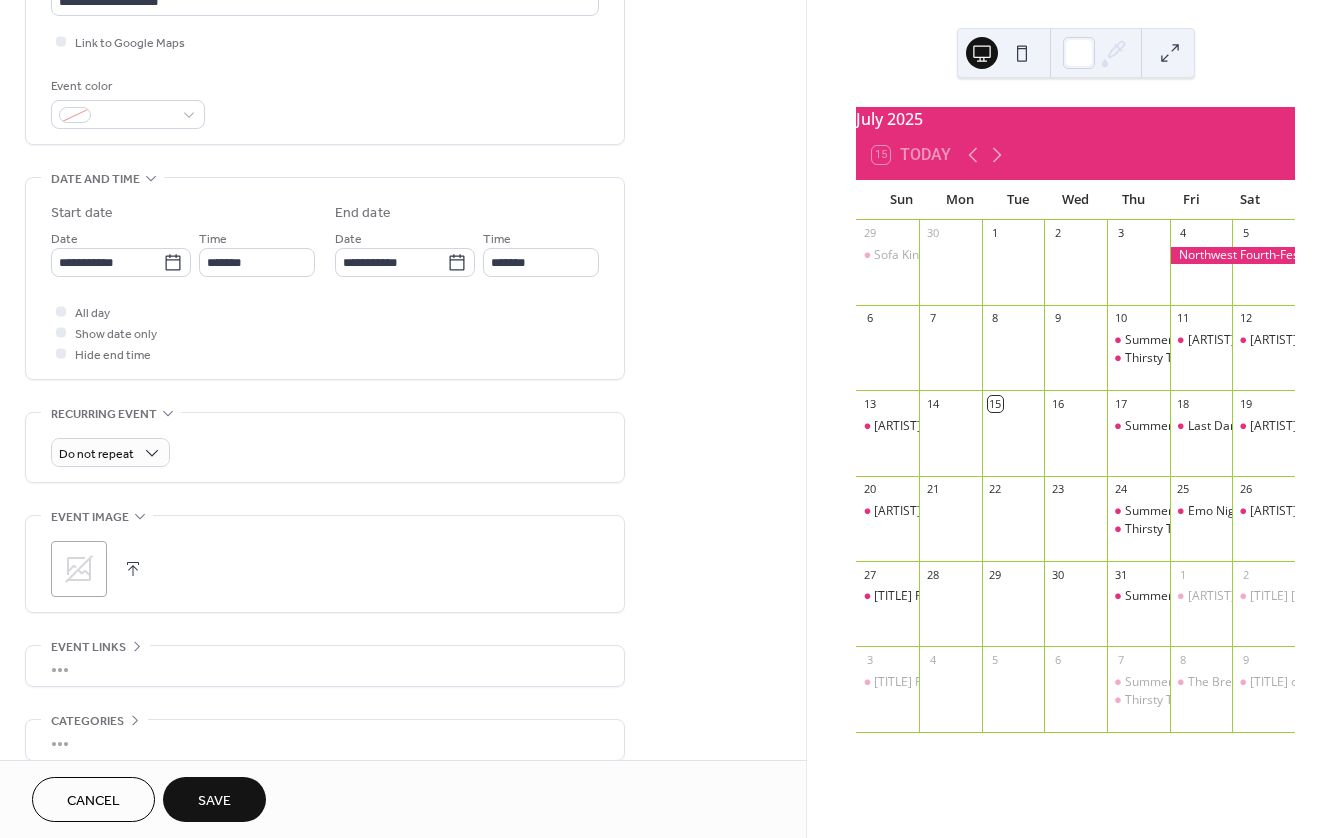 scroll, scrollTop: 469, scrollLeft: 0, axis: vertical 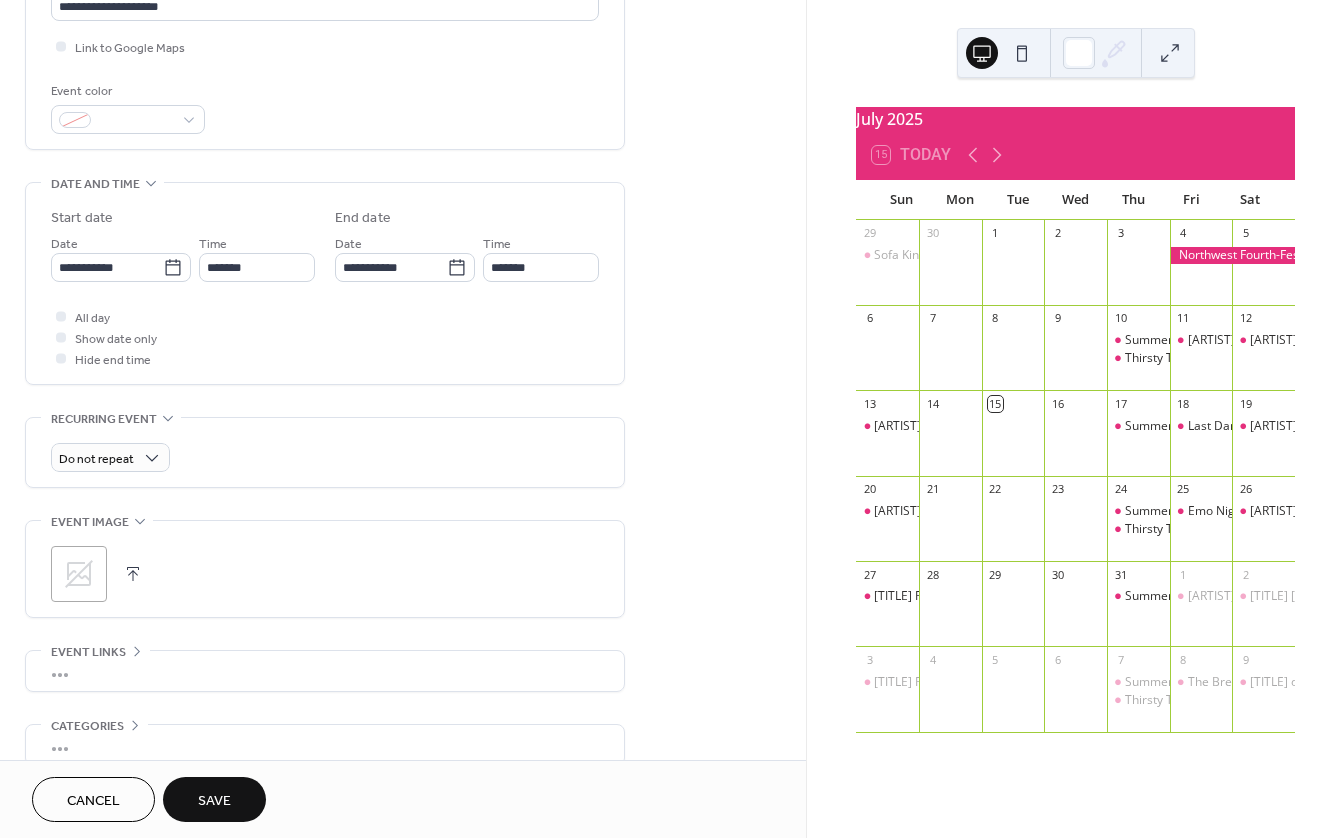 click 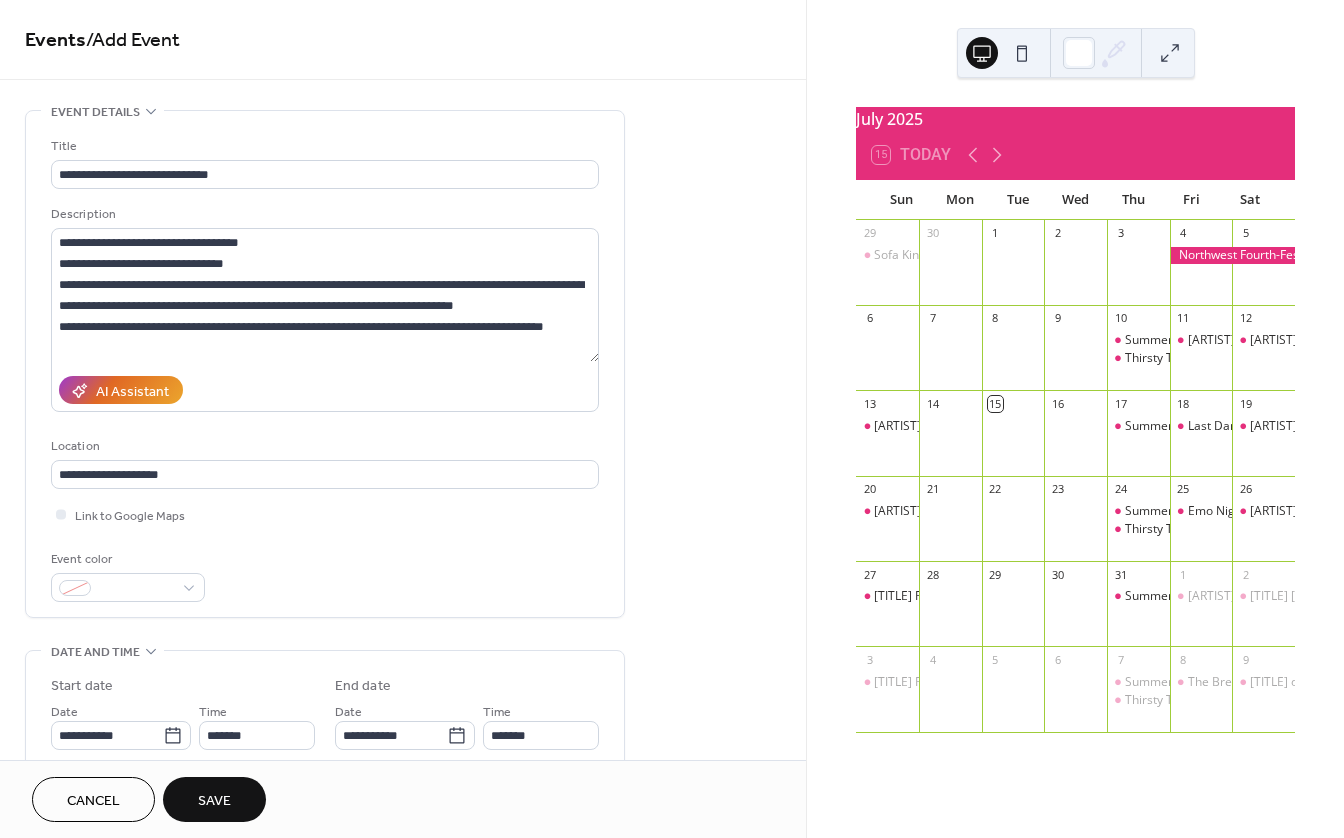scroll, scrollTop: 0, scrollLeft: 0, axis: both 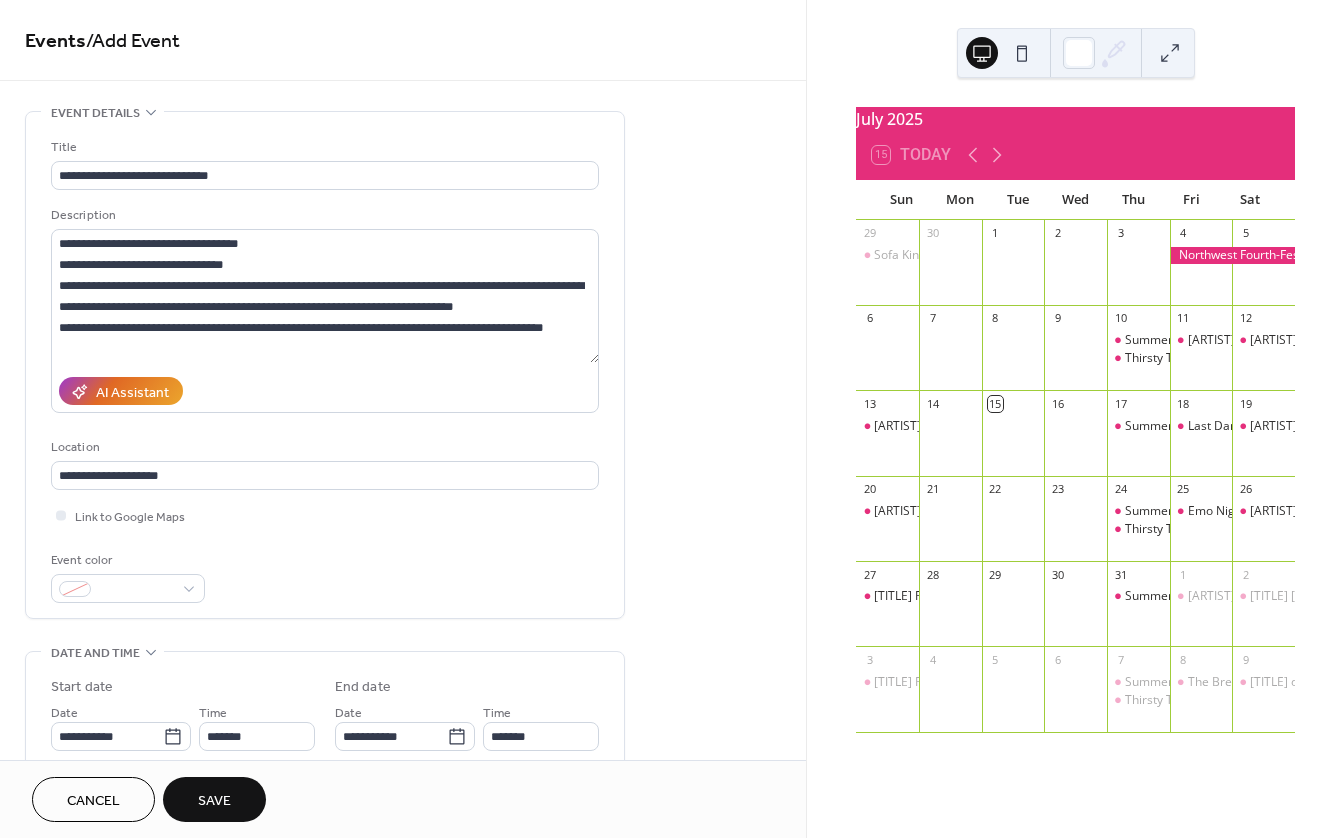 click on "Save" at bounding box center (214, 801) 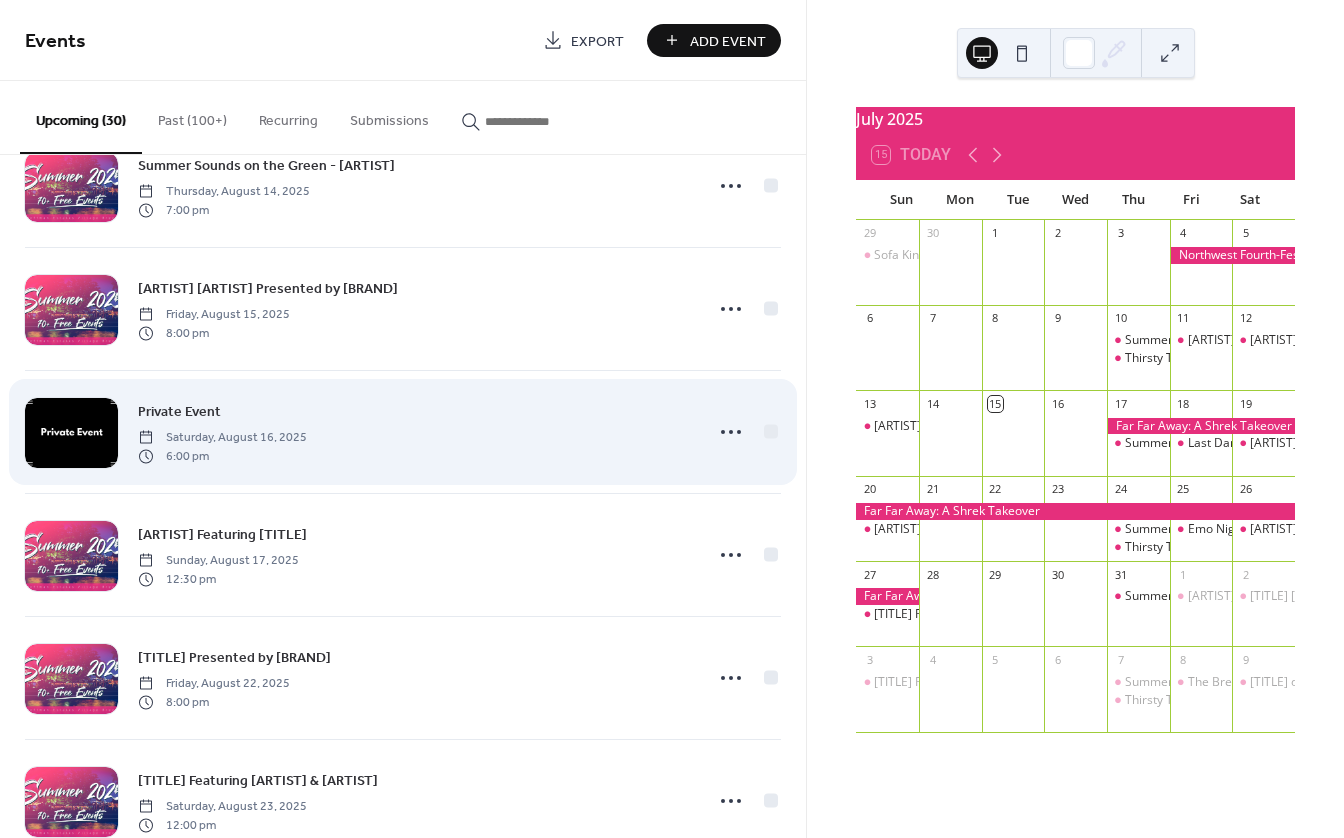 scroll, scrollTop: 2400, scrollLeft: 0, axis: vertical 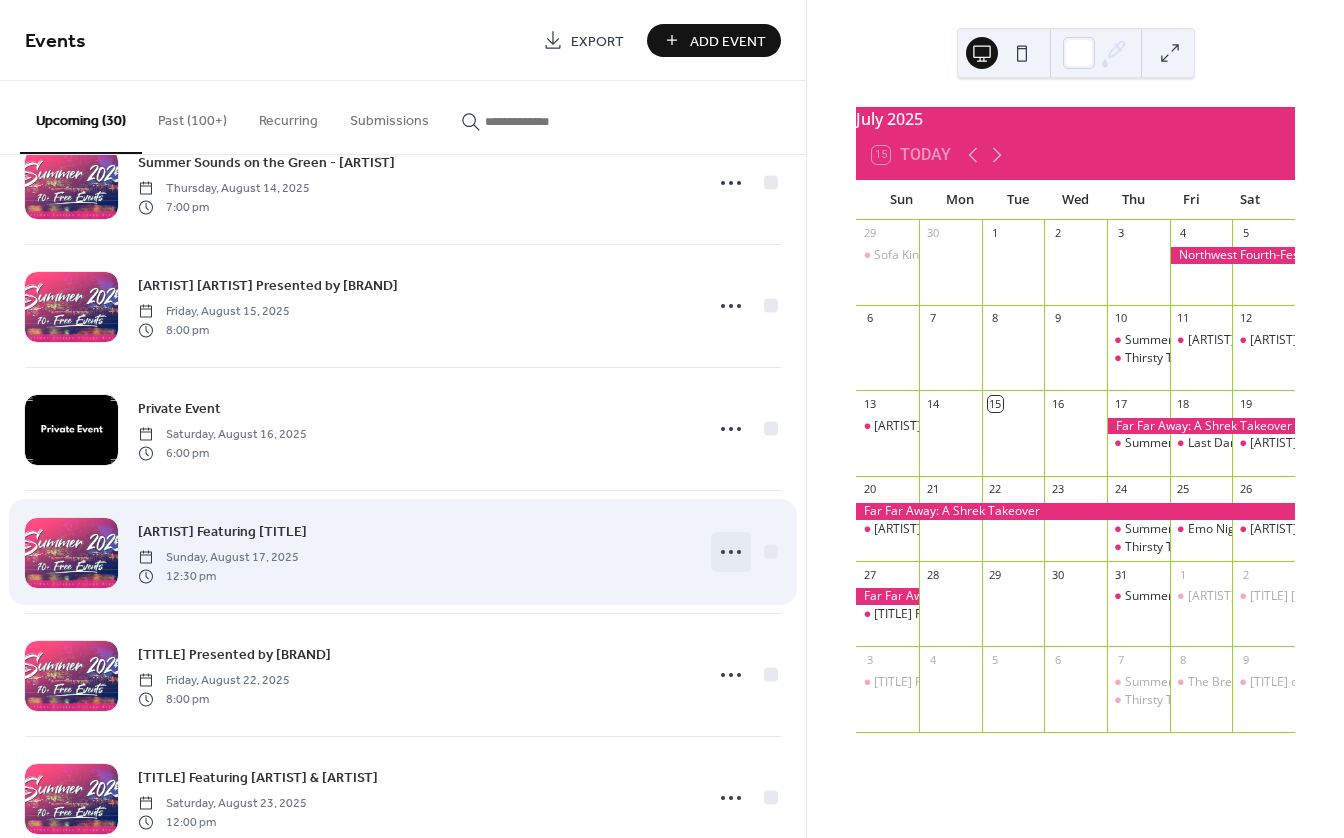 click 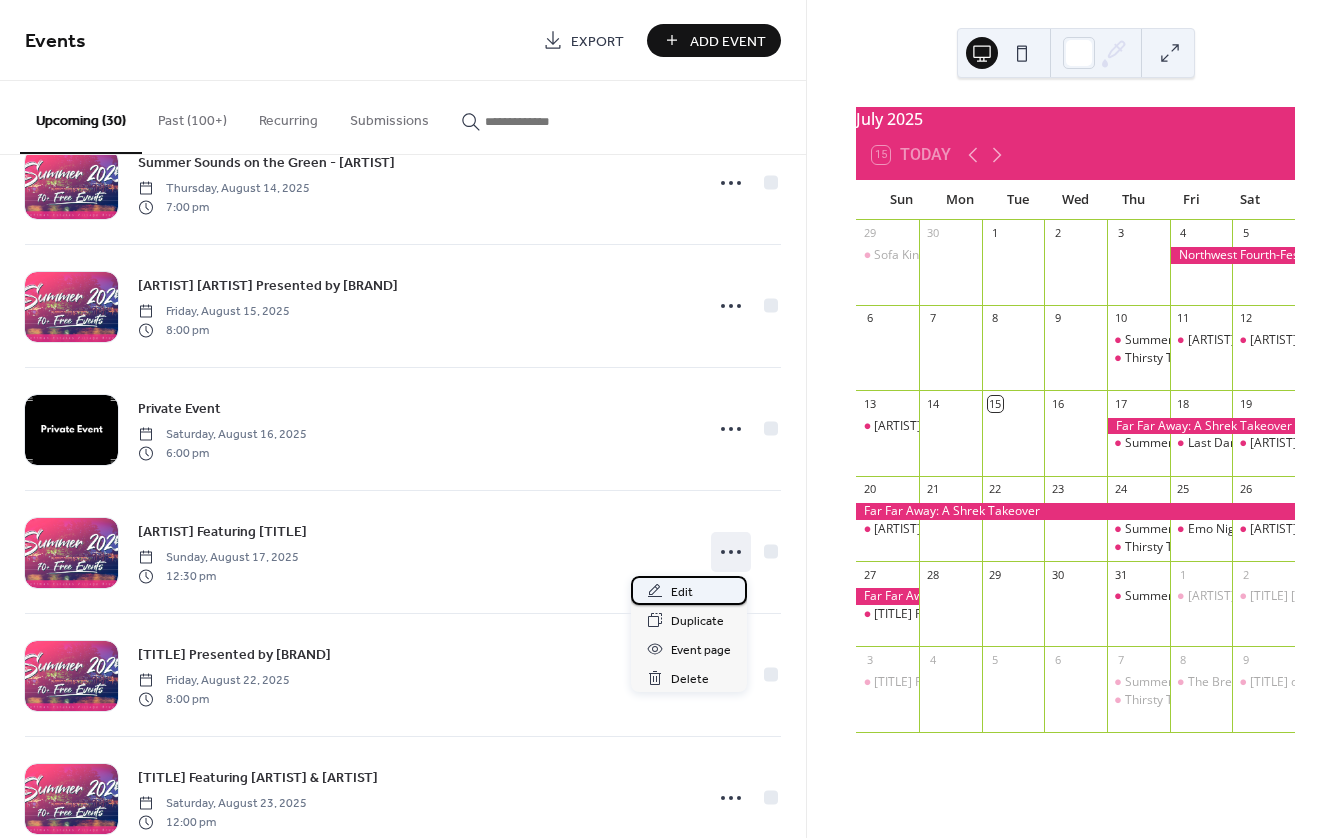 click on "Edit" at bounding box center [682, 592] 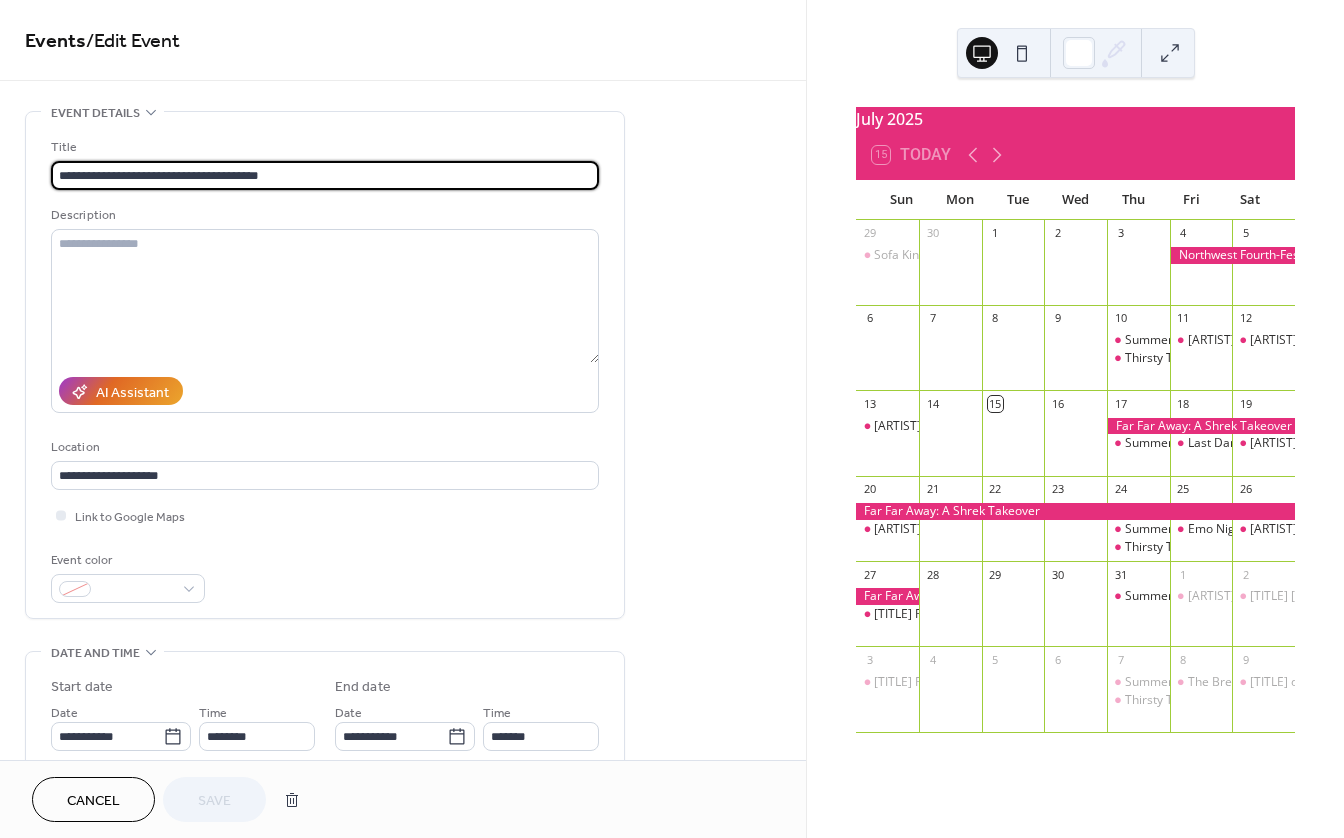 scroll, scrollTop: 1, scrollLeft: 0, axis: vertical 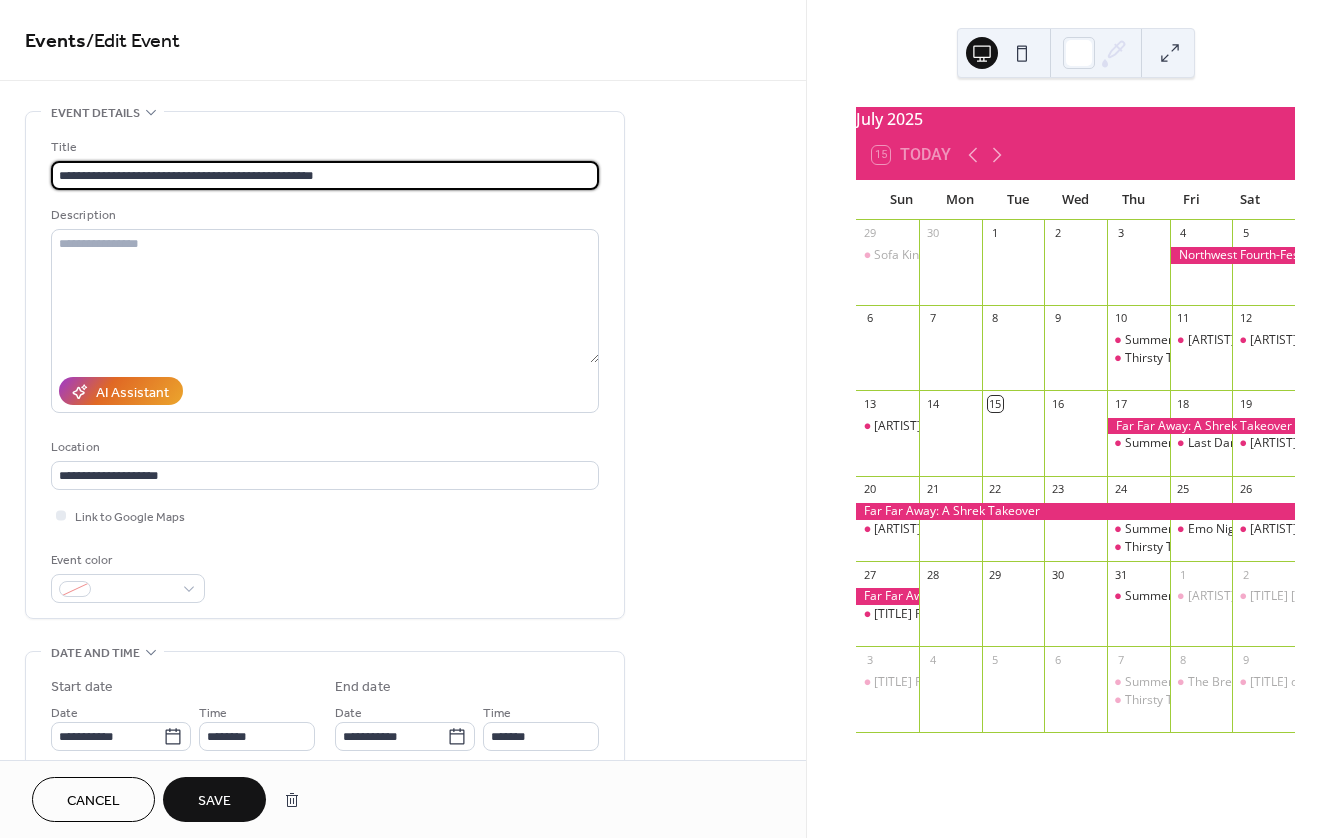 type on "**********" 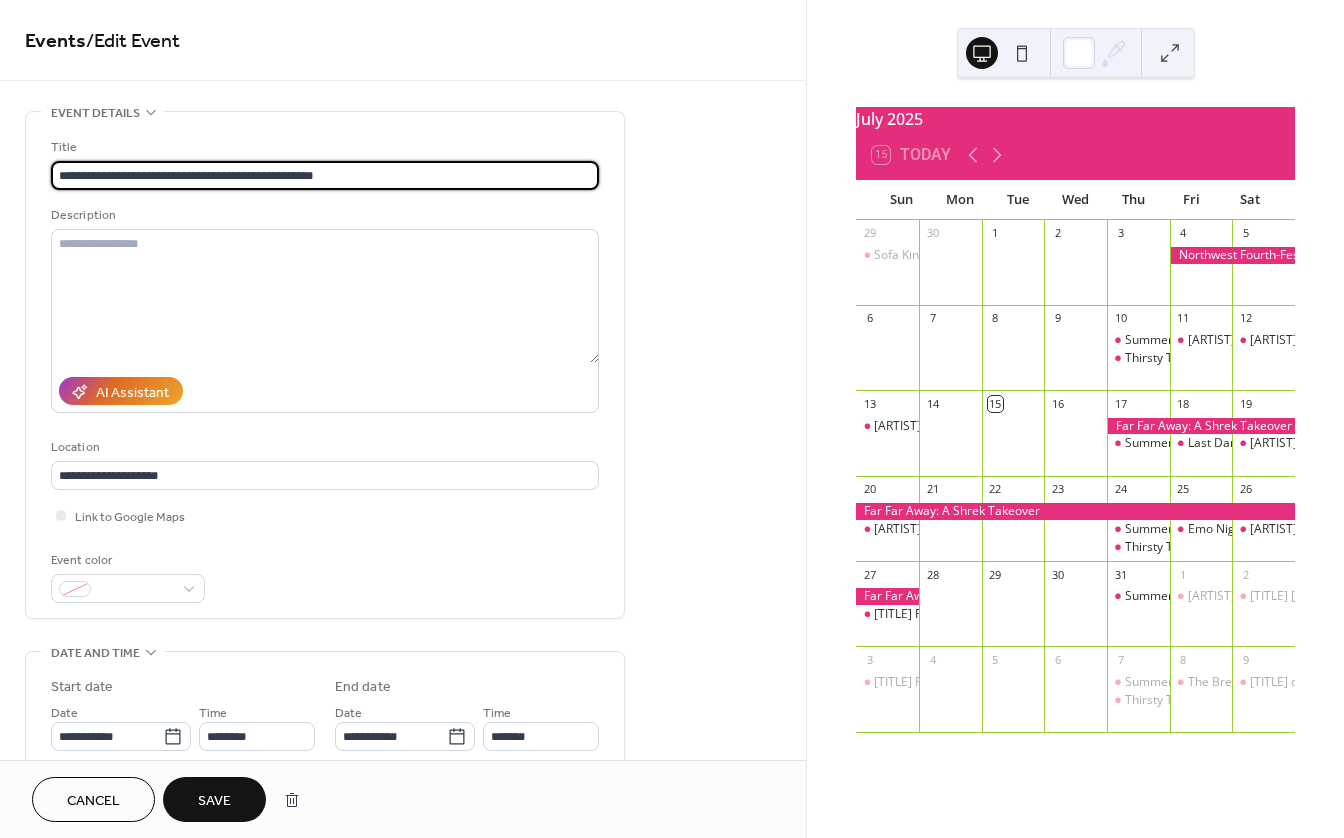 scroll, scrollTop: 0, scrollLeft: 0, axis: both 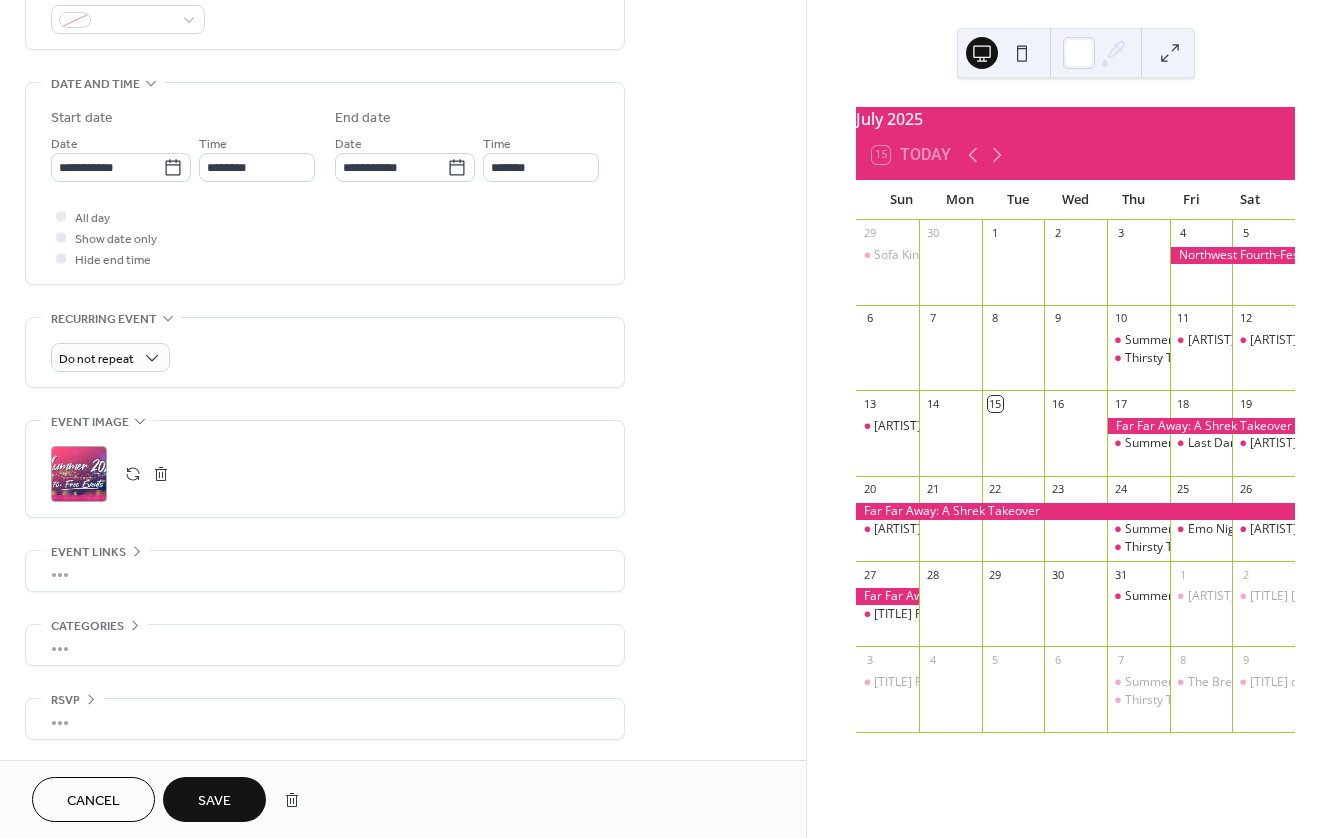 click on ";" at bounding box center (79, 474) 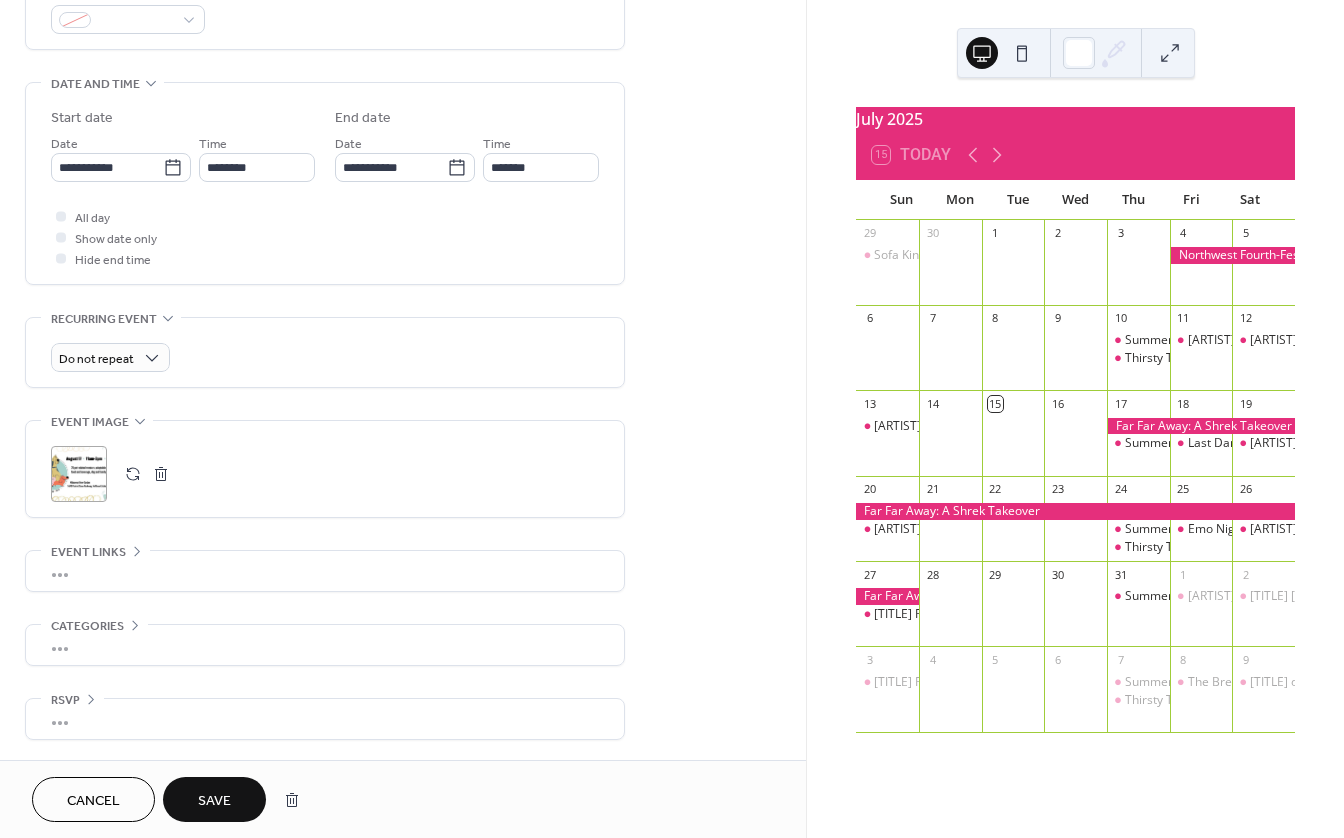 click on "Save" at bounding box center [214, 801] 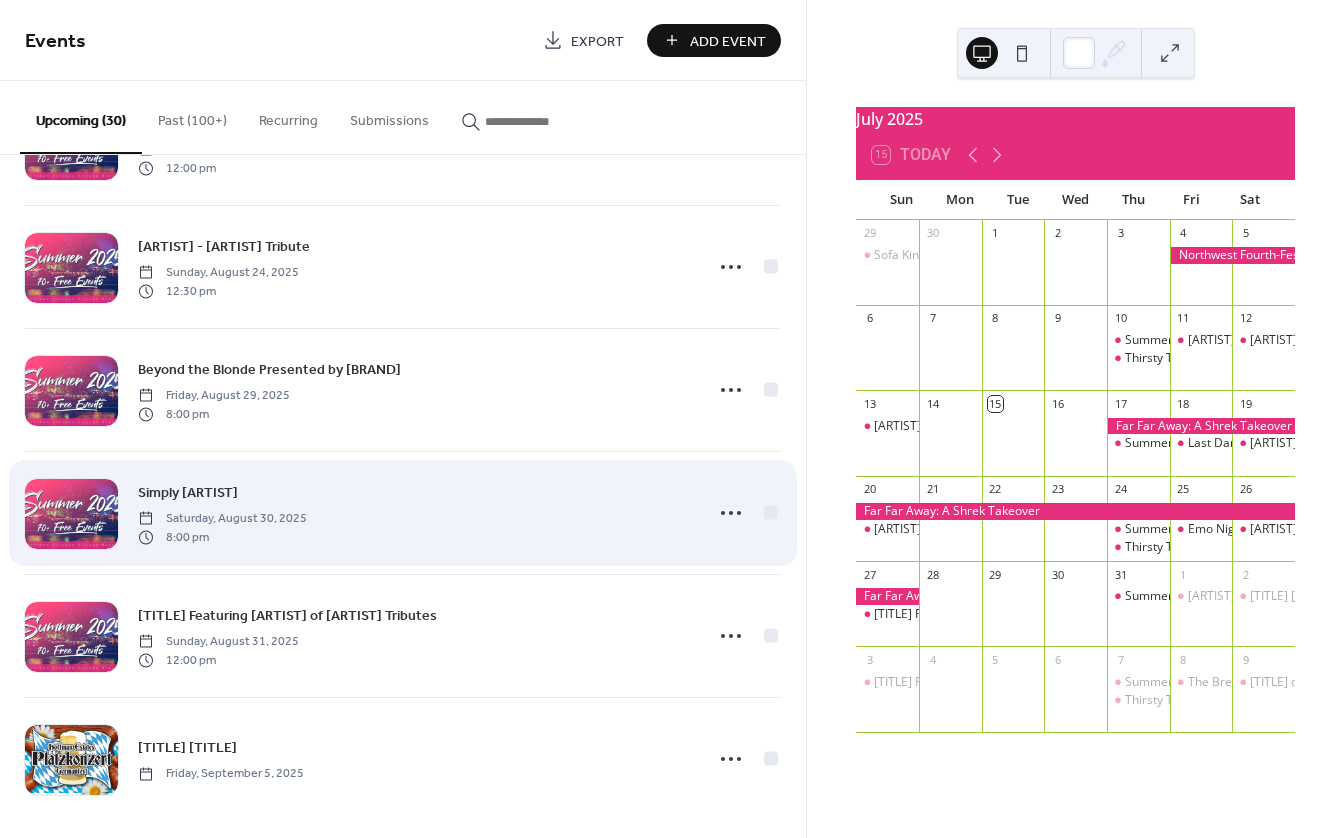 scroll, scrollTop: 3066, scrollLeft: 0, axis: vertical 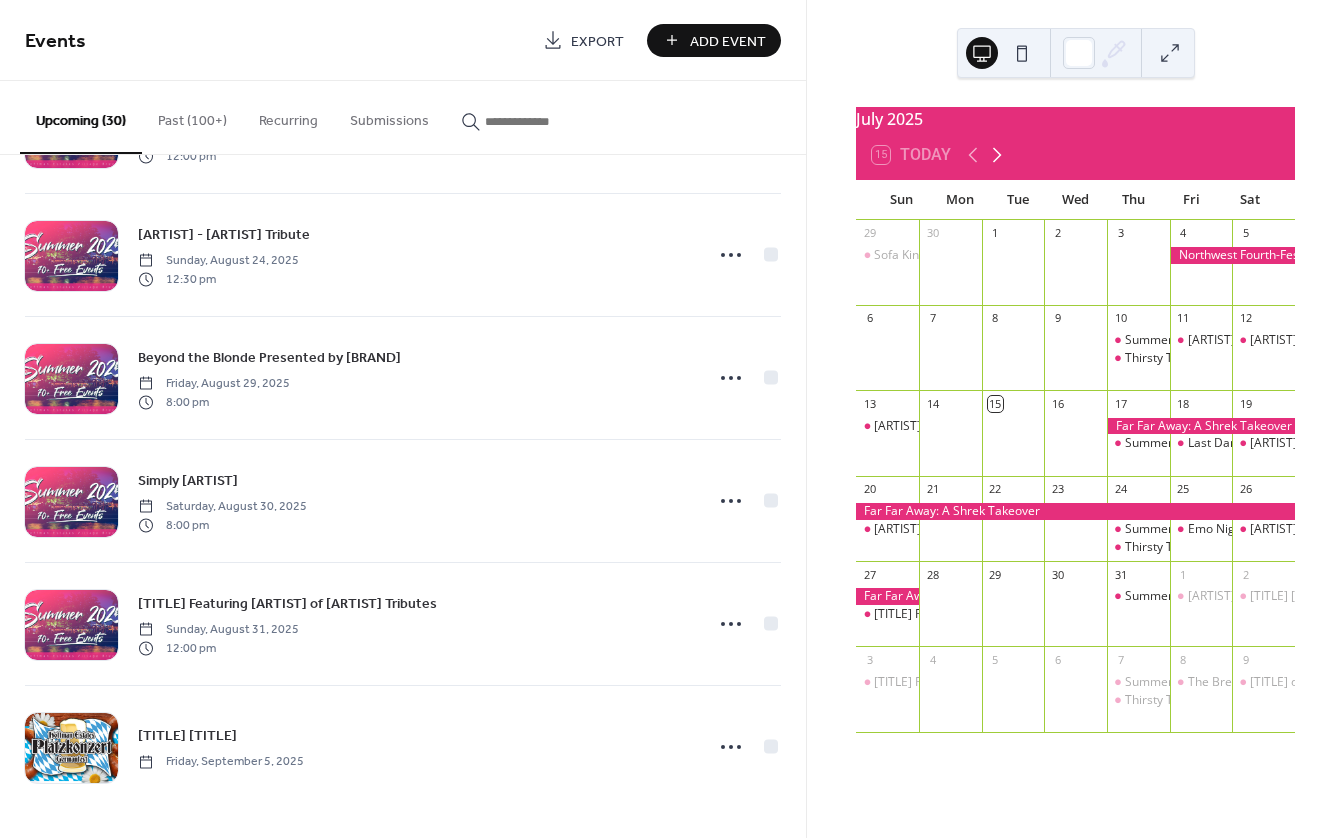 click 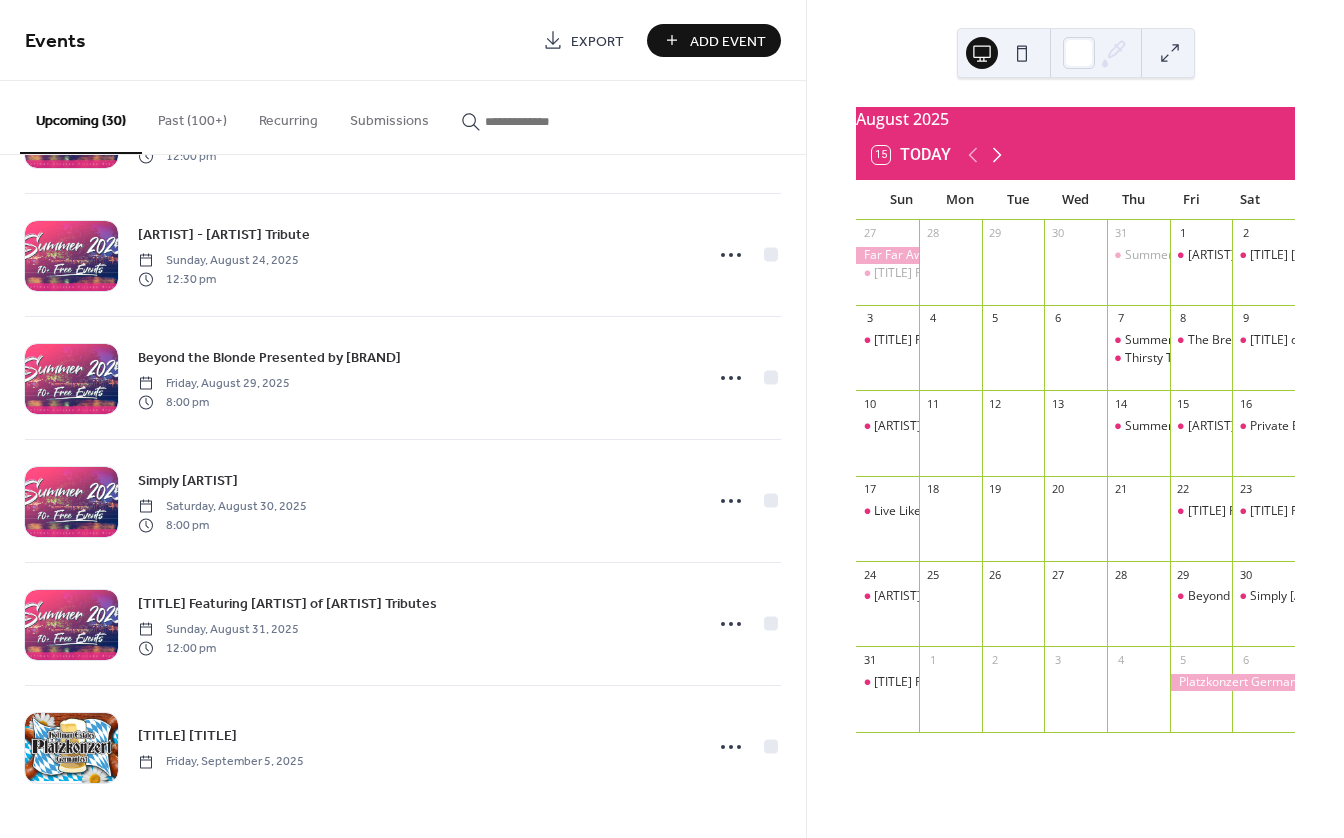 click 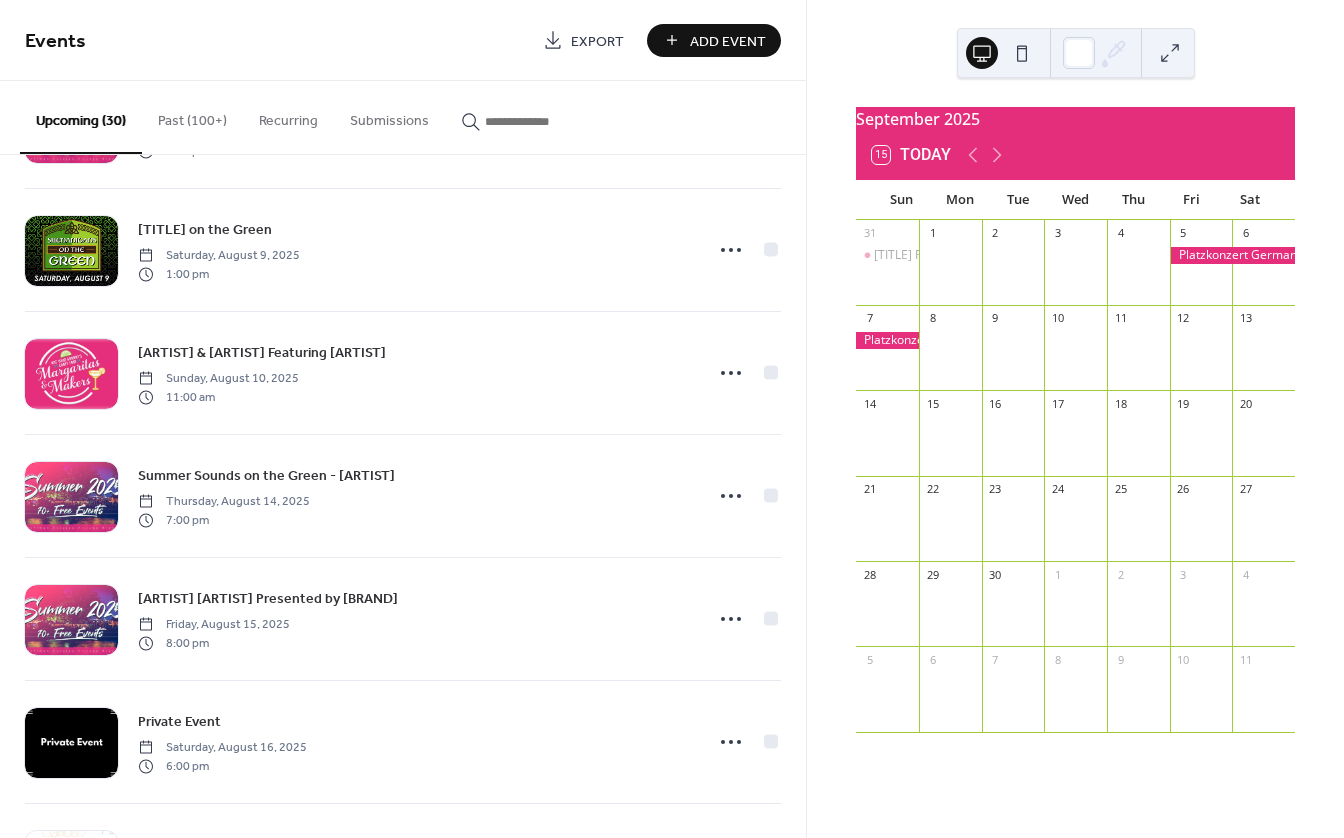 scroll, scrollTop: 1766, scrollLeft: 0, axis: vertical 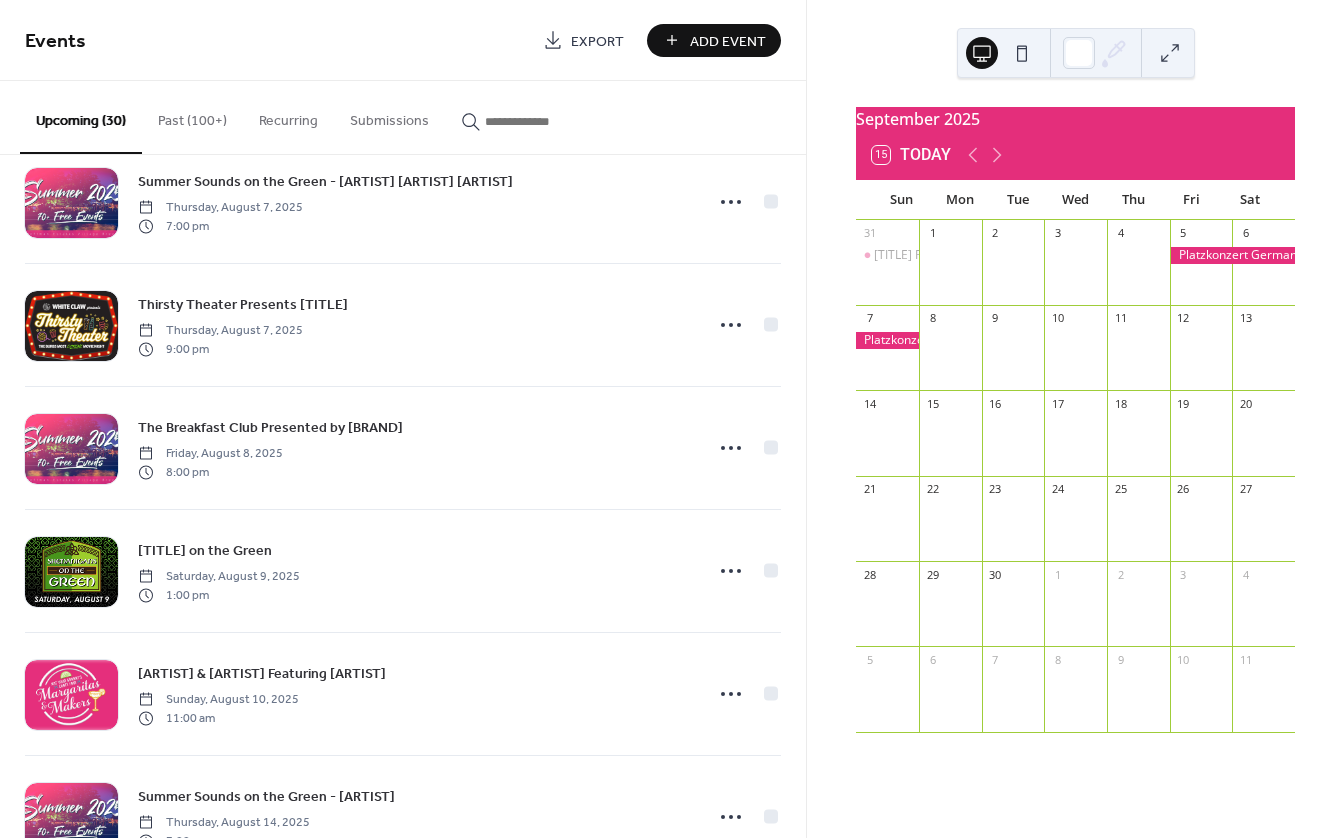 click on "September 2025 15 Today Sun Mon Tue Wed Thu Fri Sat 31 Country Luau Featuring Icons of Country Tributes 1 2 3 4 5 6 7 8 9 10 11 12 13 14 15 16 17 18 19 20 21 22 23 24 25 26 27 28 29 30 1 2 3 4 5 6 7 8 9 10 11" at bounding box center (1075, 419) 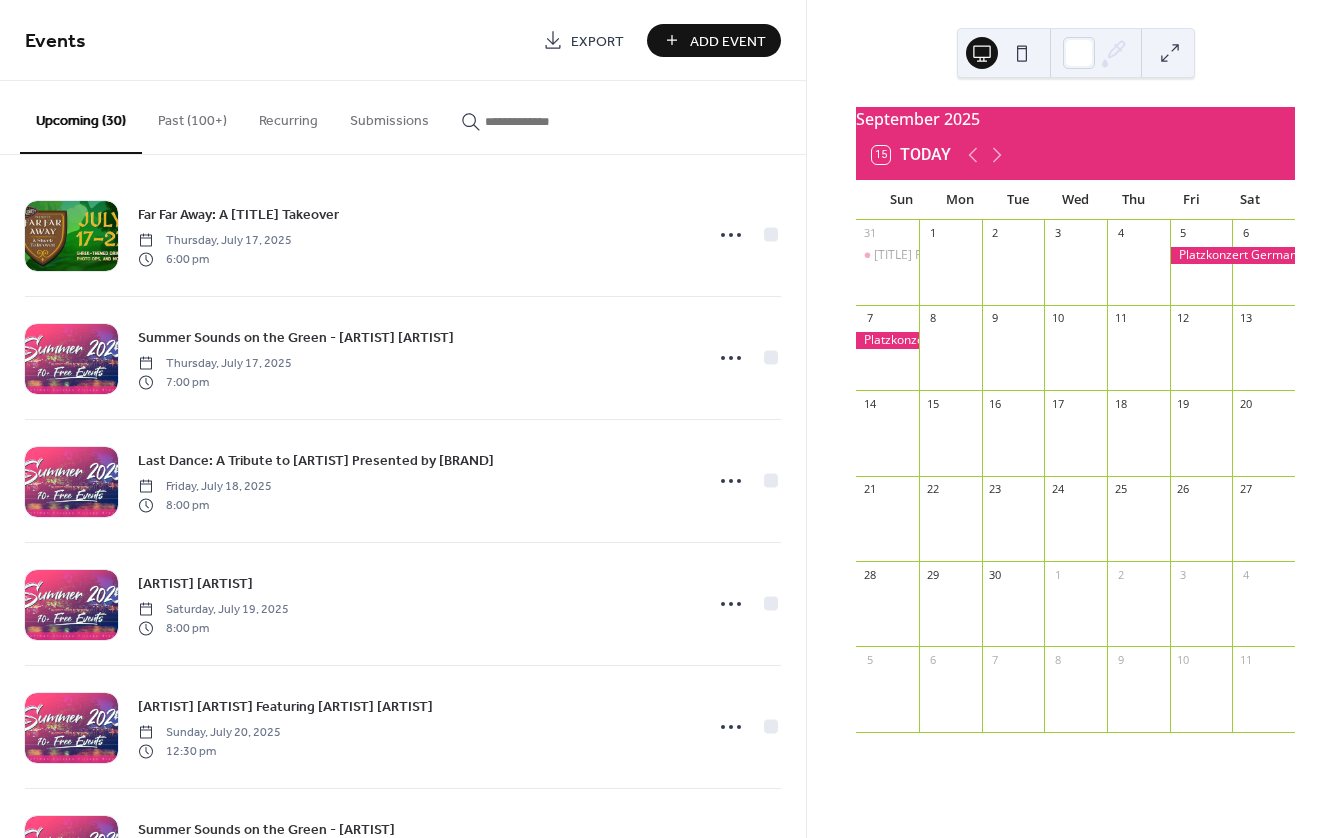 scroll, scrollTop: 0, scrollLeft: 0, axis: both 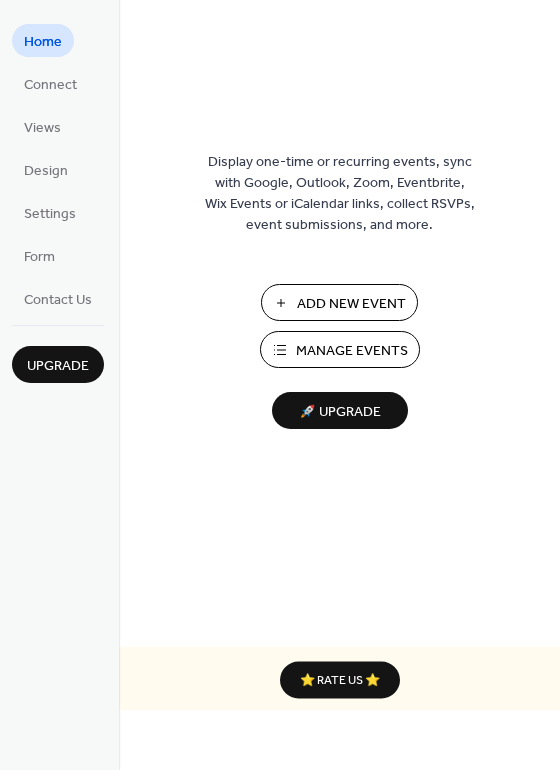 click on "Manage Events" at bounding box center (352, 351) 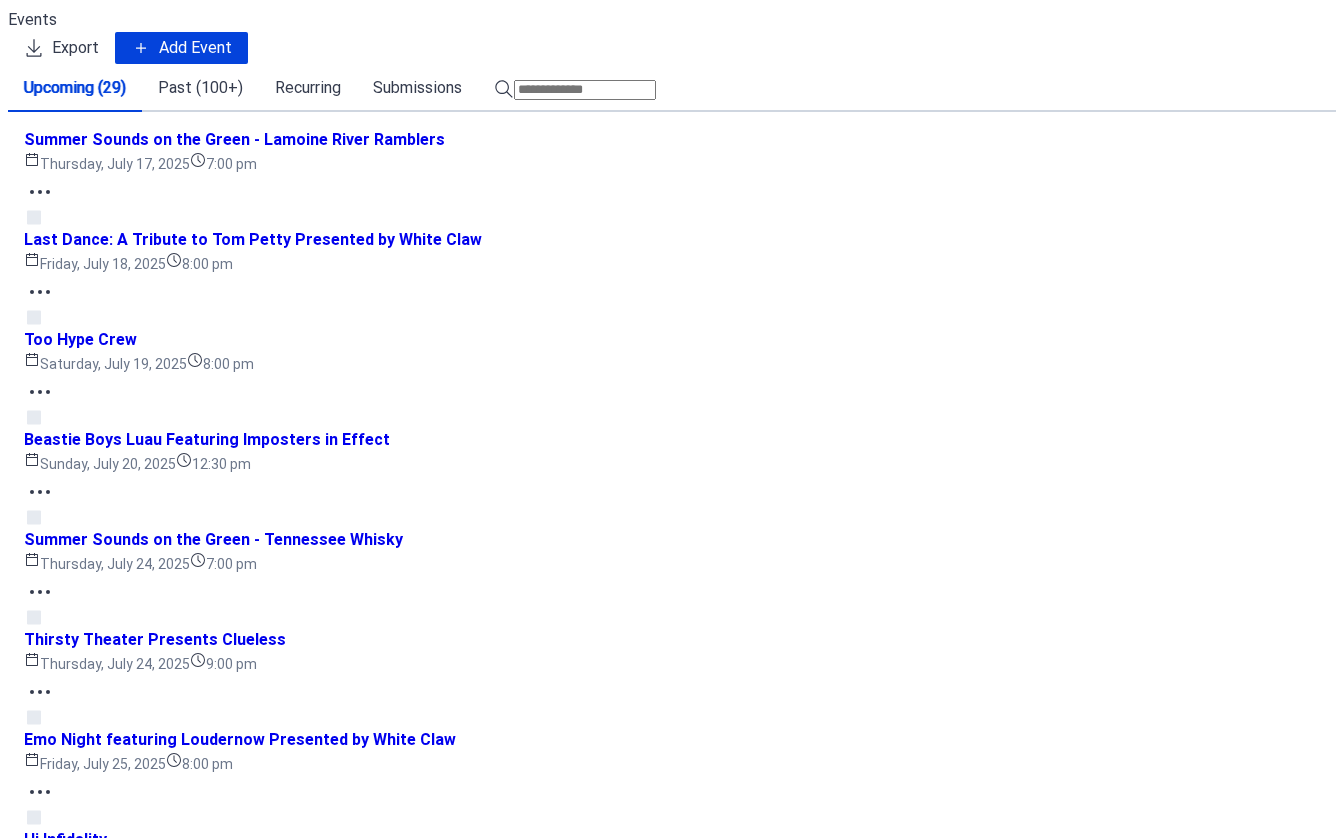 scroll, scrollTop: 0, scrollLeft: 0, axis: both 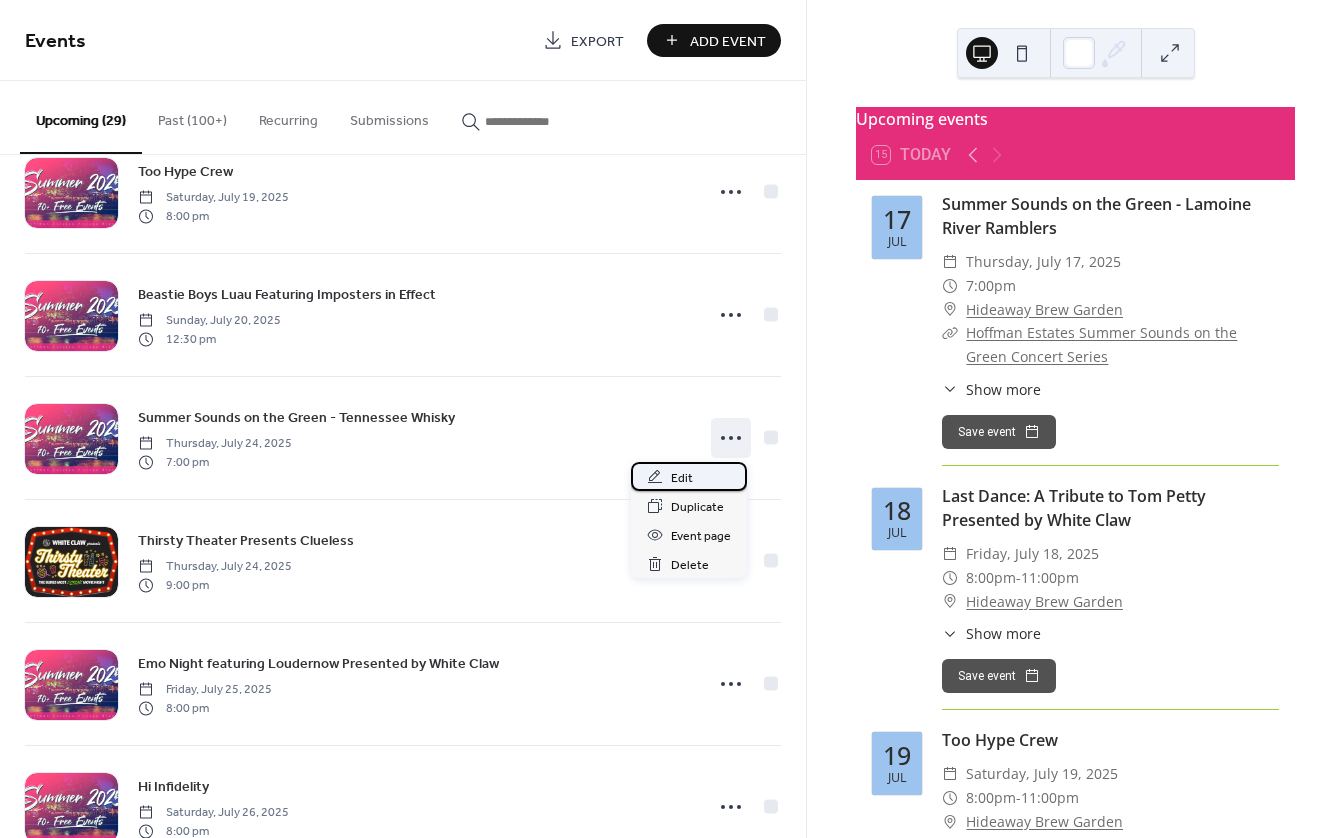 click on "Edit" at bounding box center (682, 478) 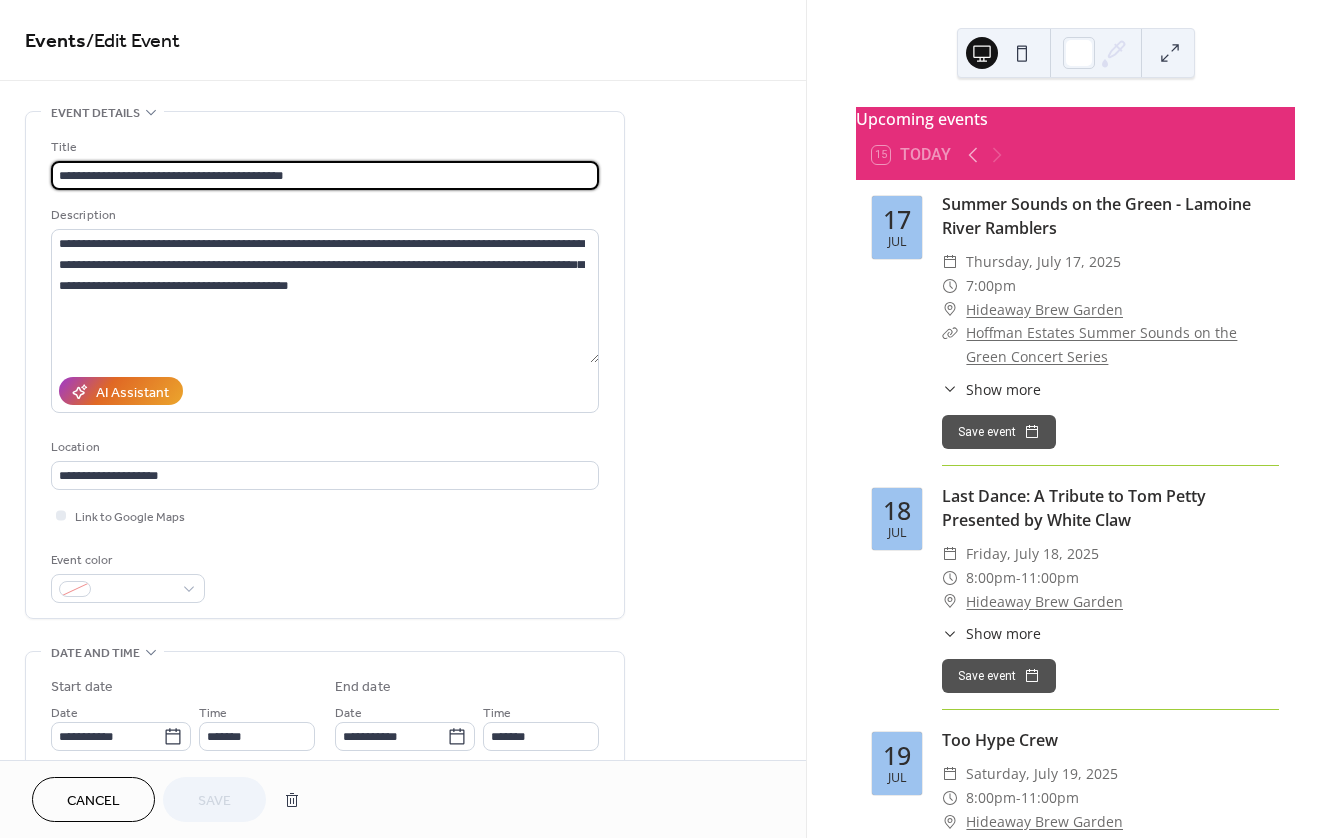 click on "**********" at bounding box center (325, 175) 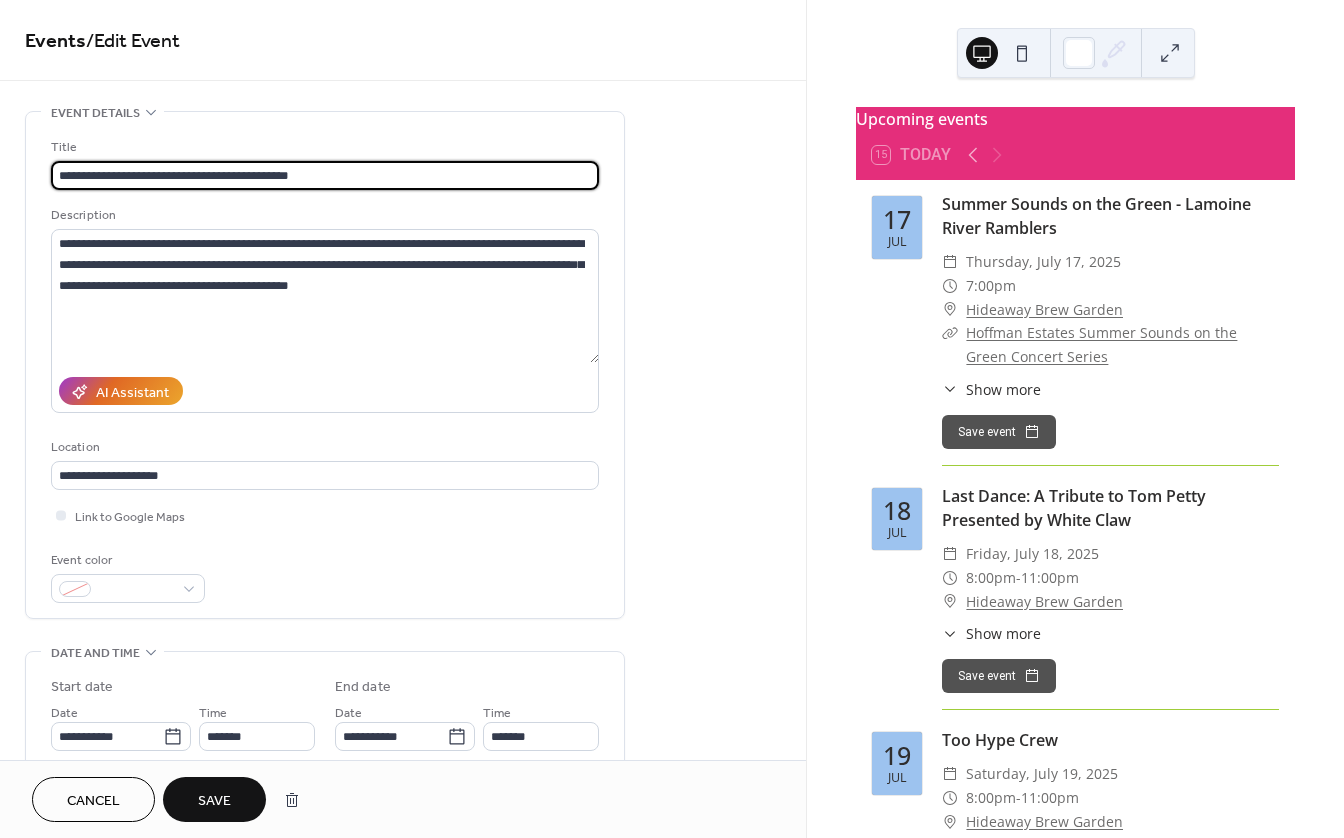 type on "**********" 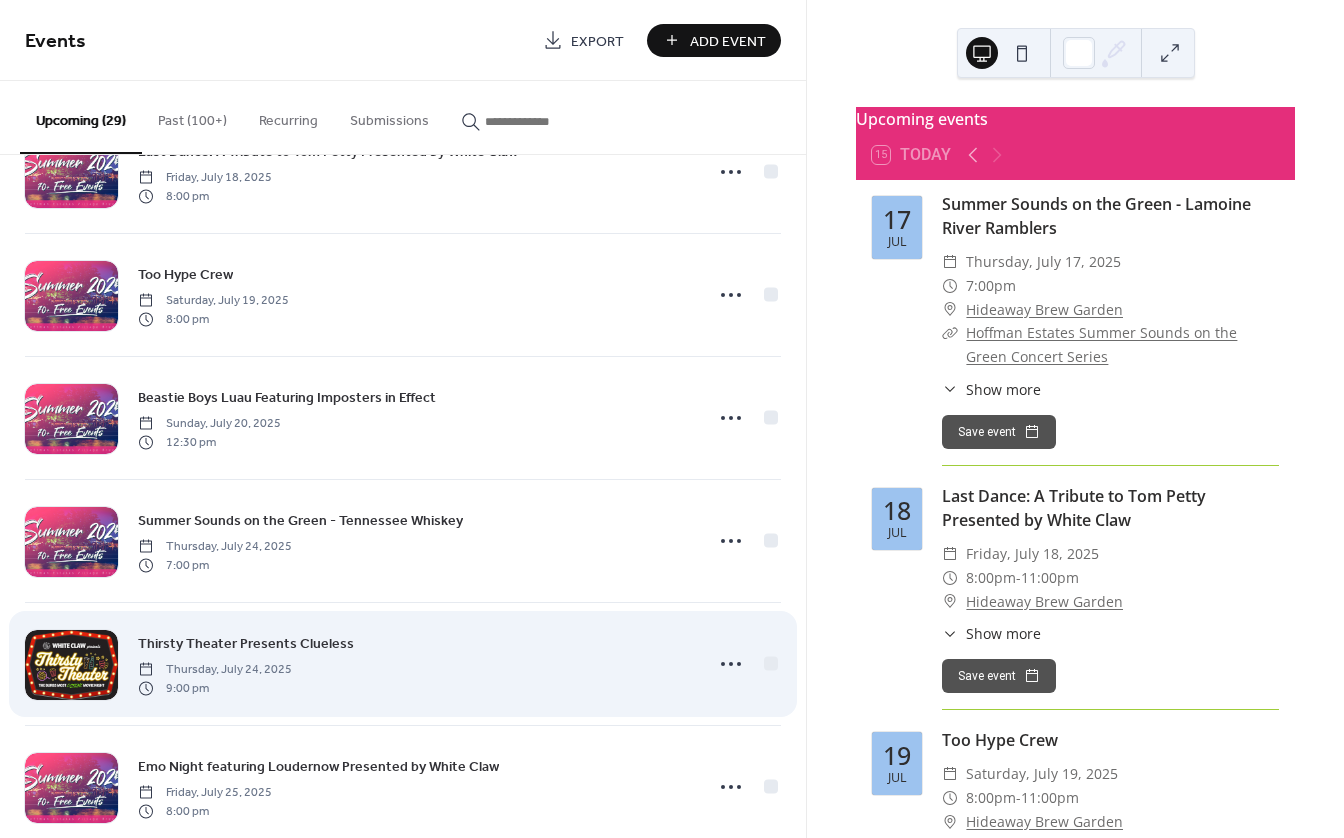 scroll, scrollTop: 200, scrollLeft: 0, axis: vertical 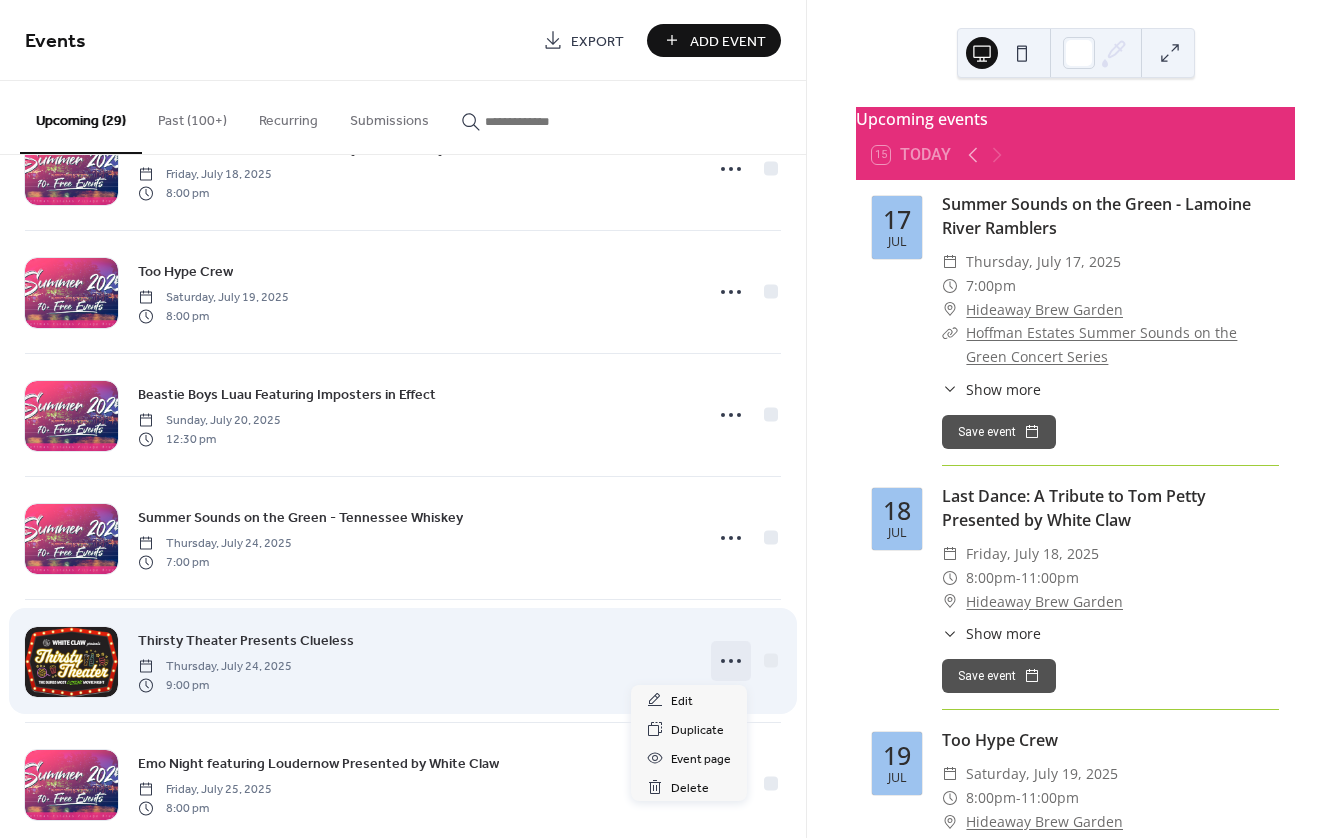 click 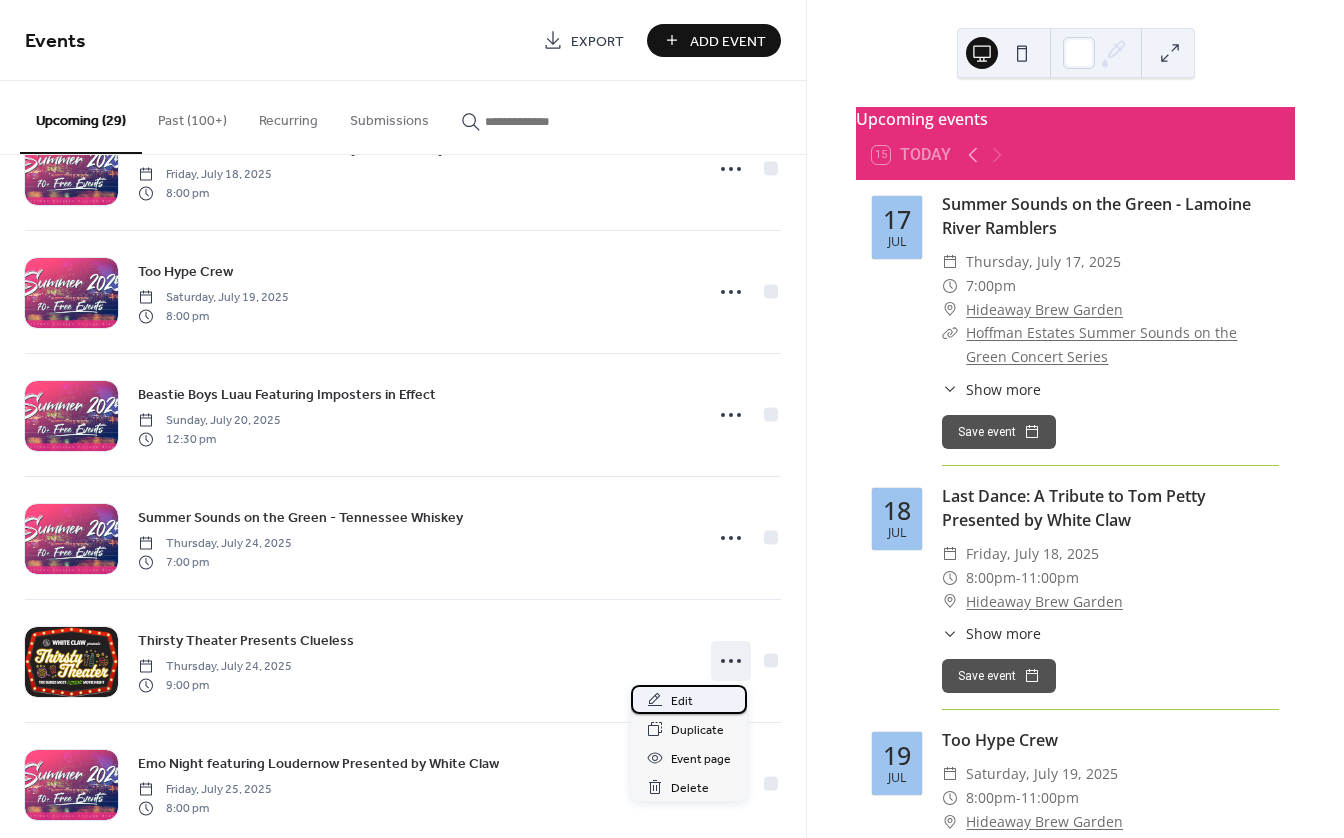 click on "Edit" at bounding box center (682, 701) 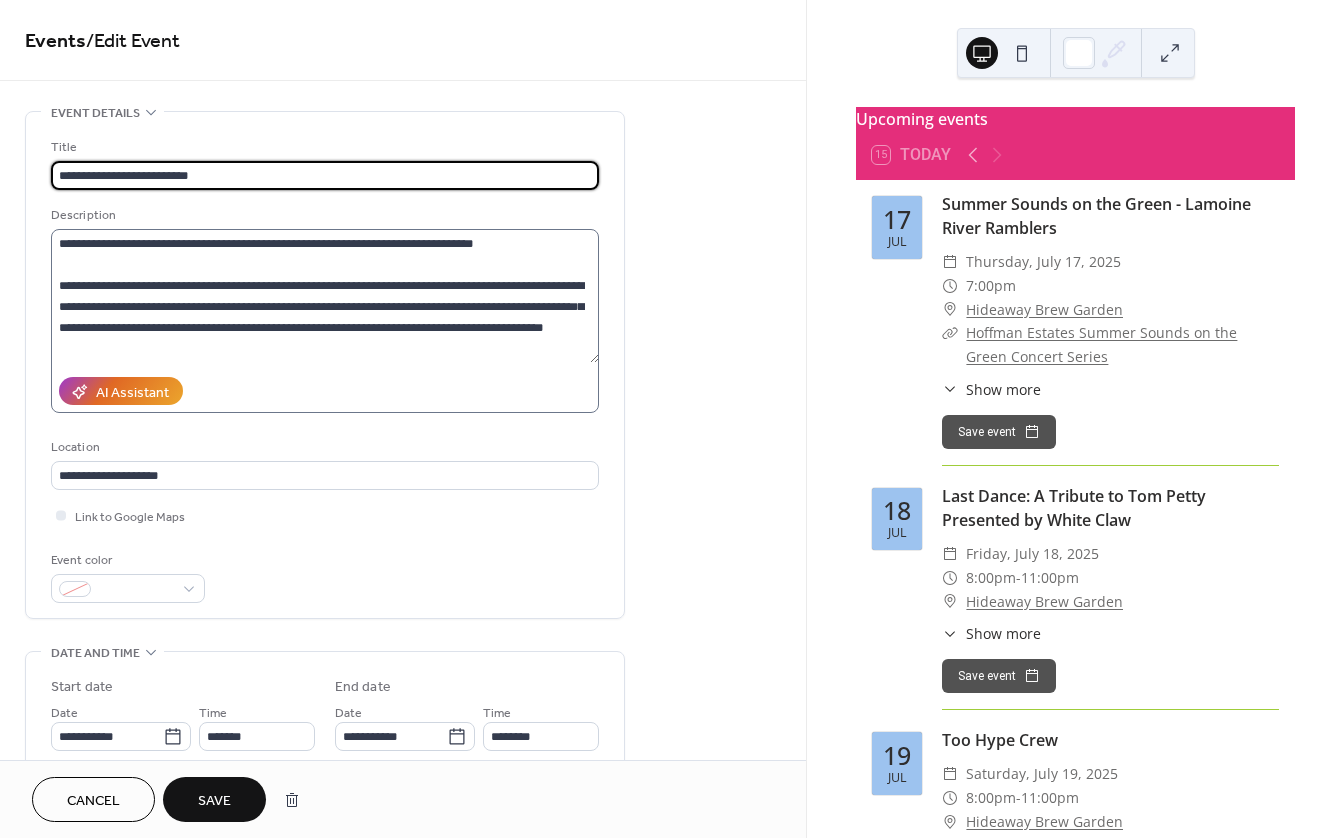 type on "**********" 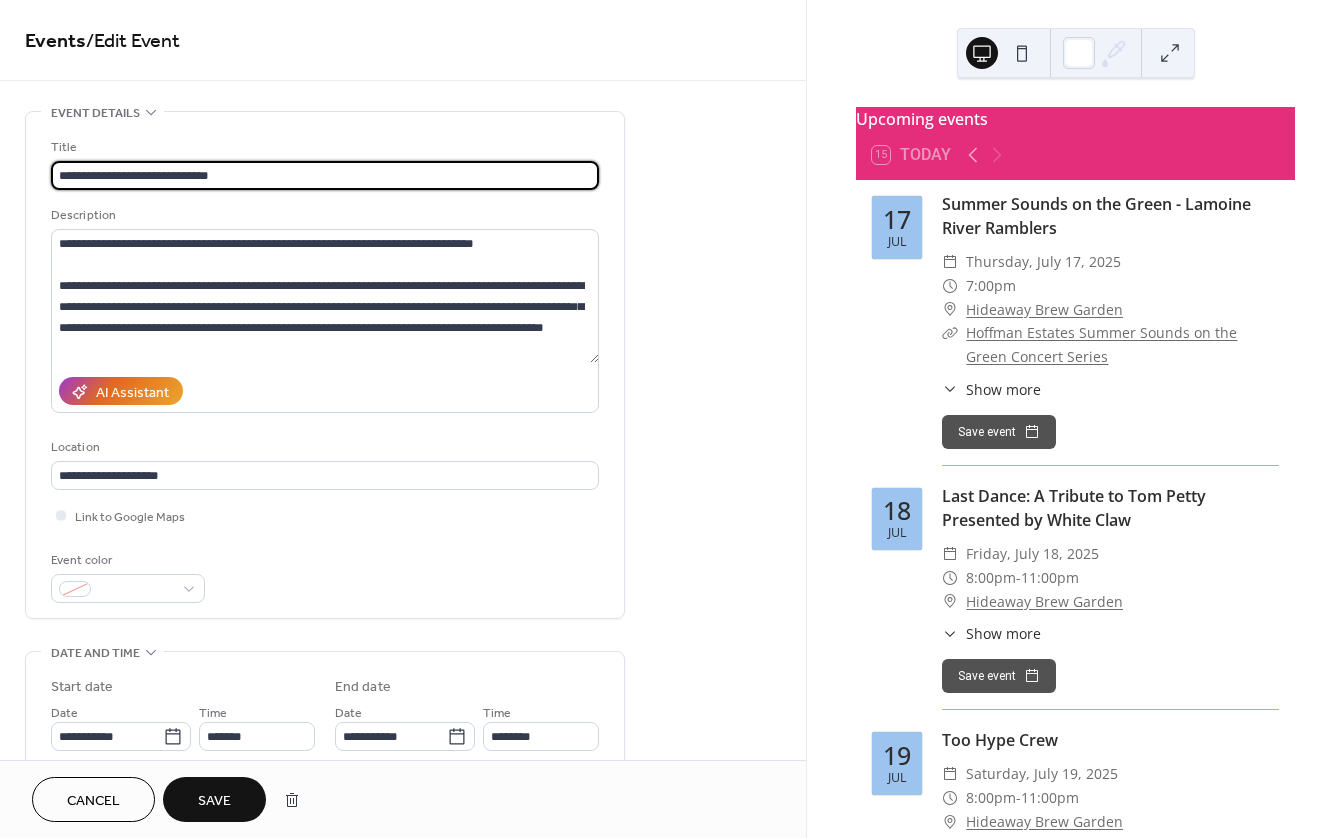 click on "Save" at bounding box center (214, 799) 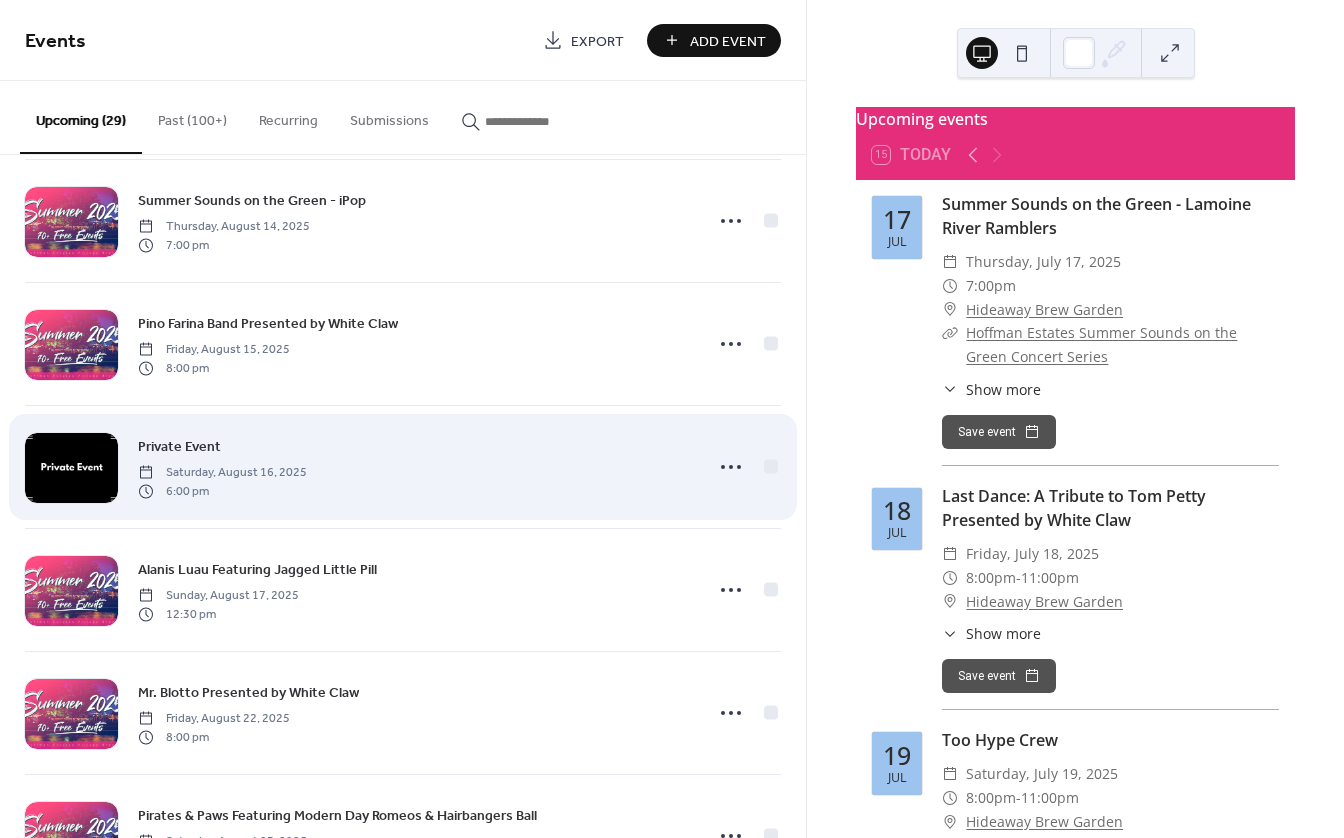 scroll, scrollTop: 2300, scrollLeft: 0, axis: vertical 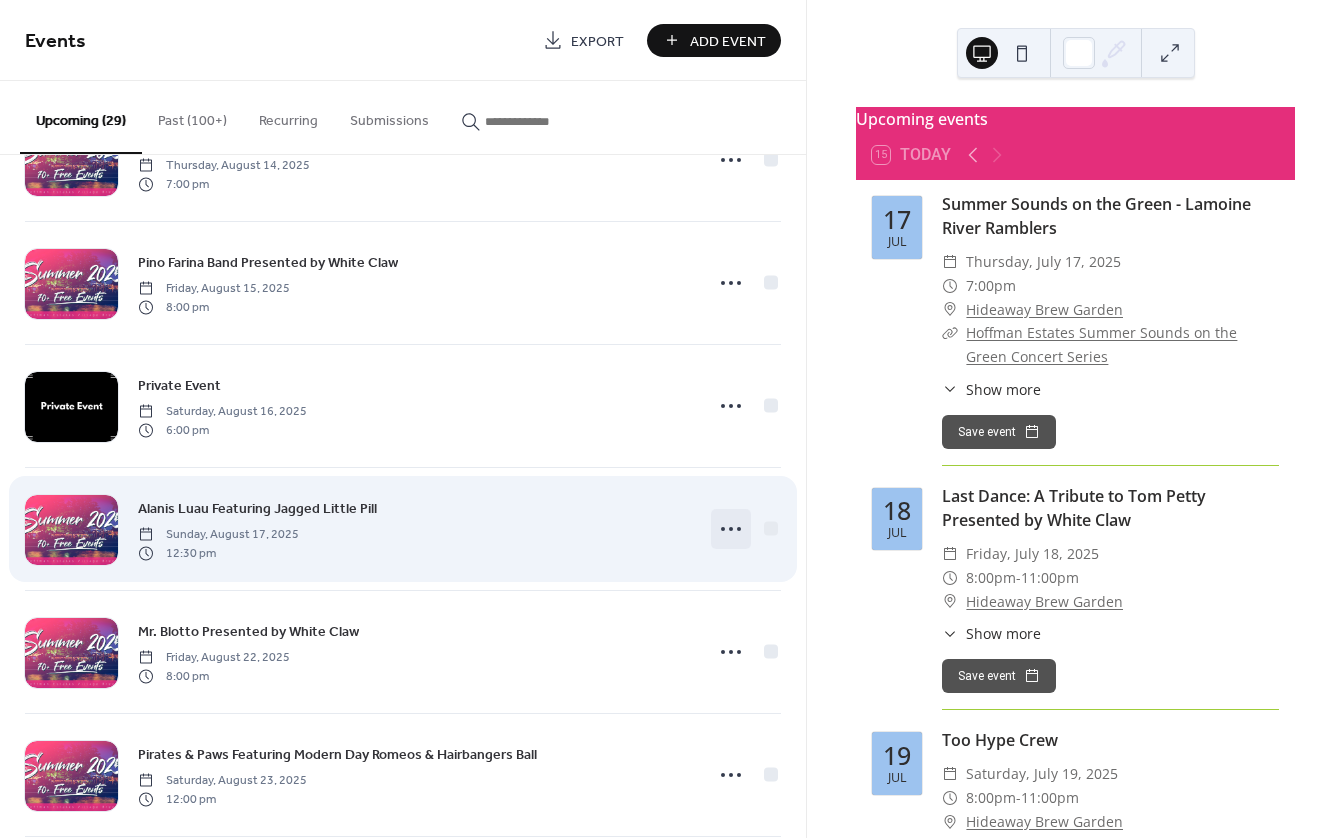 click 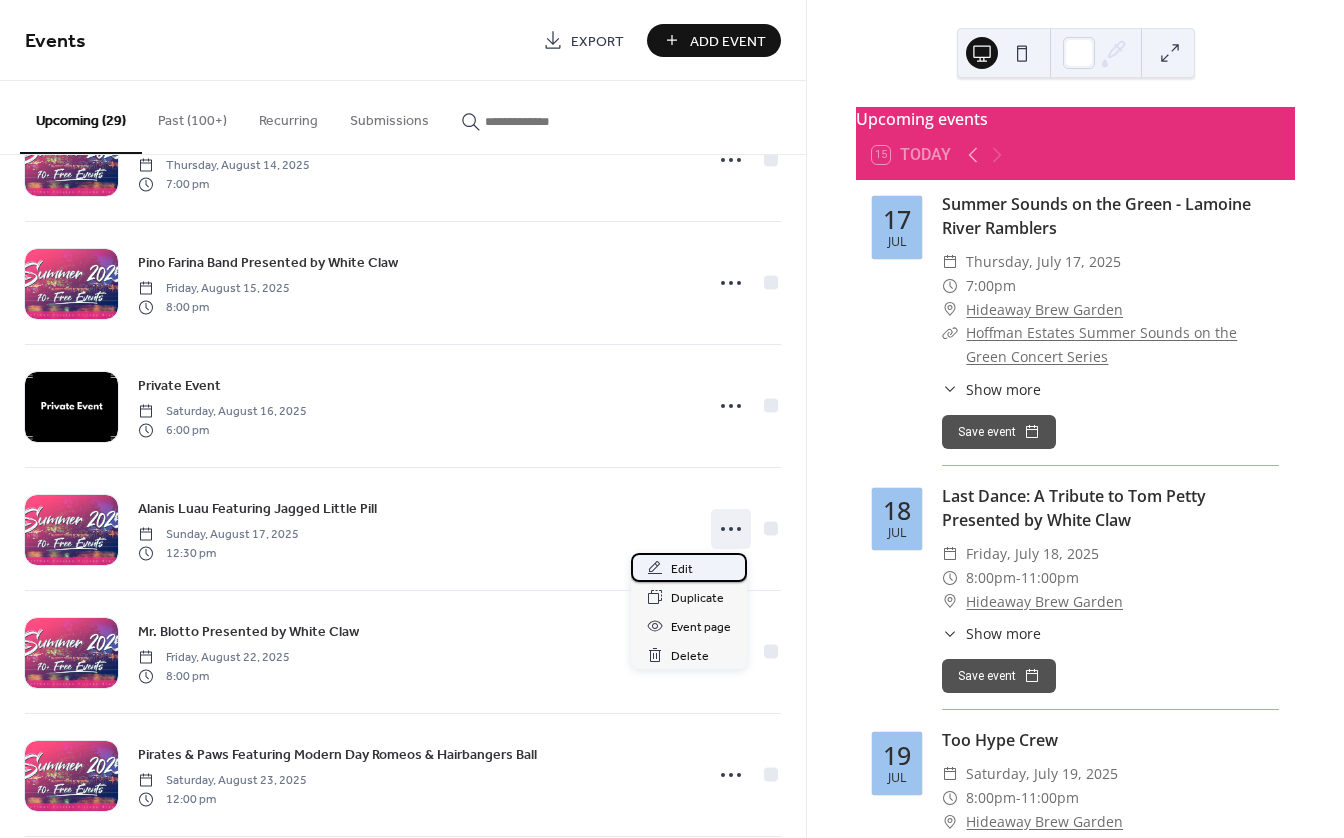 click on "Edit" at bounding box center [689, 567] 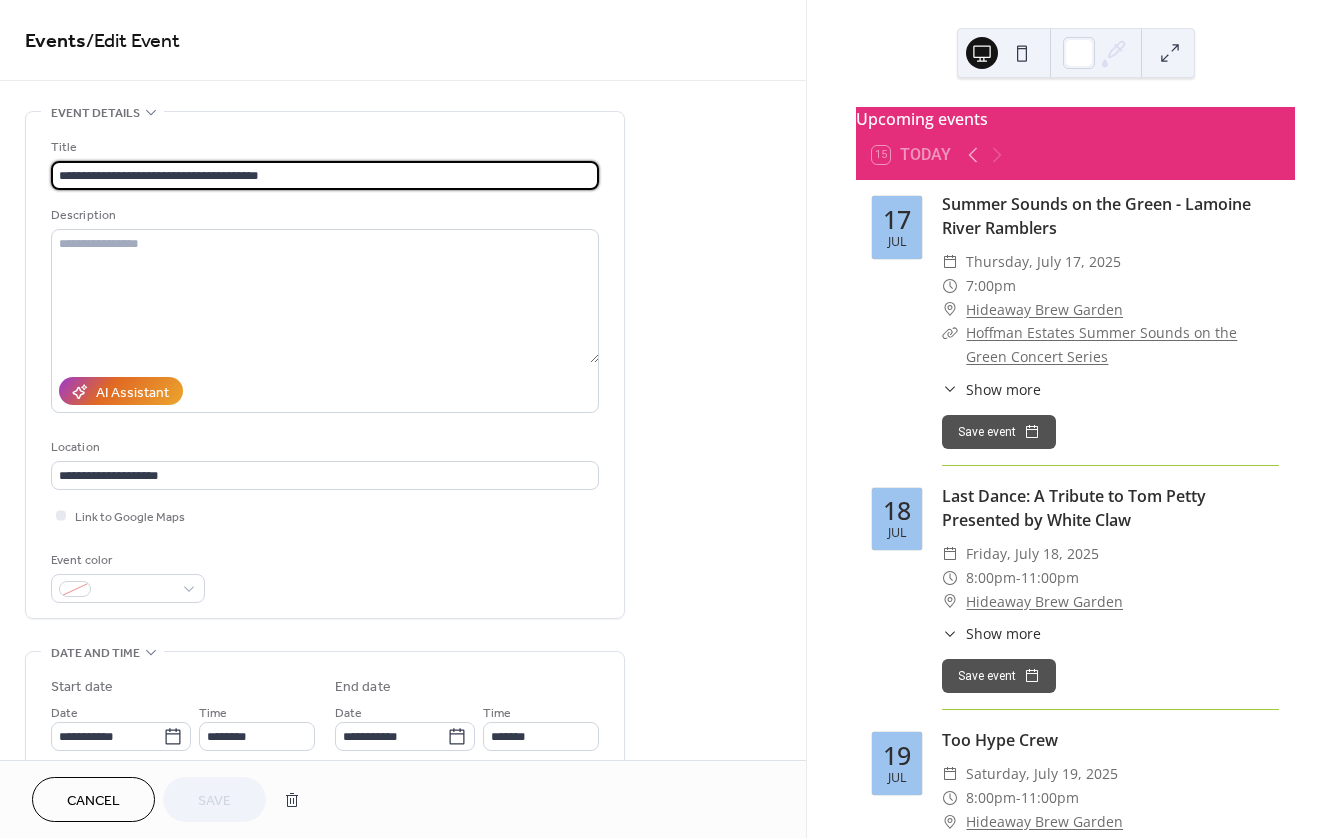 drag, startPoint x: 118, startPoint y: 175, endPoint x: 23, endPoint y: 176, distance: 95.005264 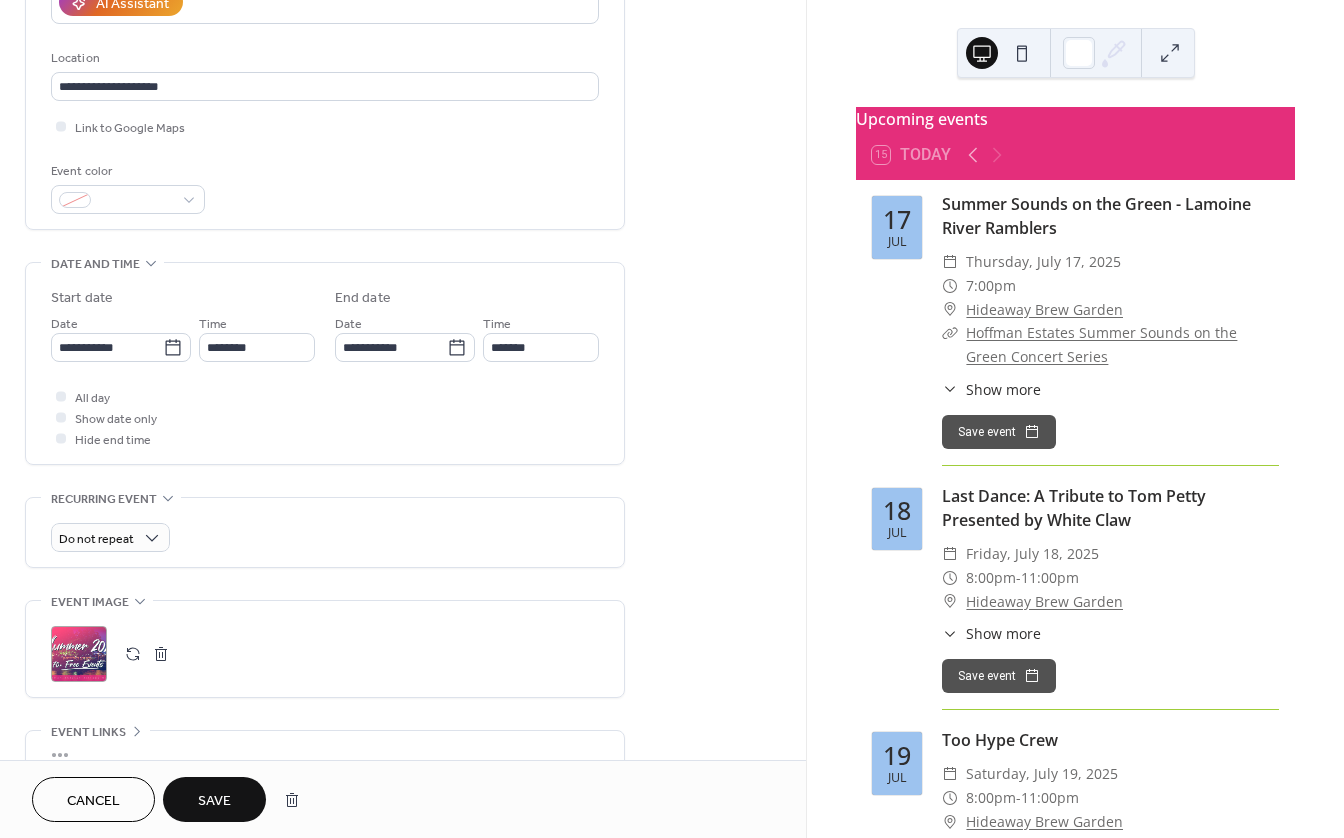 scroll, scrollTop: 400, scrollLeft: 0, axis: vertical 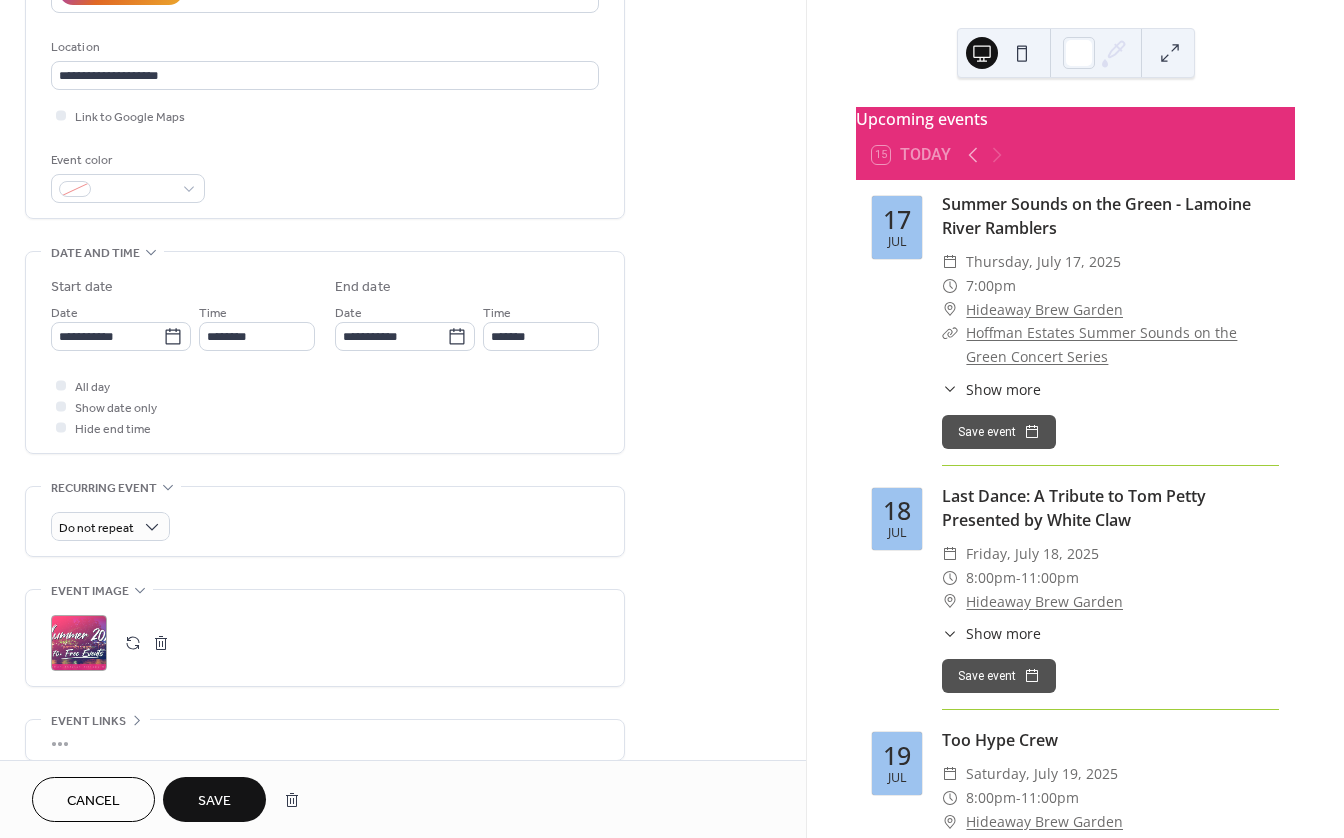 type on "**********" 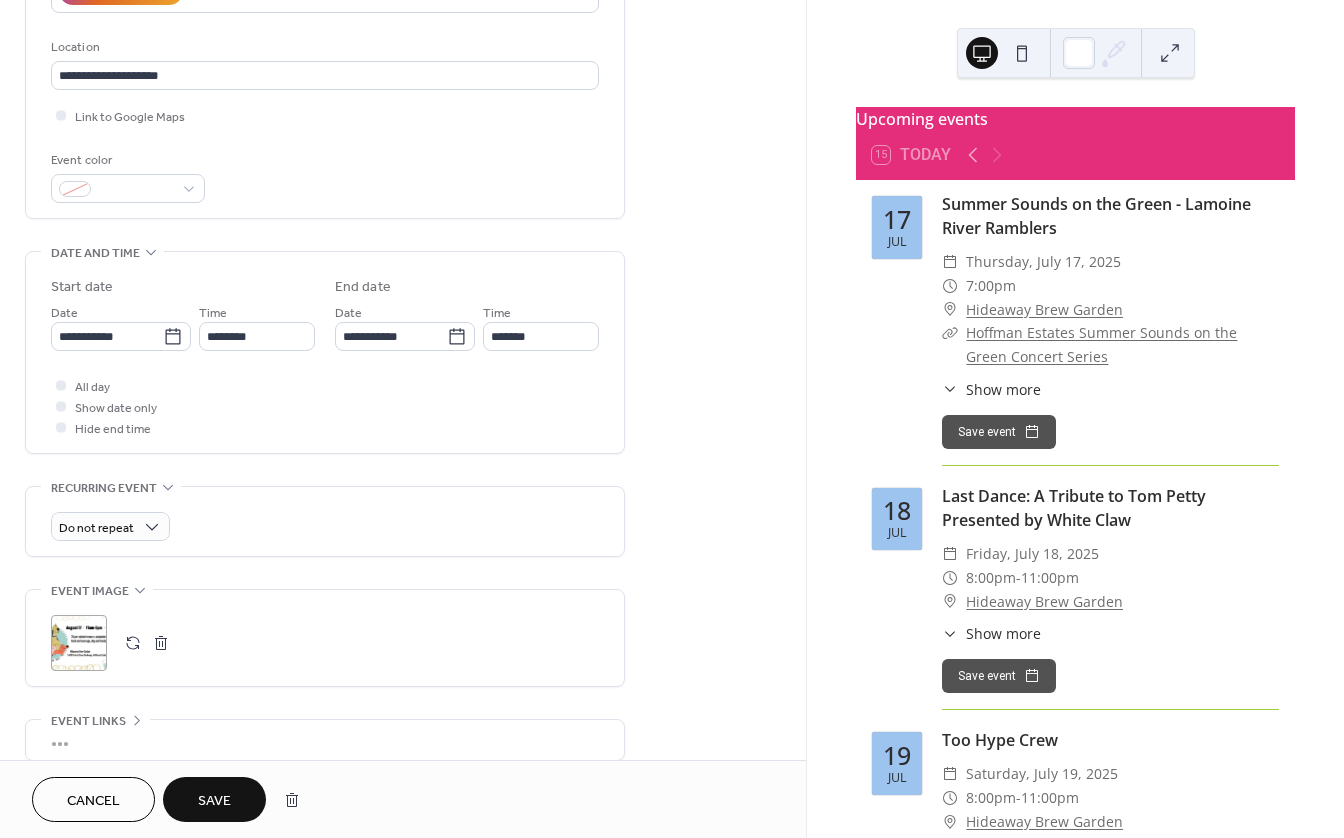 click on "Save" at bounding box center [214, 801] 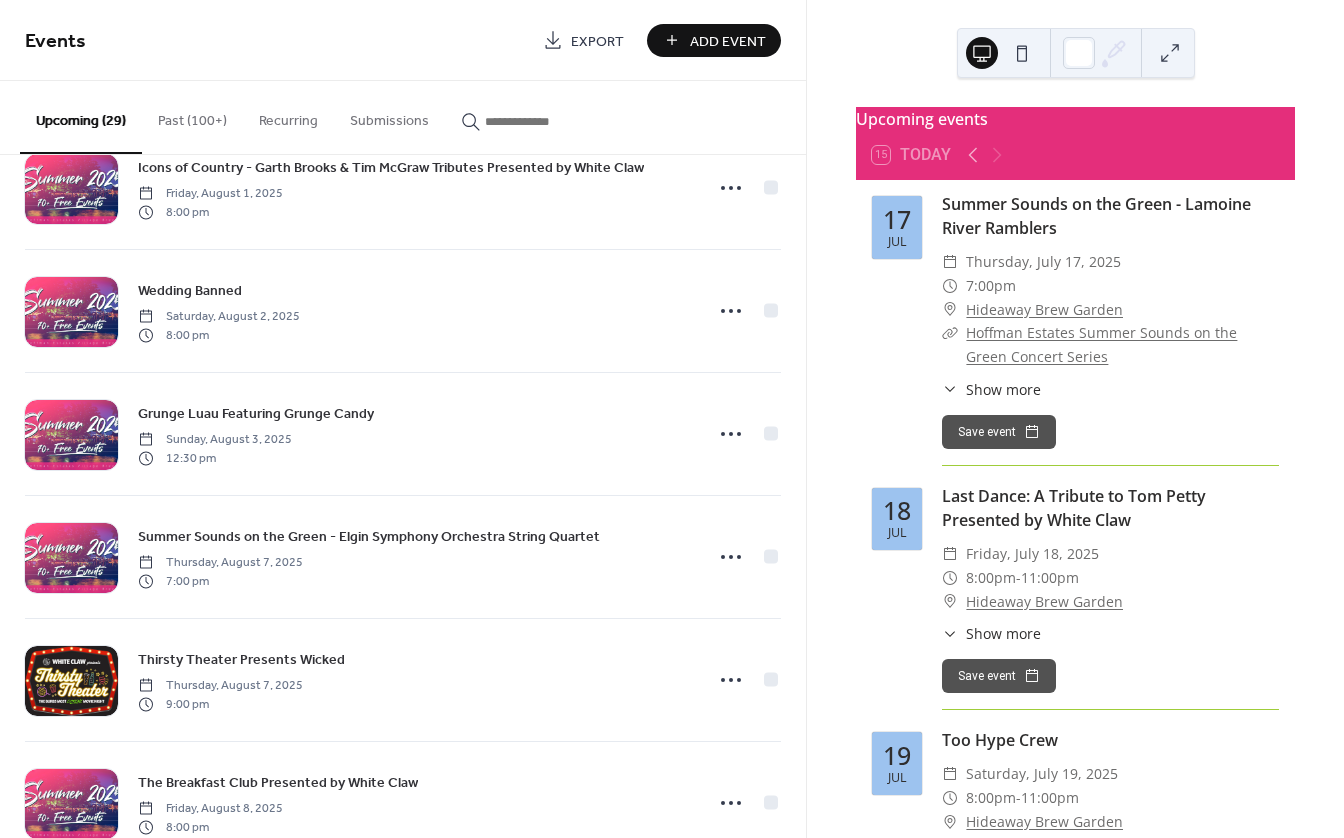 scroll, scrollTop: 1243, scrollLeft: 0, axis: vertical 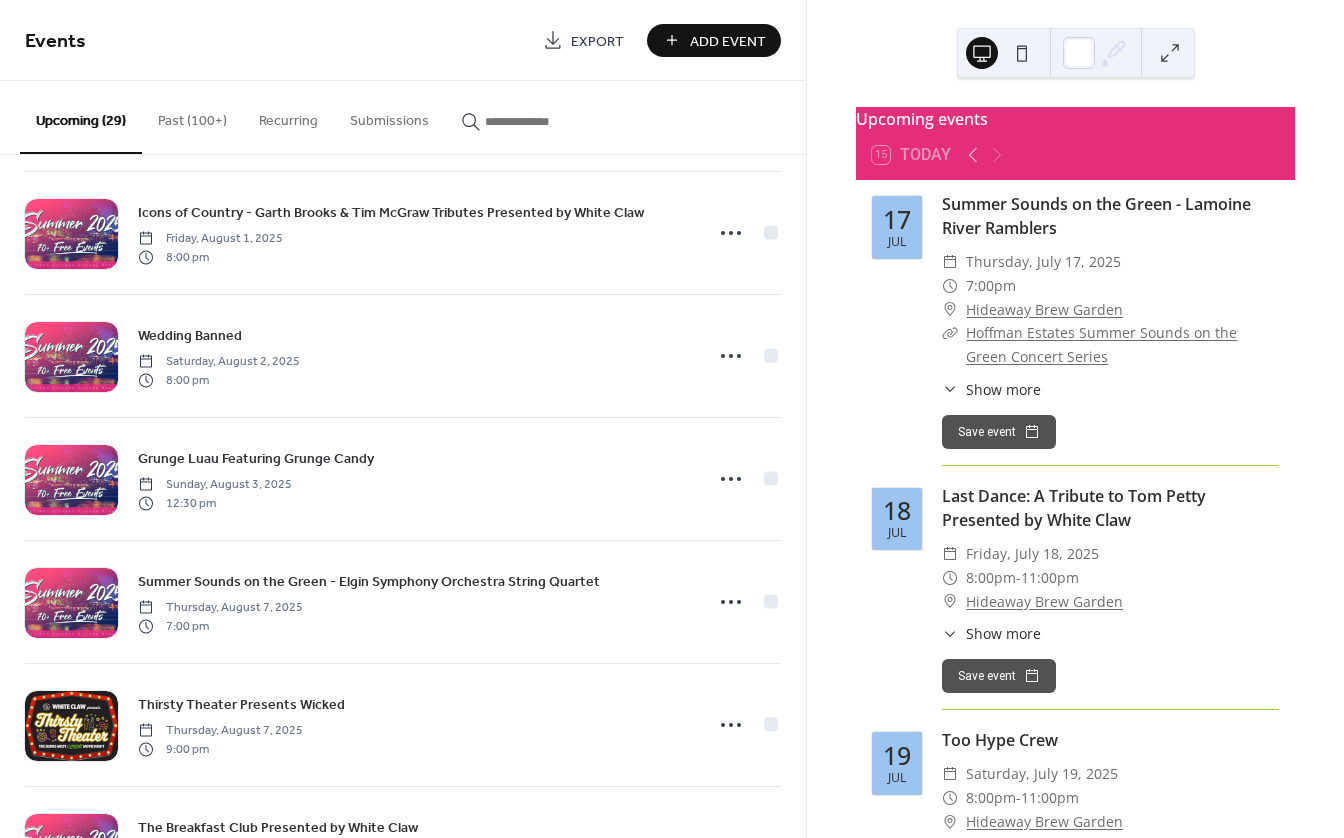 click on "Add Event" at bounding box center [728, 41] 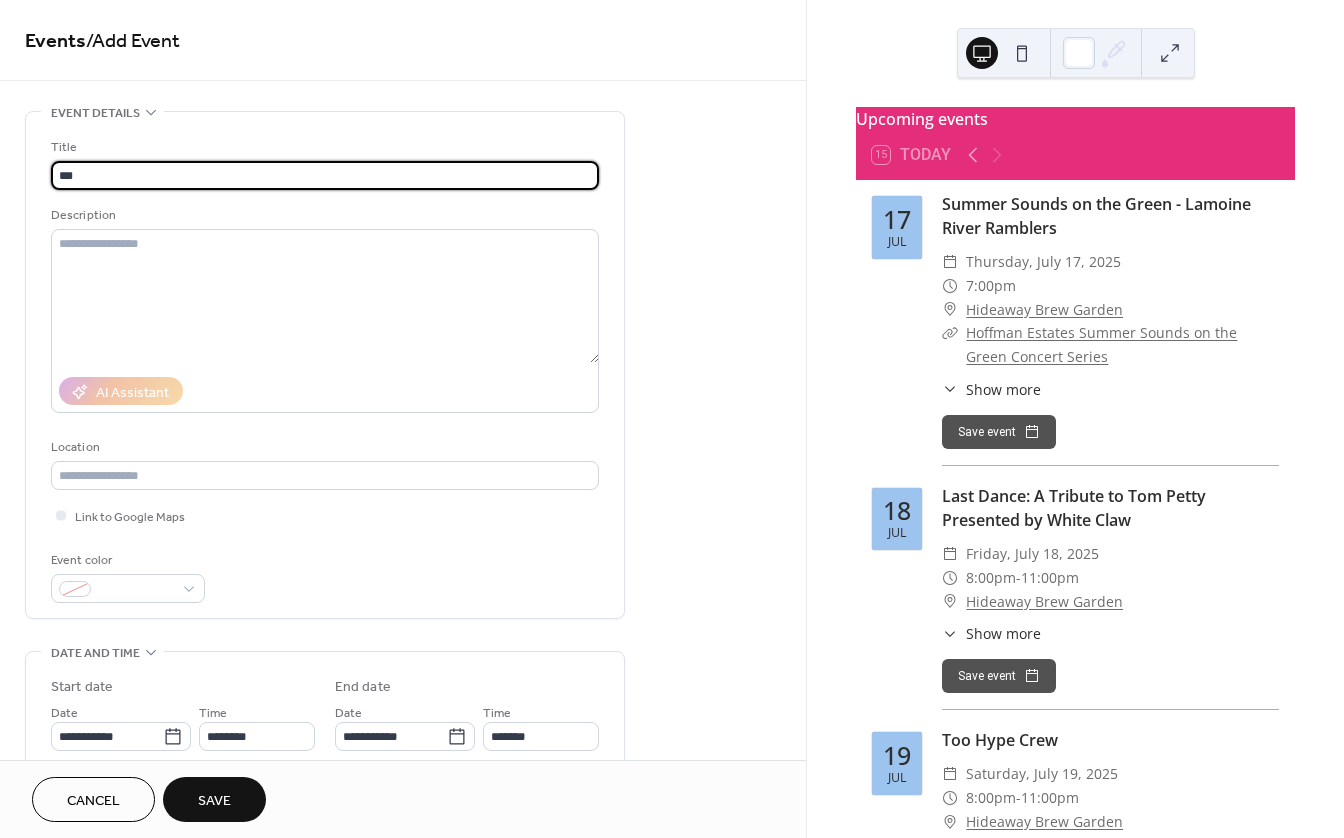 type on "**********" 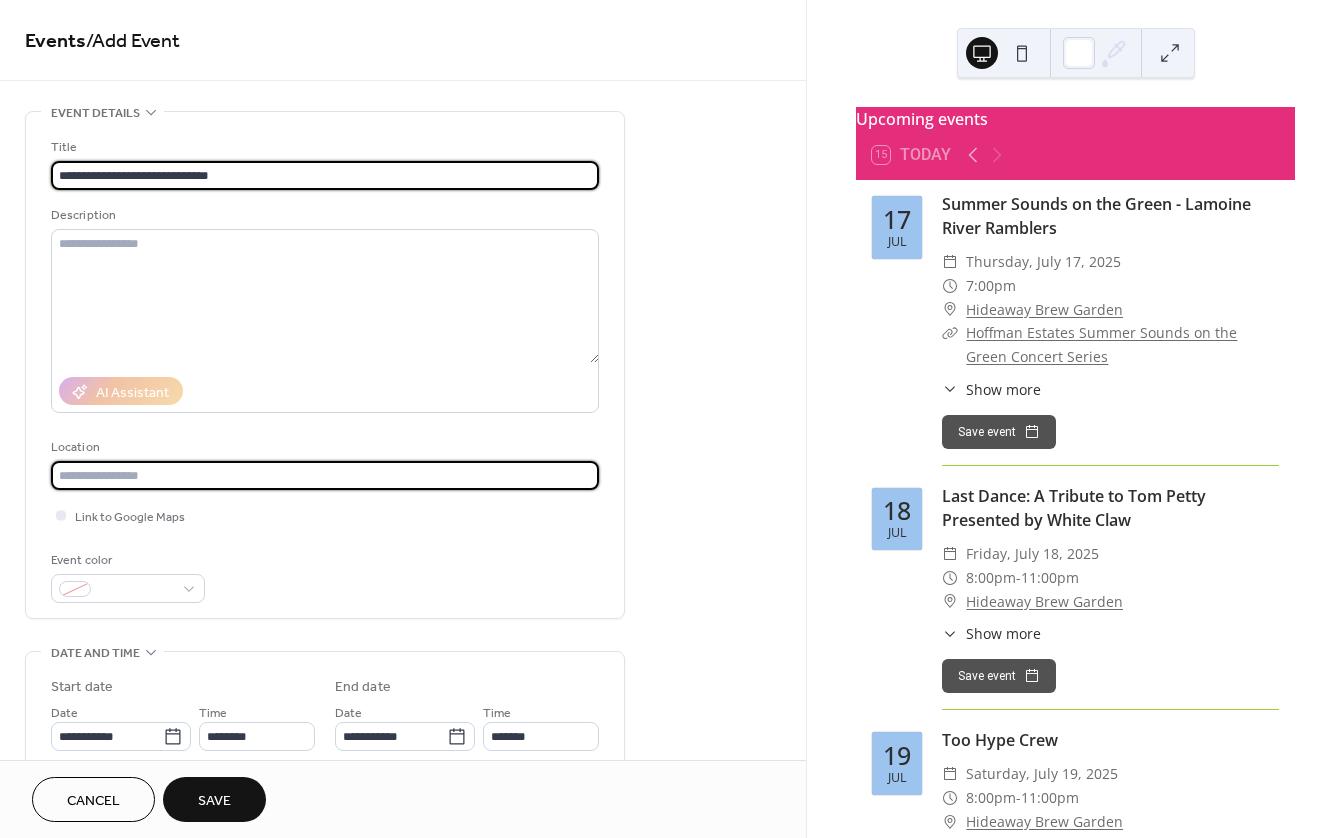 type on "**********" 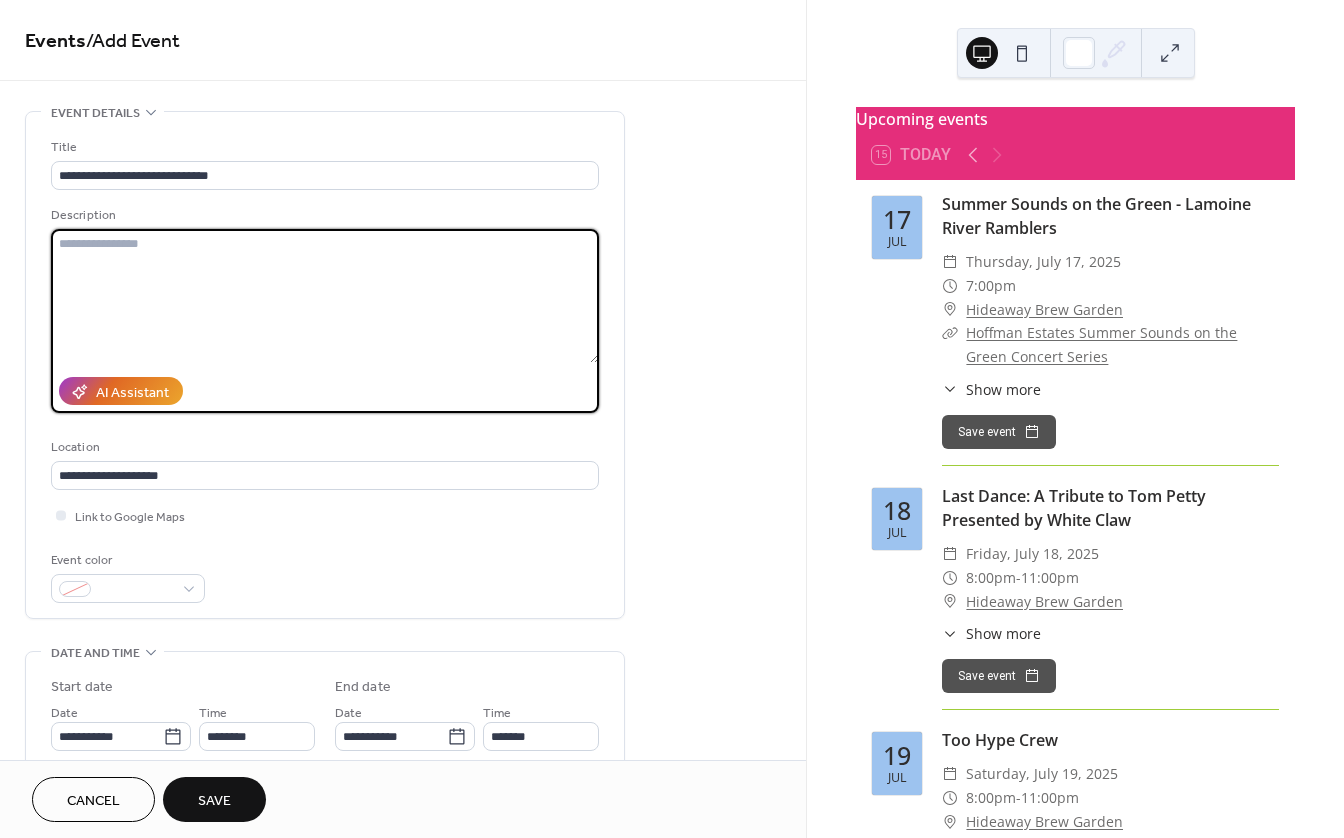 click at bounding box center [325, 296] 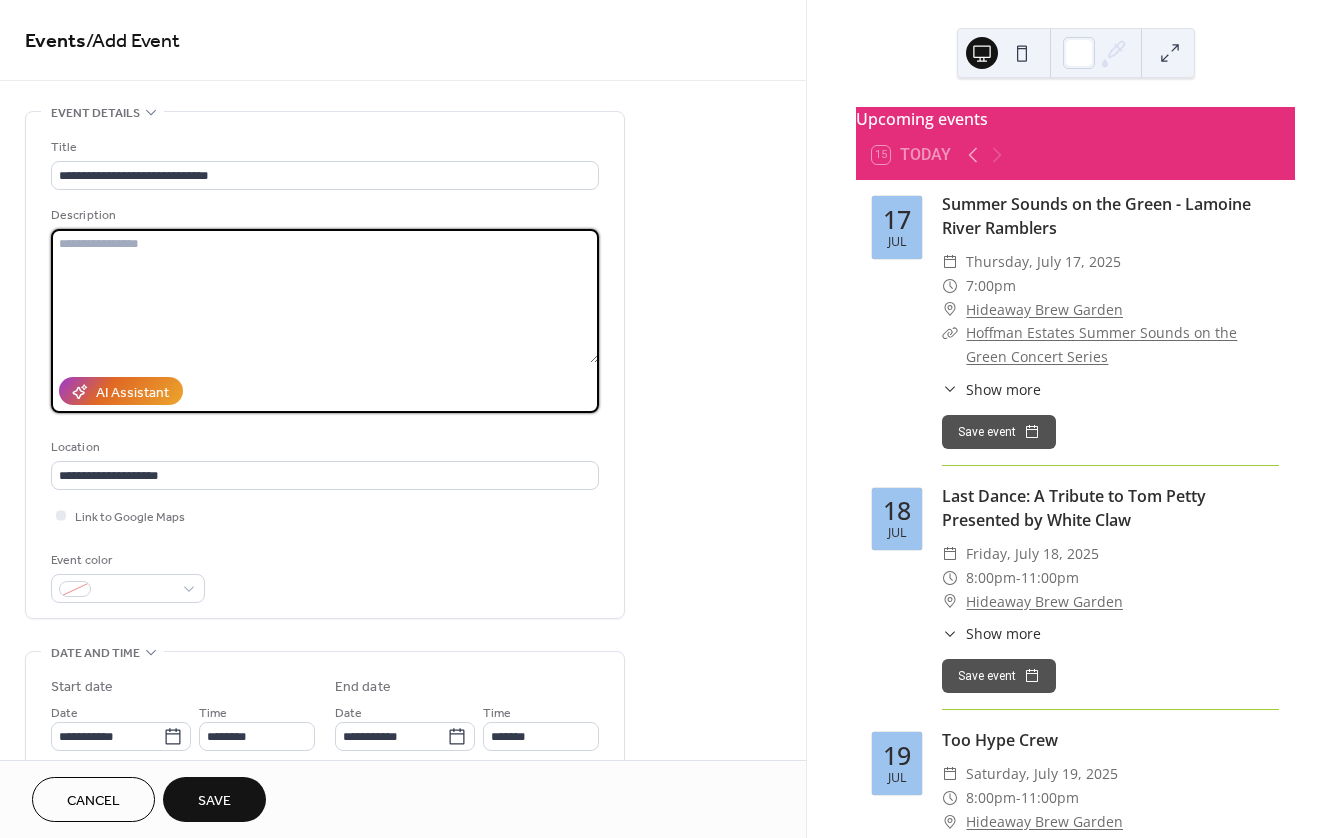 paste on "**********" 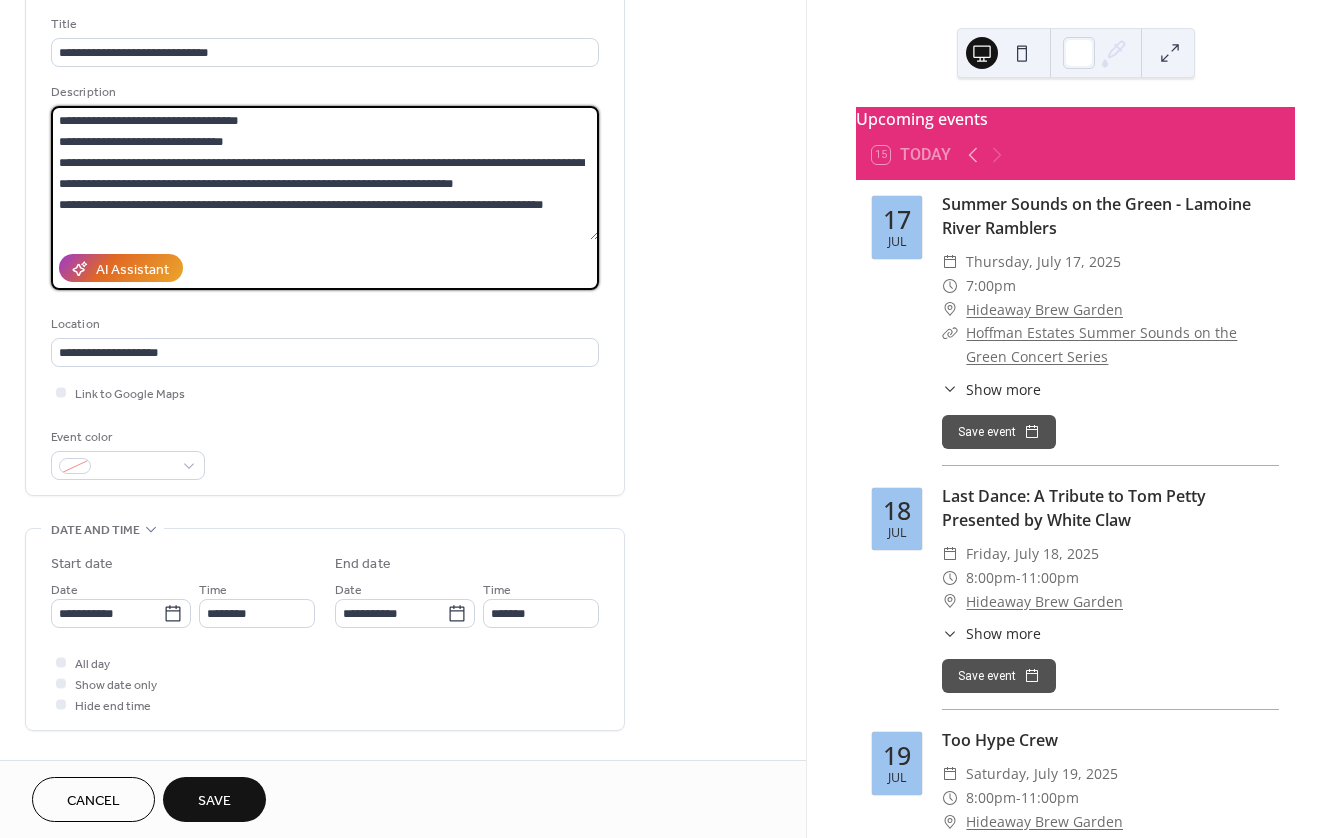 scroll, scrollTop: 100, scrollLeft: 0, axis: vertical 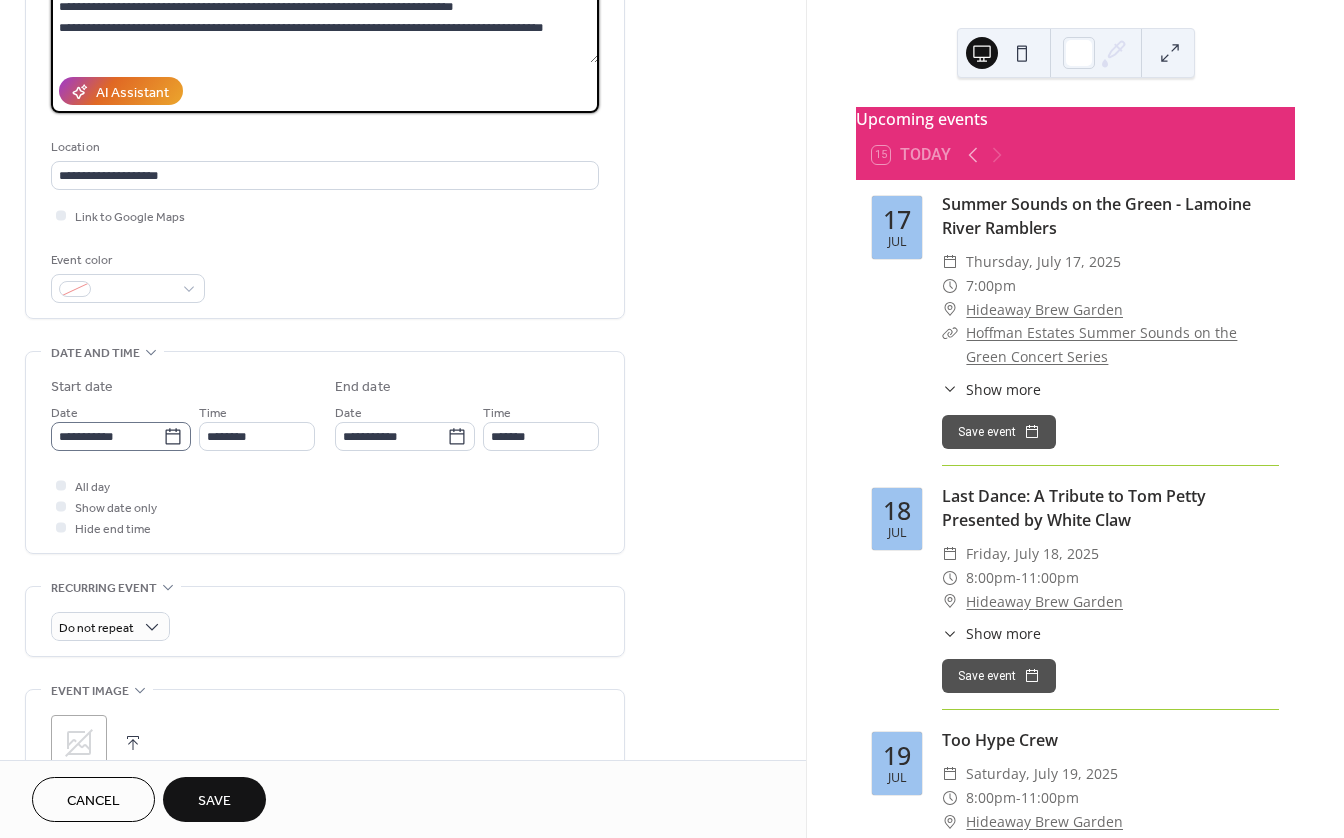 type on "**********" 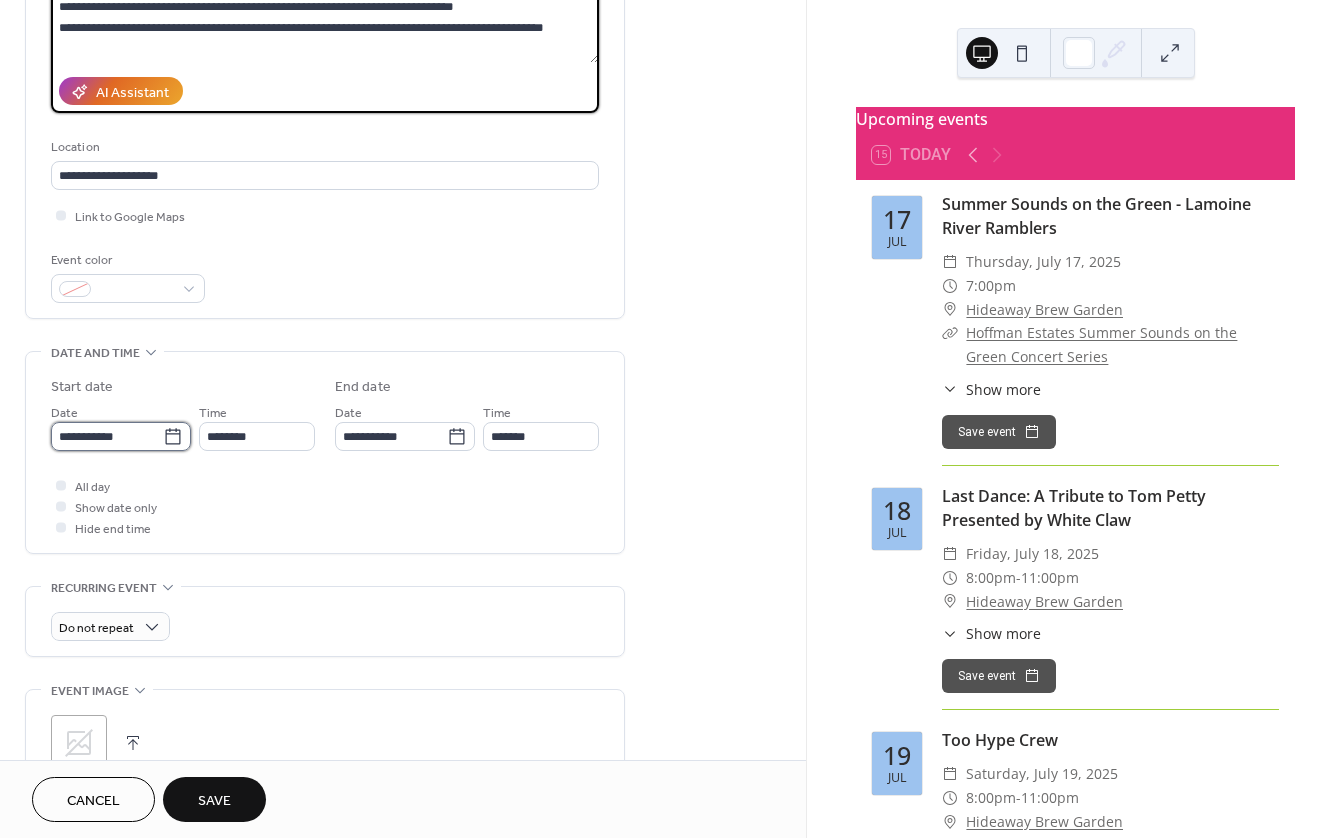 click on "**********" at bounding box center (107, 436) 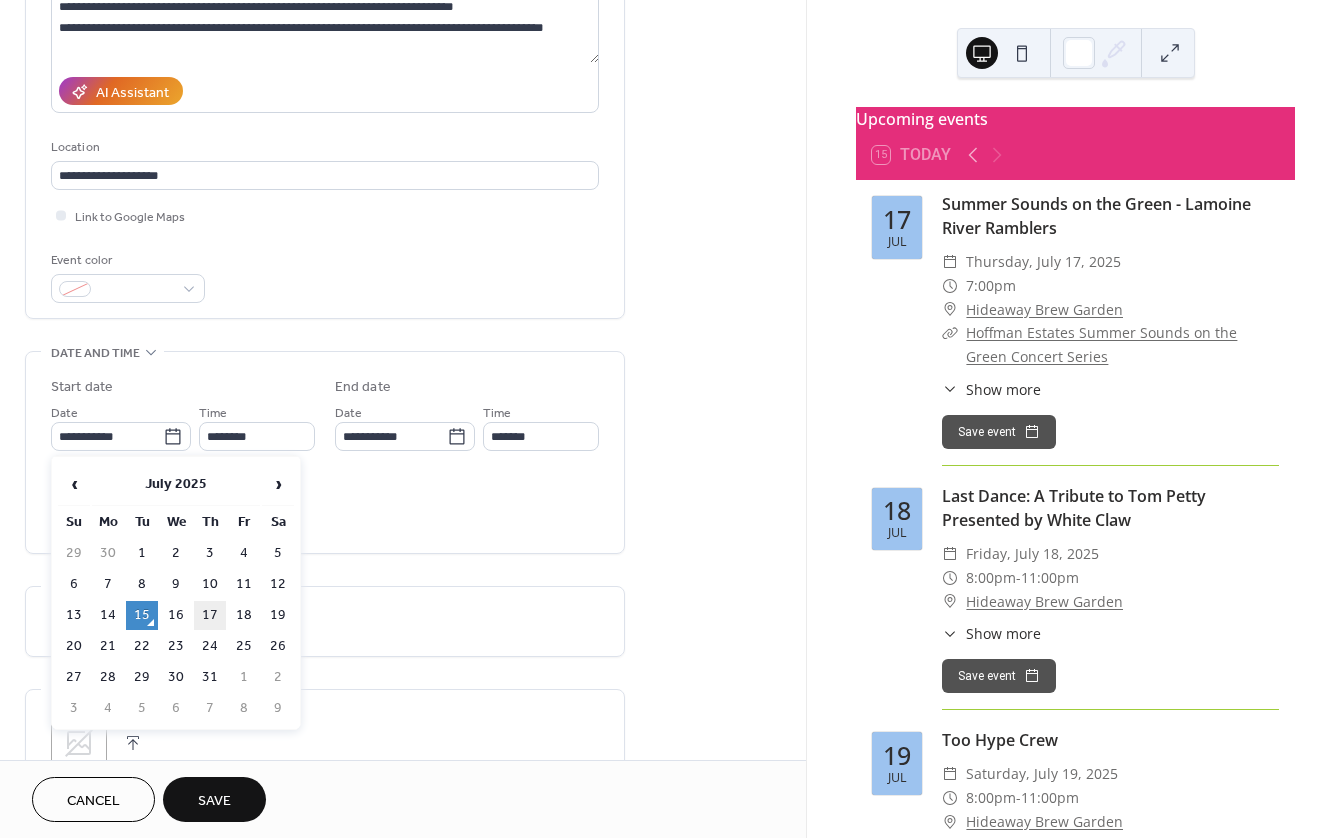 click on "17" at bounding box center [210, 615] 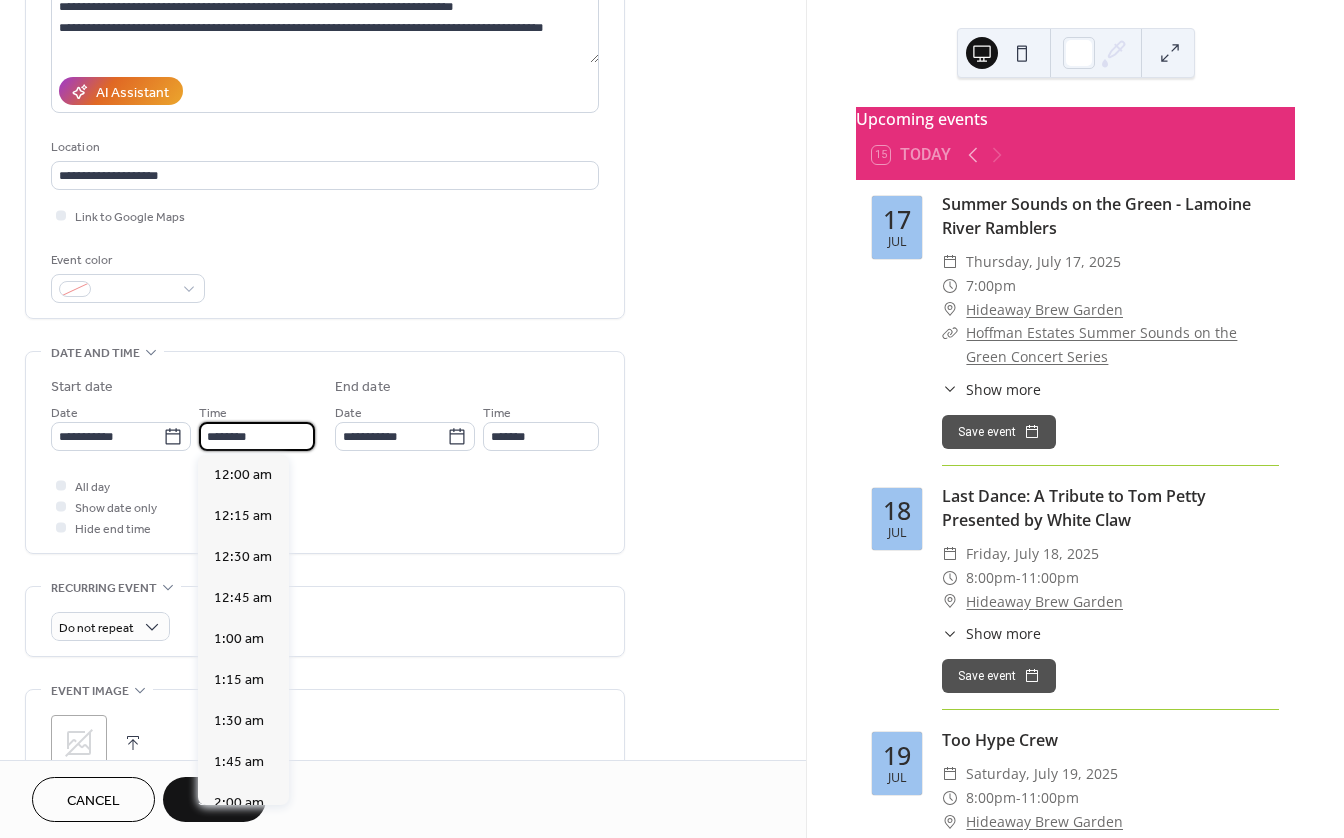 click on "********" at bounding box center [257, 436] 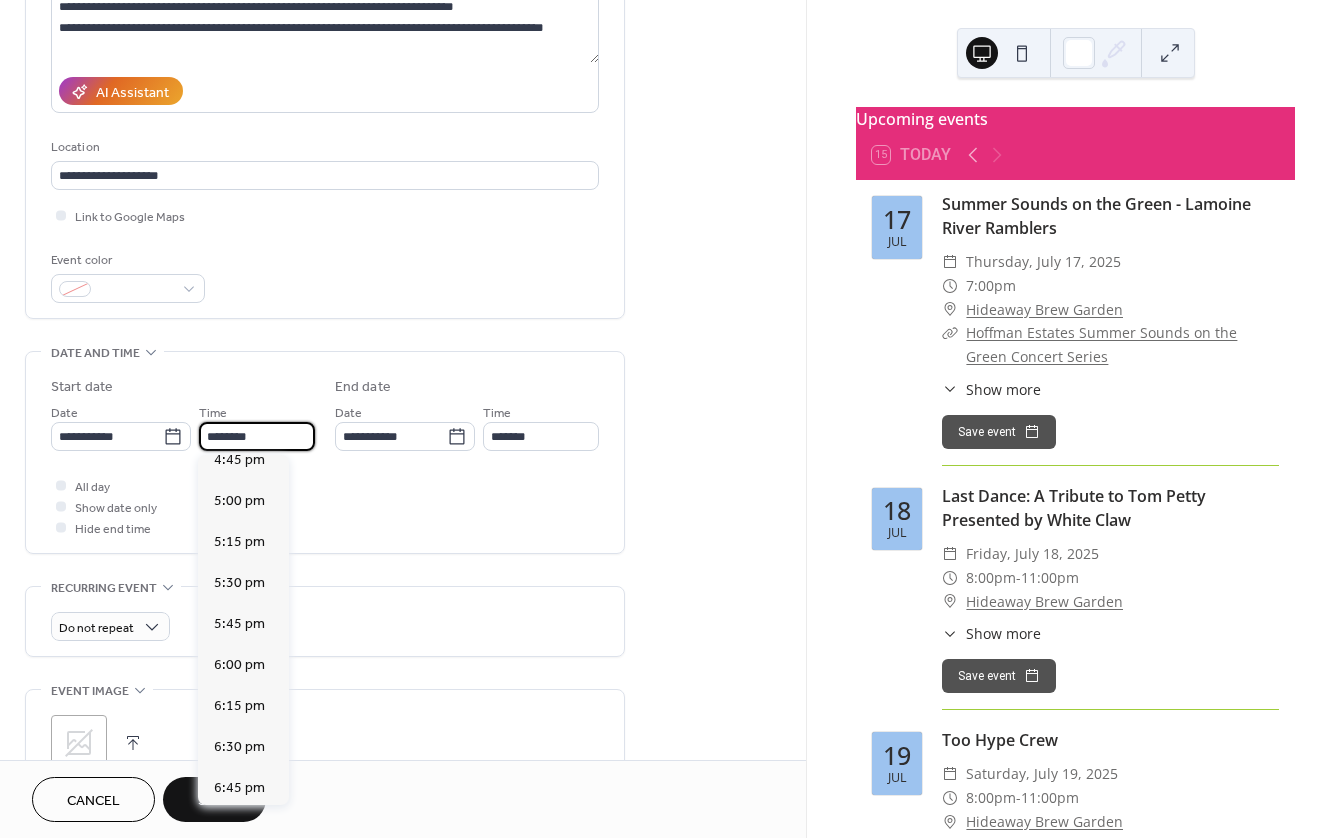 scroll, scrollTop: 2768, scrollLeft: 0, axis: vertical 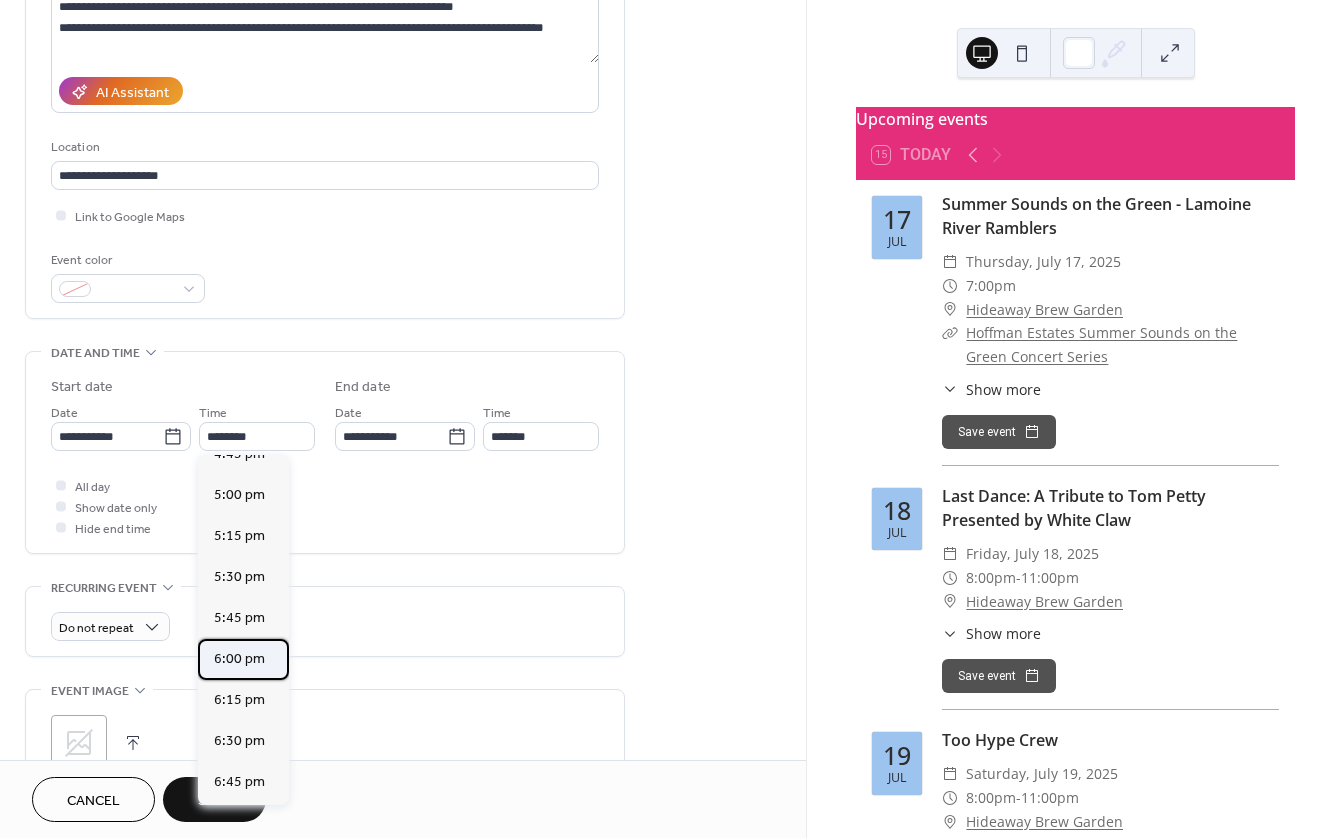 click on "6:00 pm" at bounding box center (239, 659) 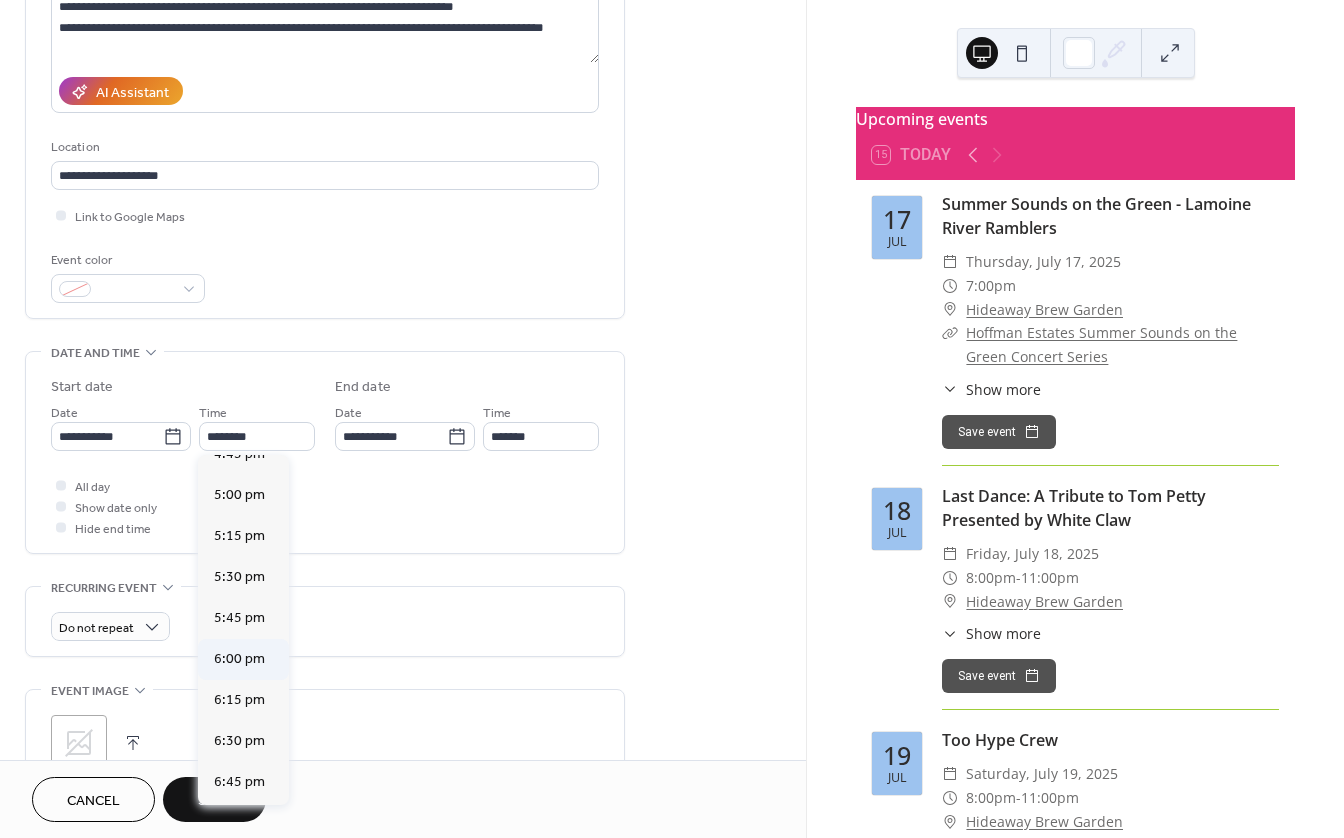 type on "*******" 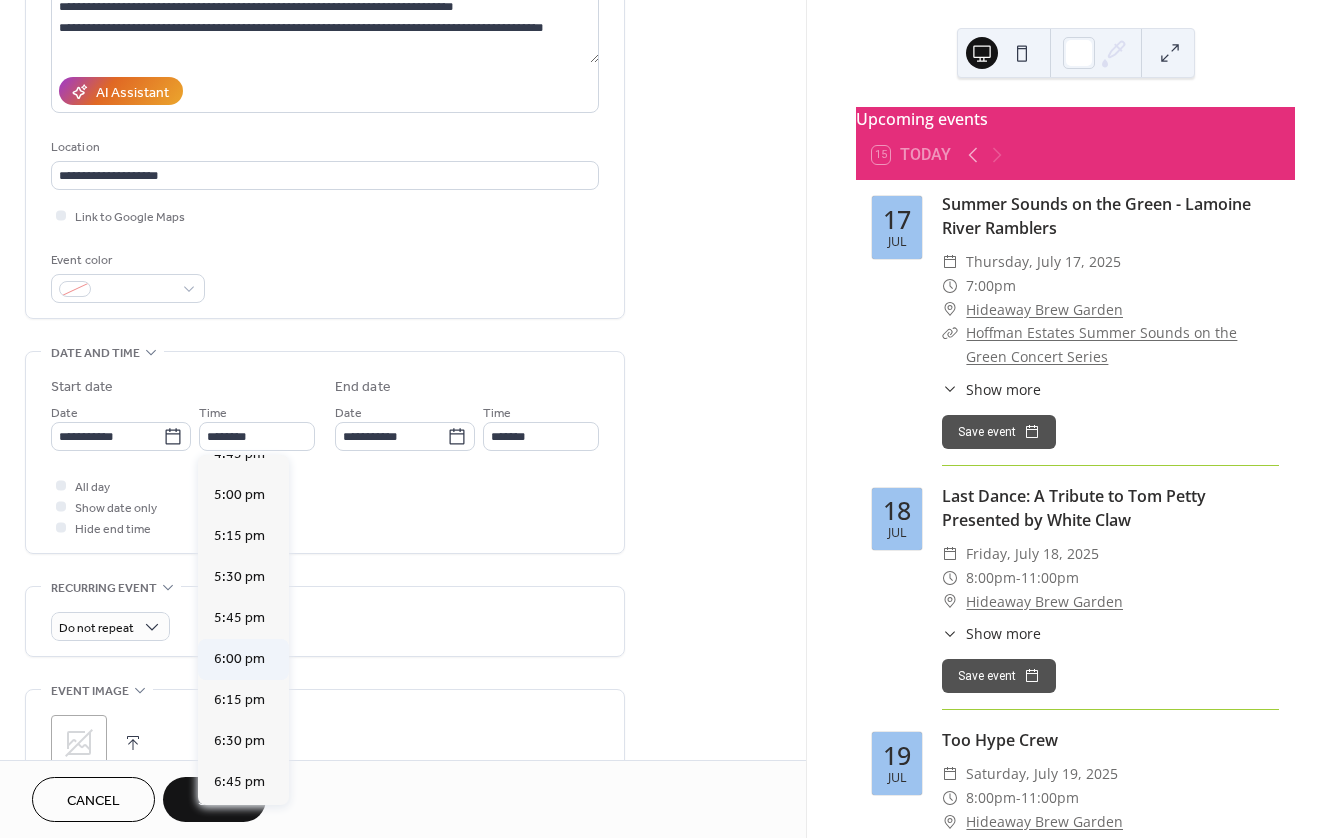 type on "*******" 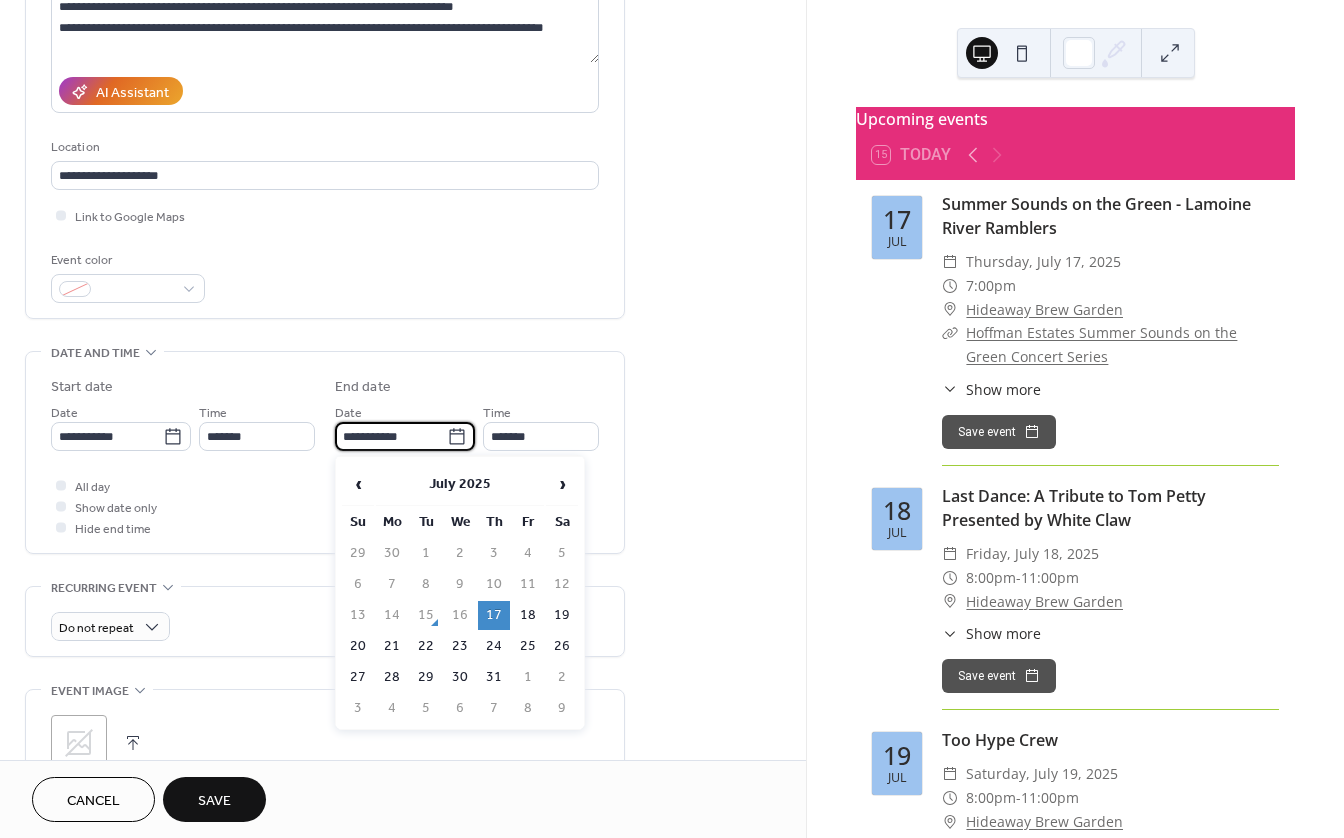 click on "**********" at bounding box center [391, 436] 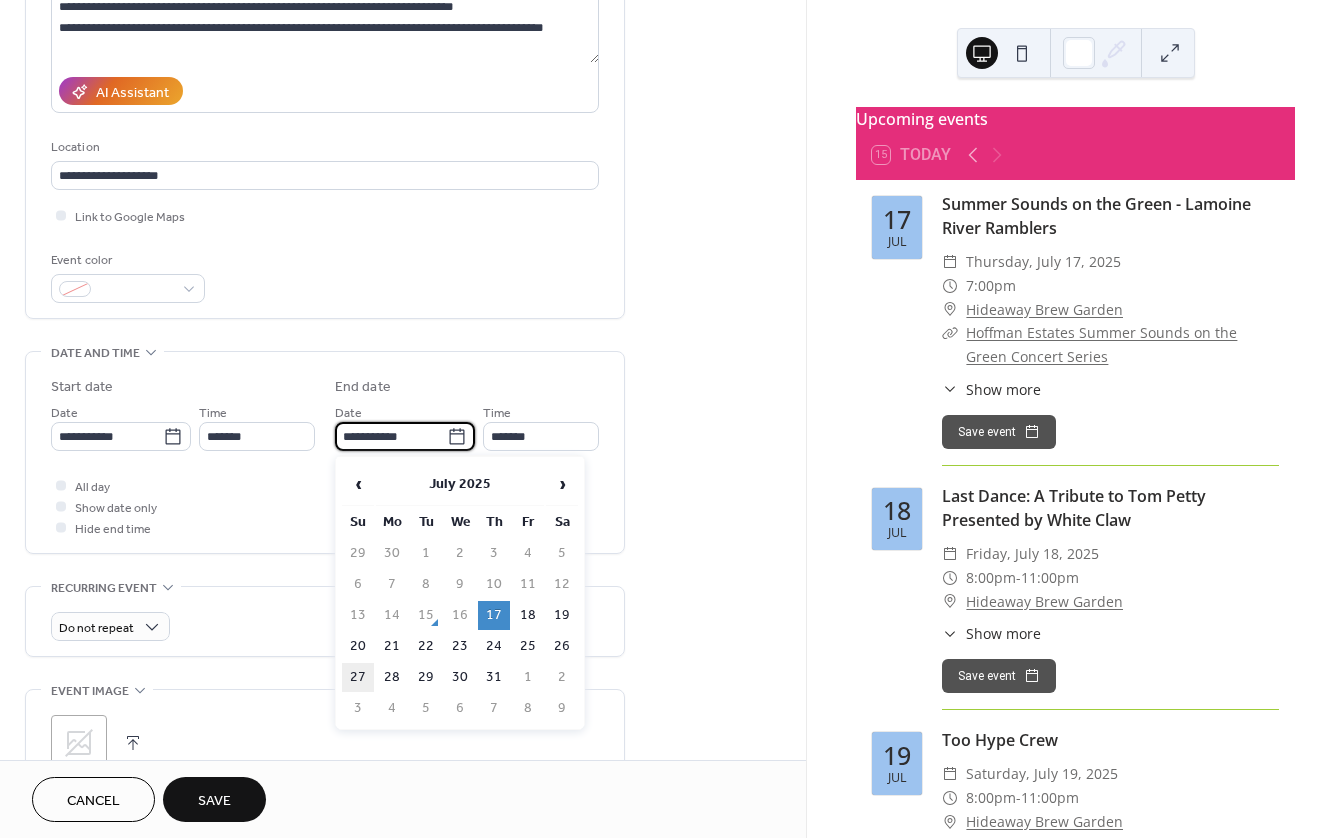 click on "27" at bounding box center [358, 677] 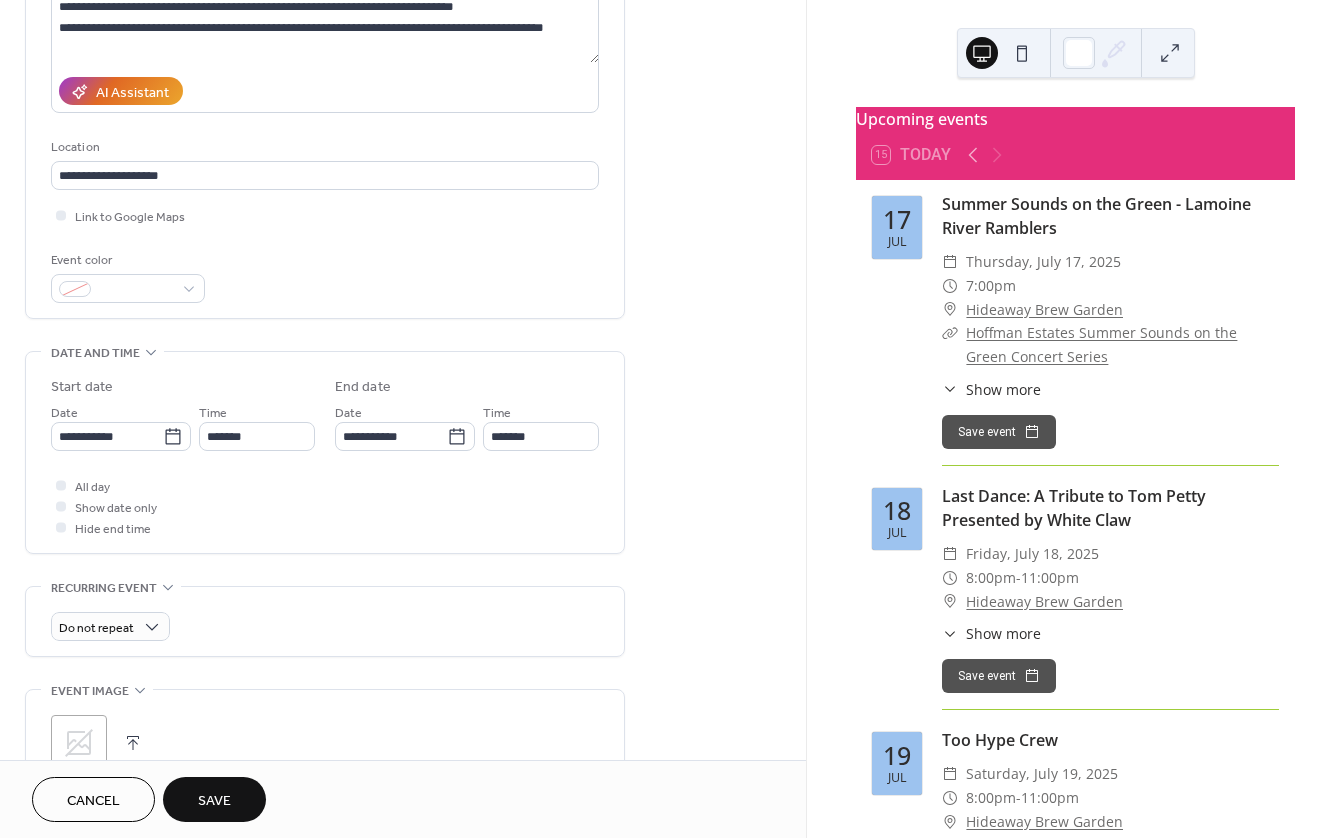 type on "**********" 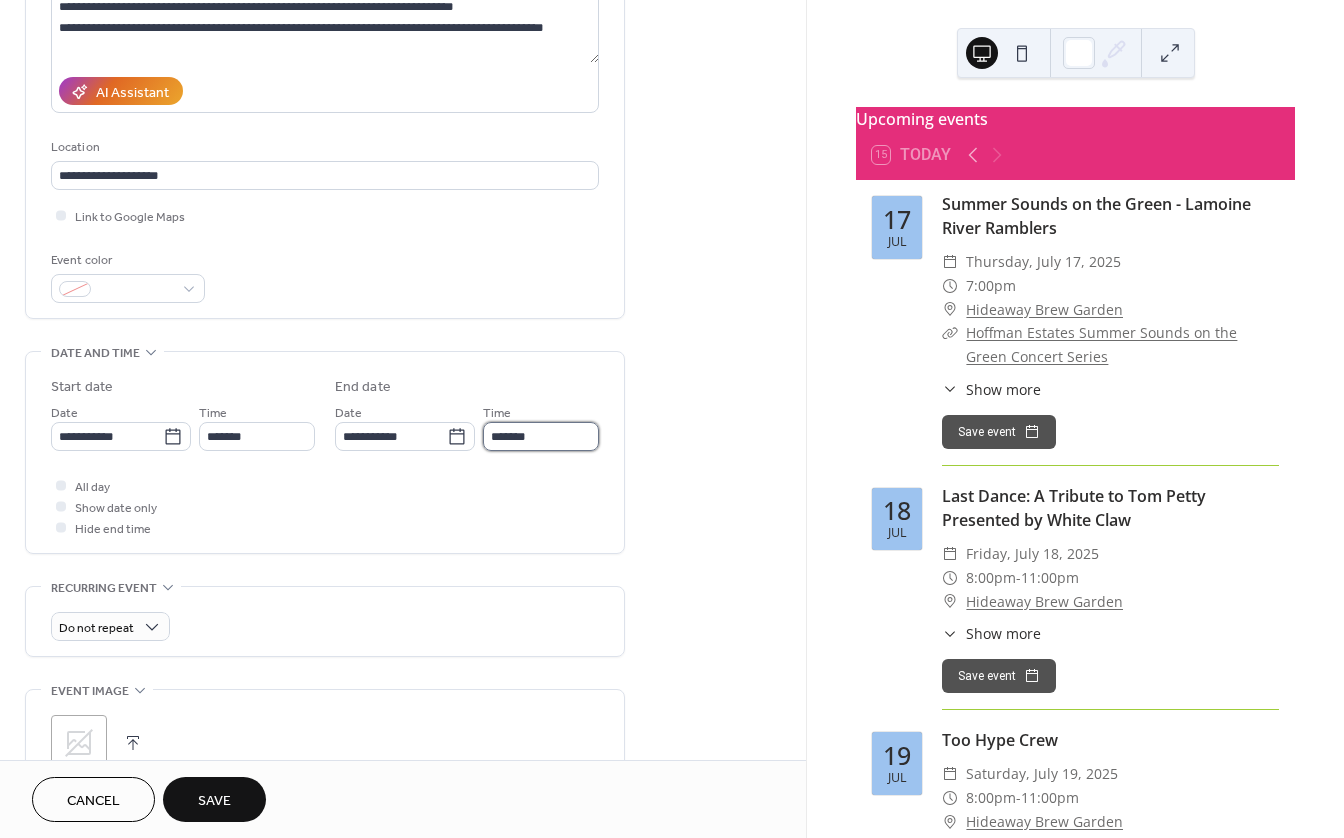 click on "*******" at bounding box center [541, 436] 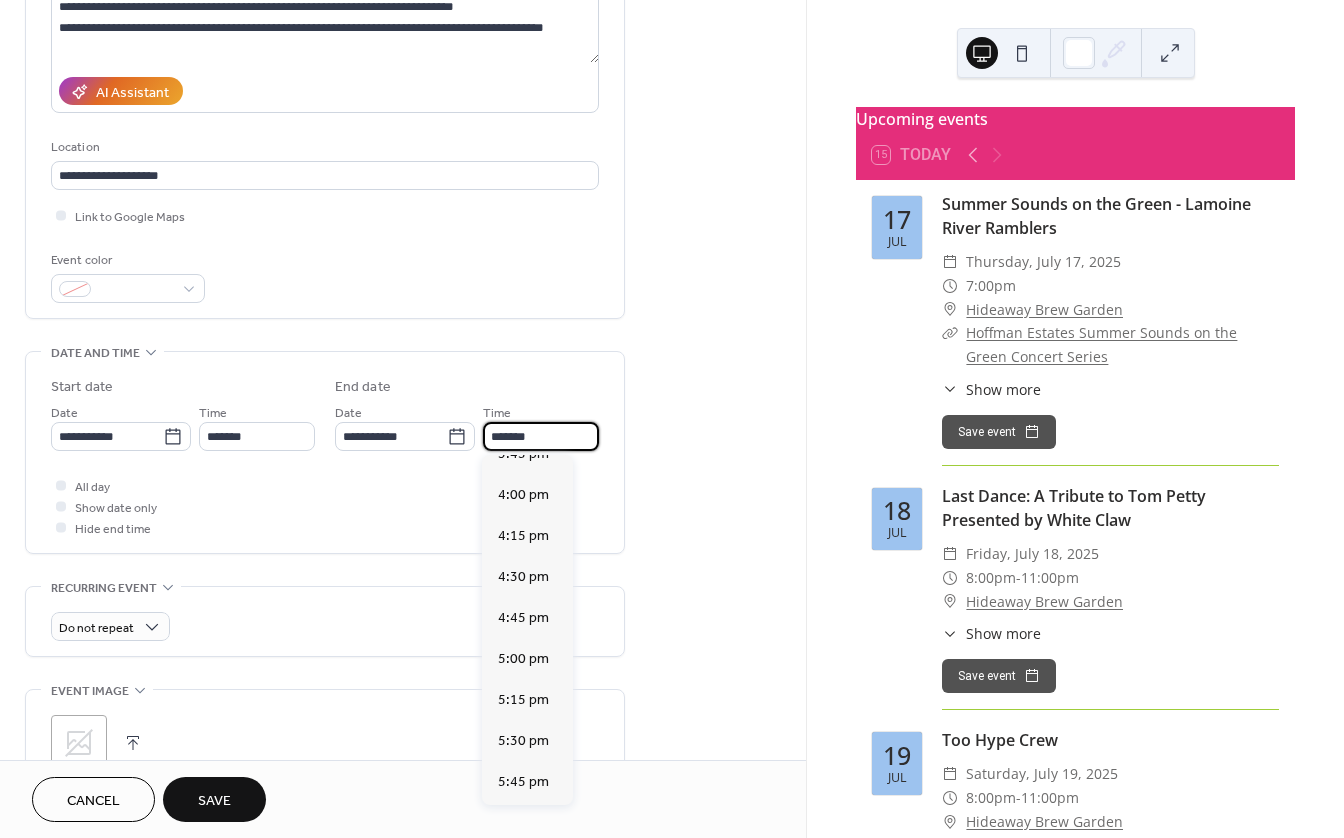 scroll, scrollTop: 2416, scrollLeft: 0, axis: vertical 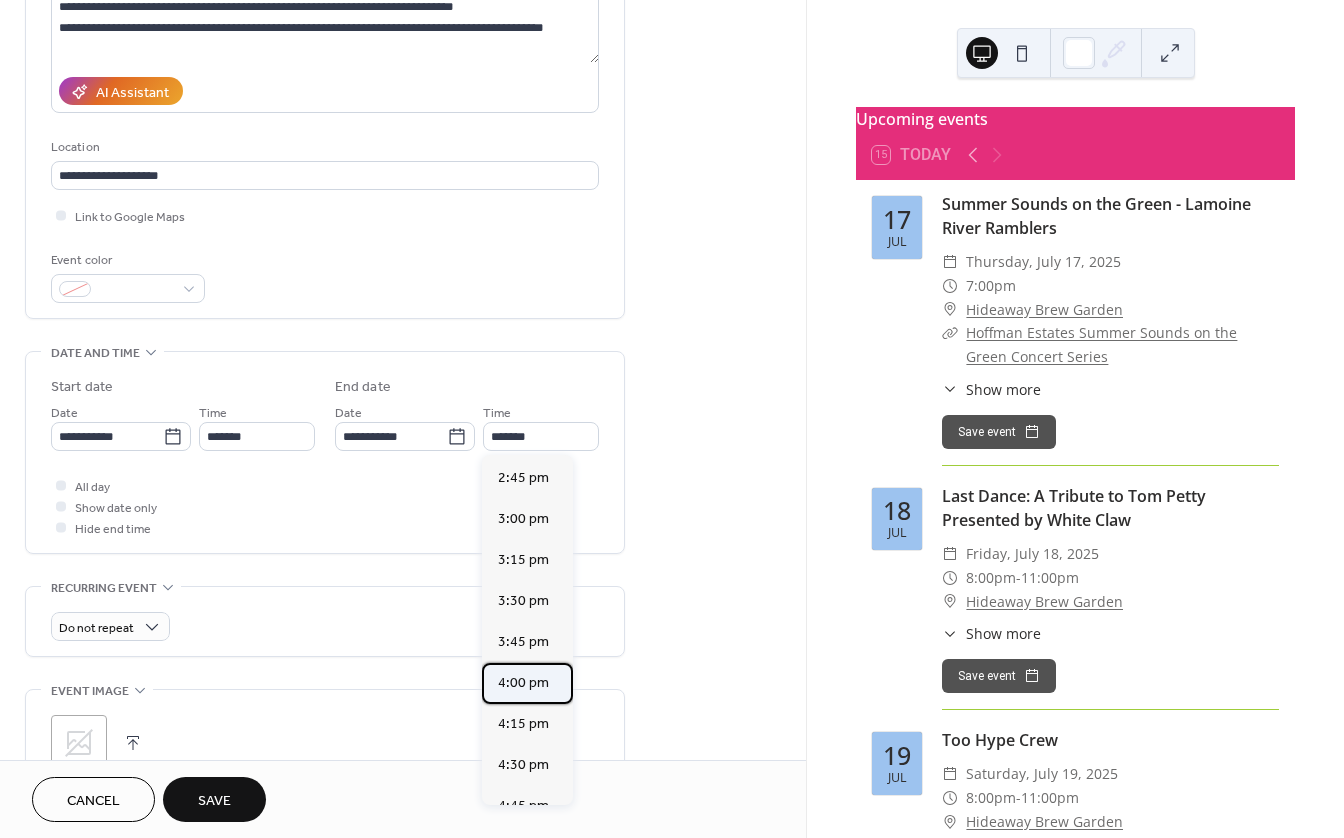 click on "4:00 pm" at bounding box center (523, 683) 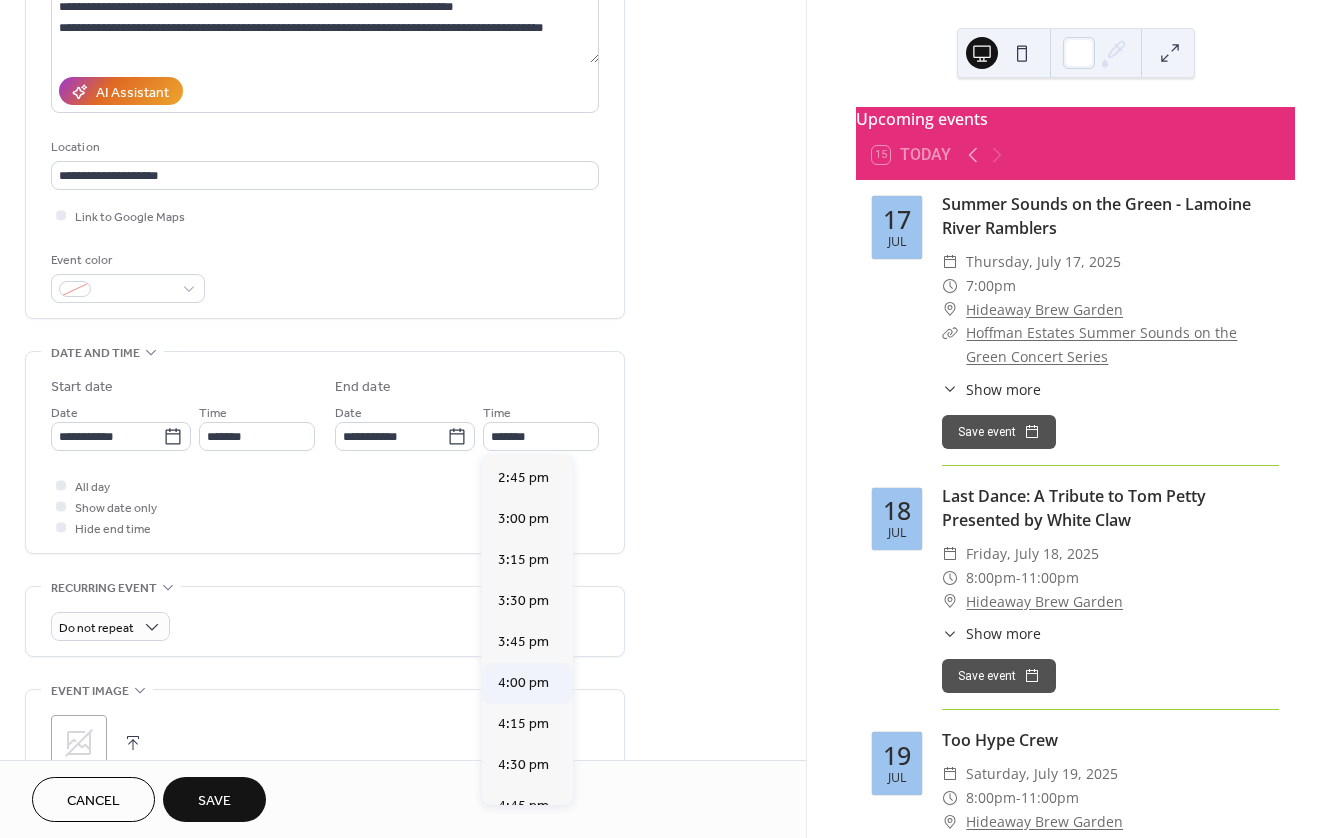 type on "*******" 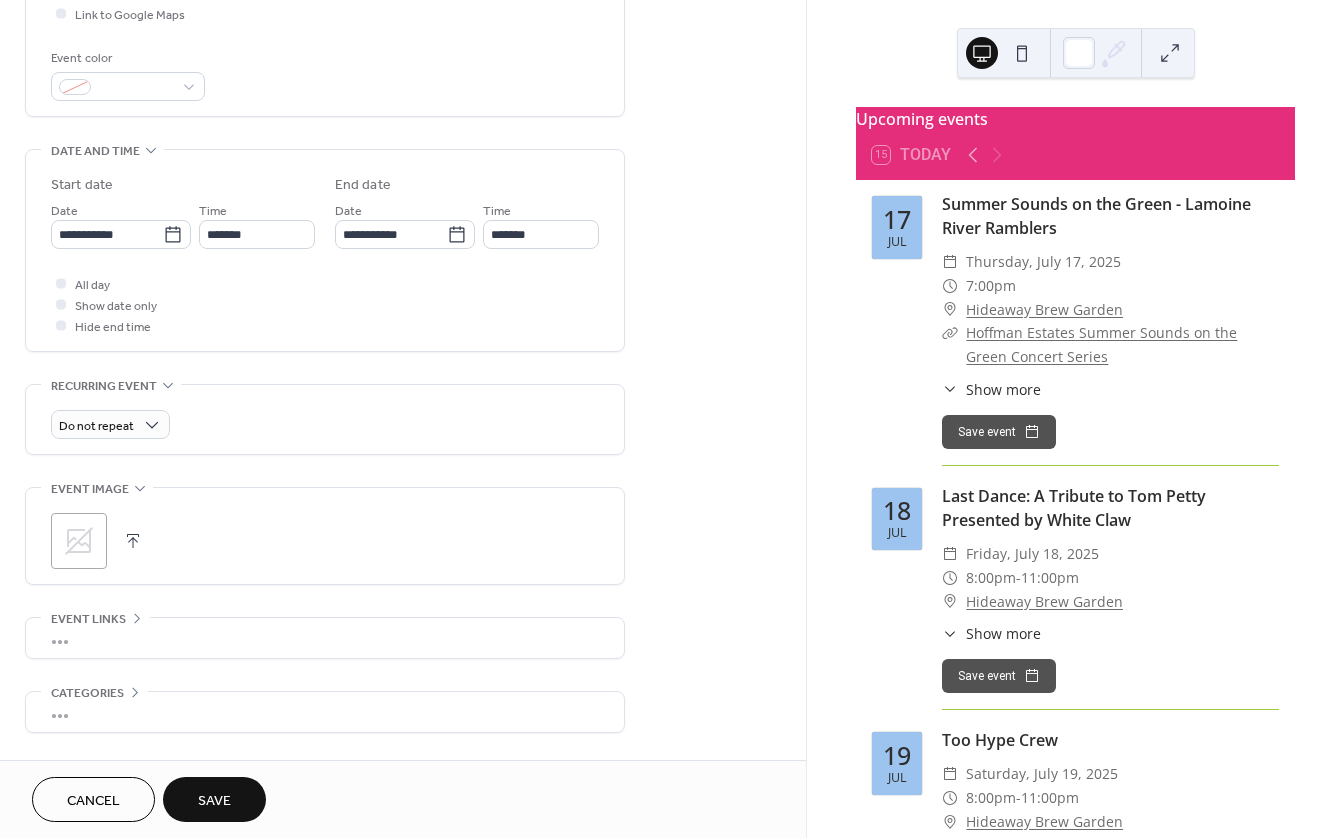 scroll, scrollTop: 569, scrollLeft: 0, axis: vertical 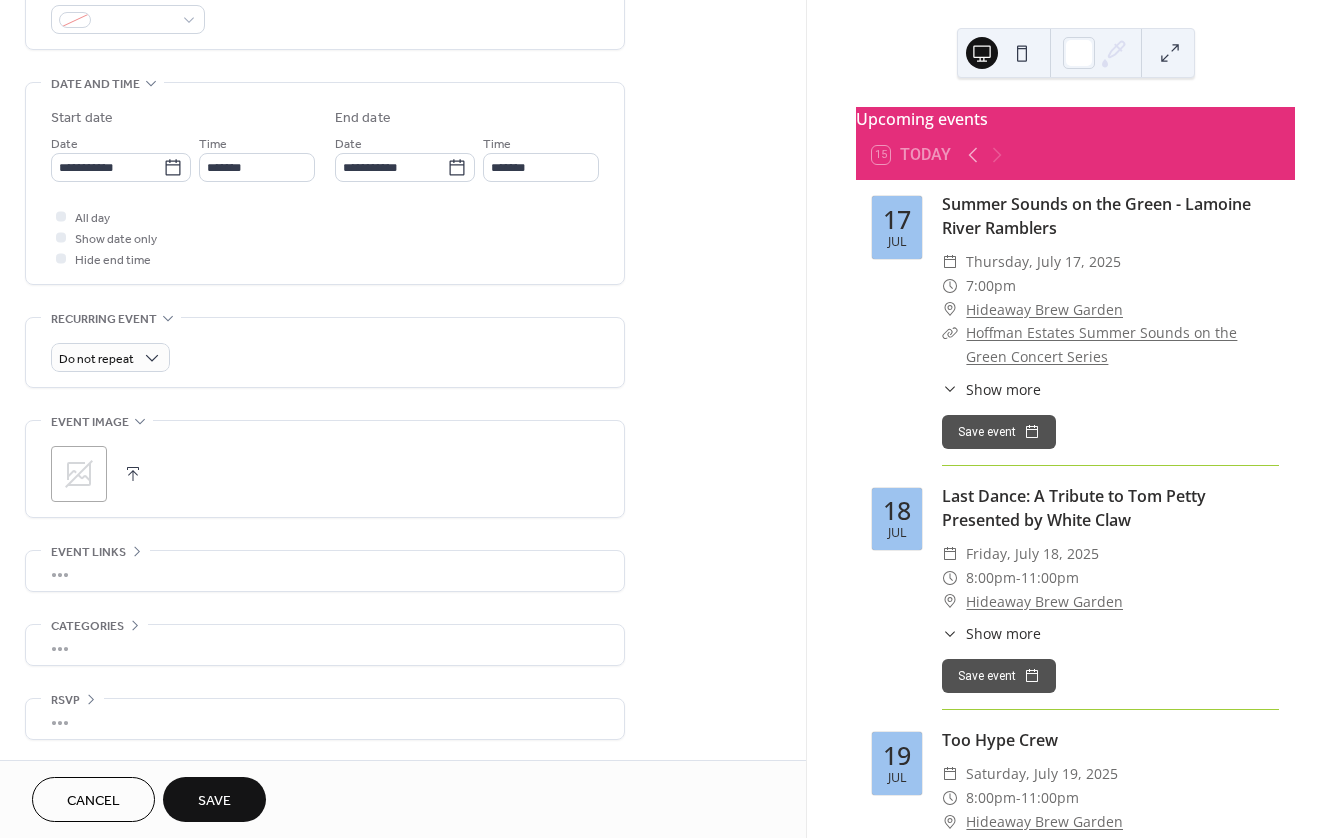 click 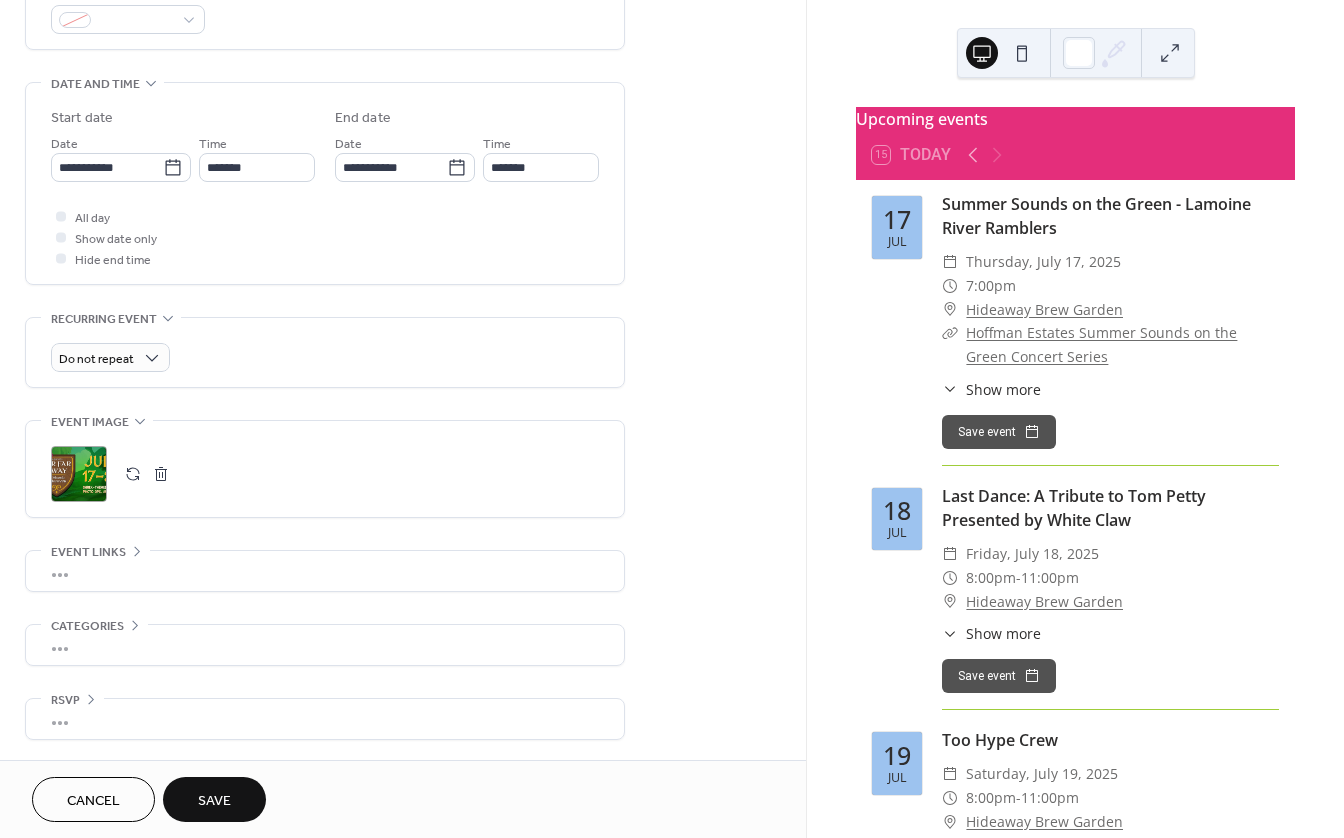 click on "Save" at bounding box center (214, 801) 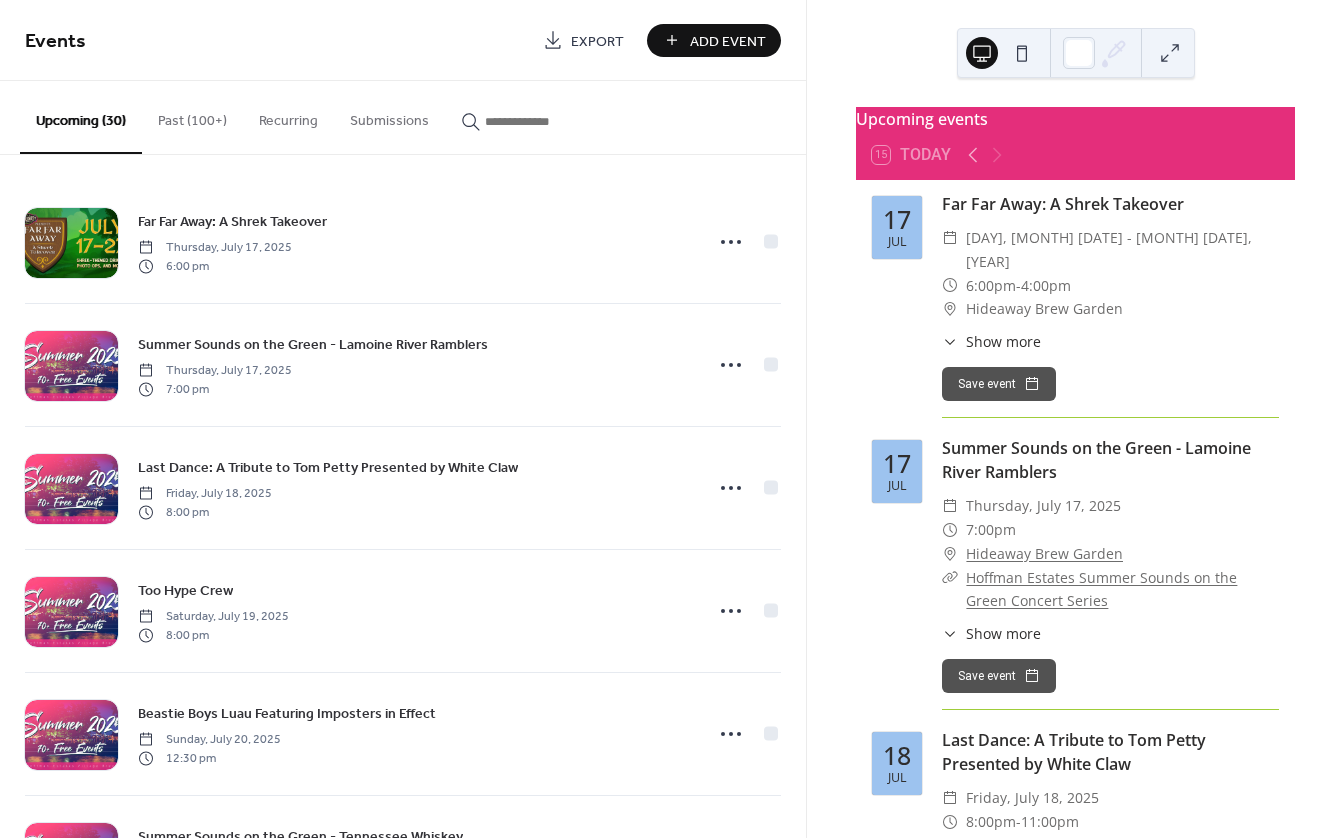 scroll, scrollTop: 0, scrollLeft: 0, axis: both 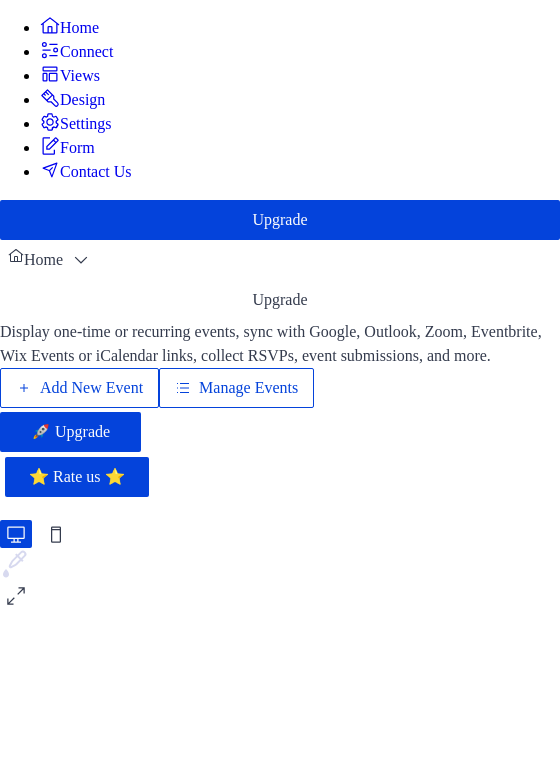 click on "Manage Events" at bounding box center [248, 388] 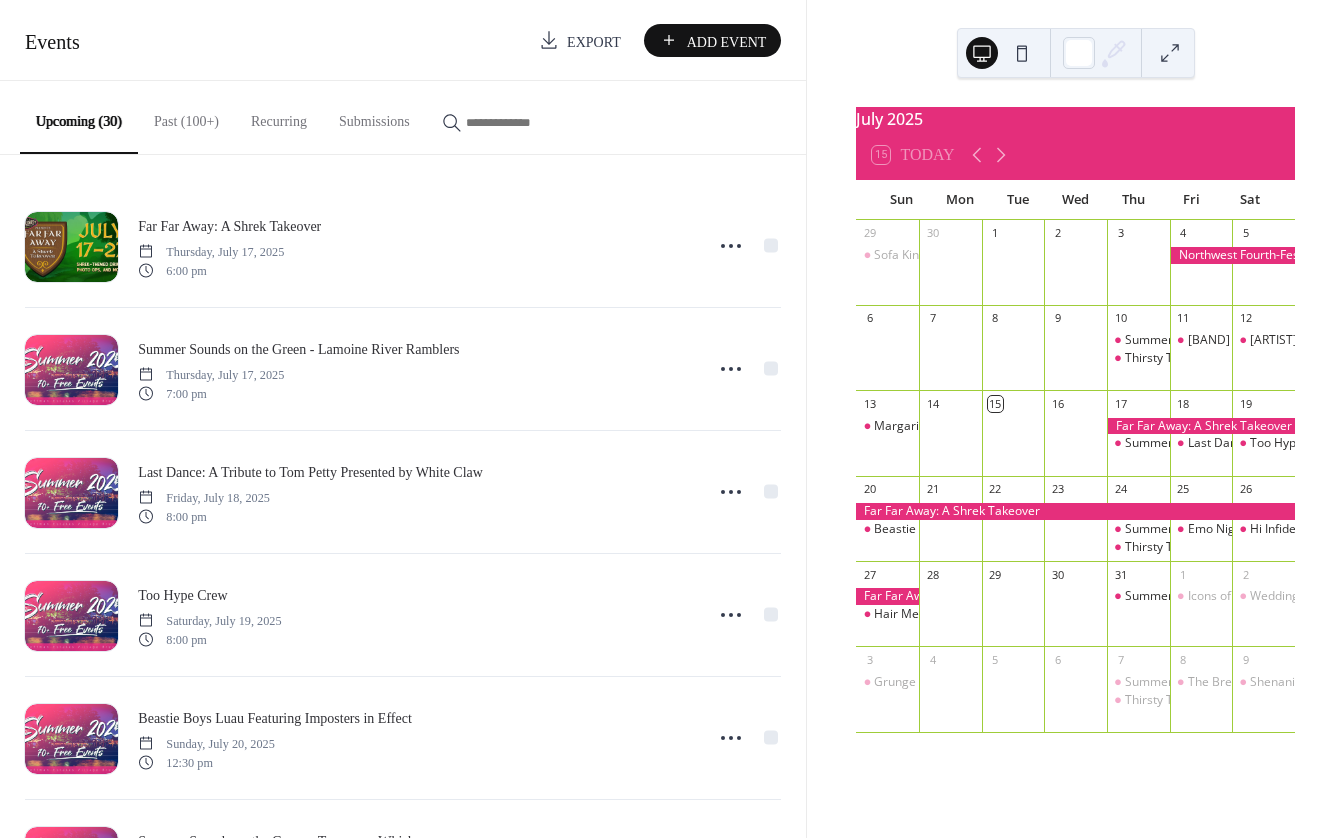 scroll, scrollTop: 0, scrollLeft: 0, axis: both 